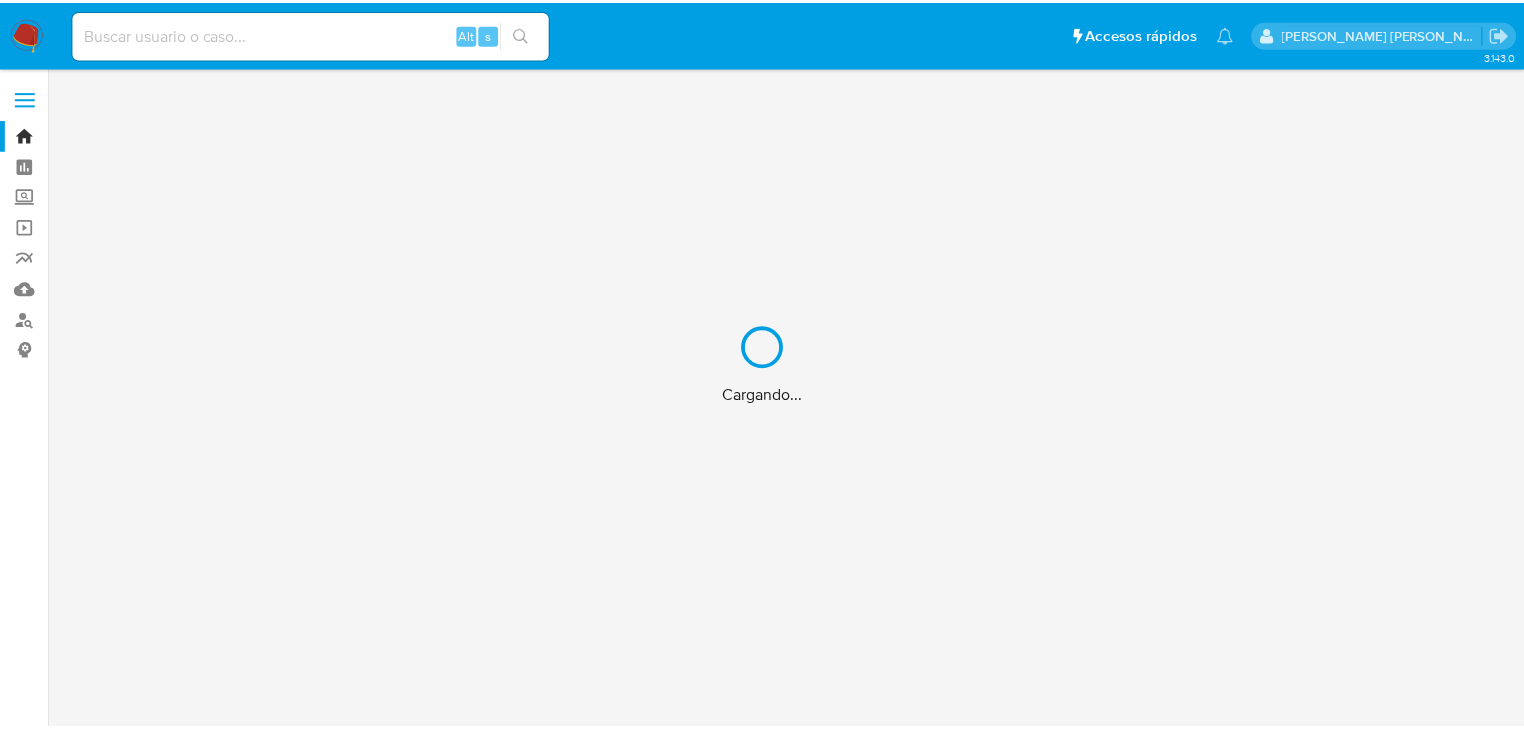 scroll, scrollTop: 0, scrollLeft: 0, axis: both 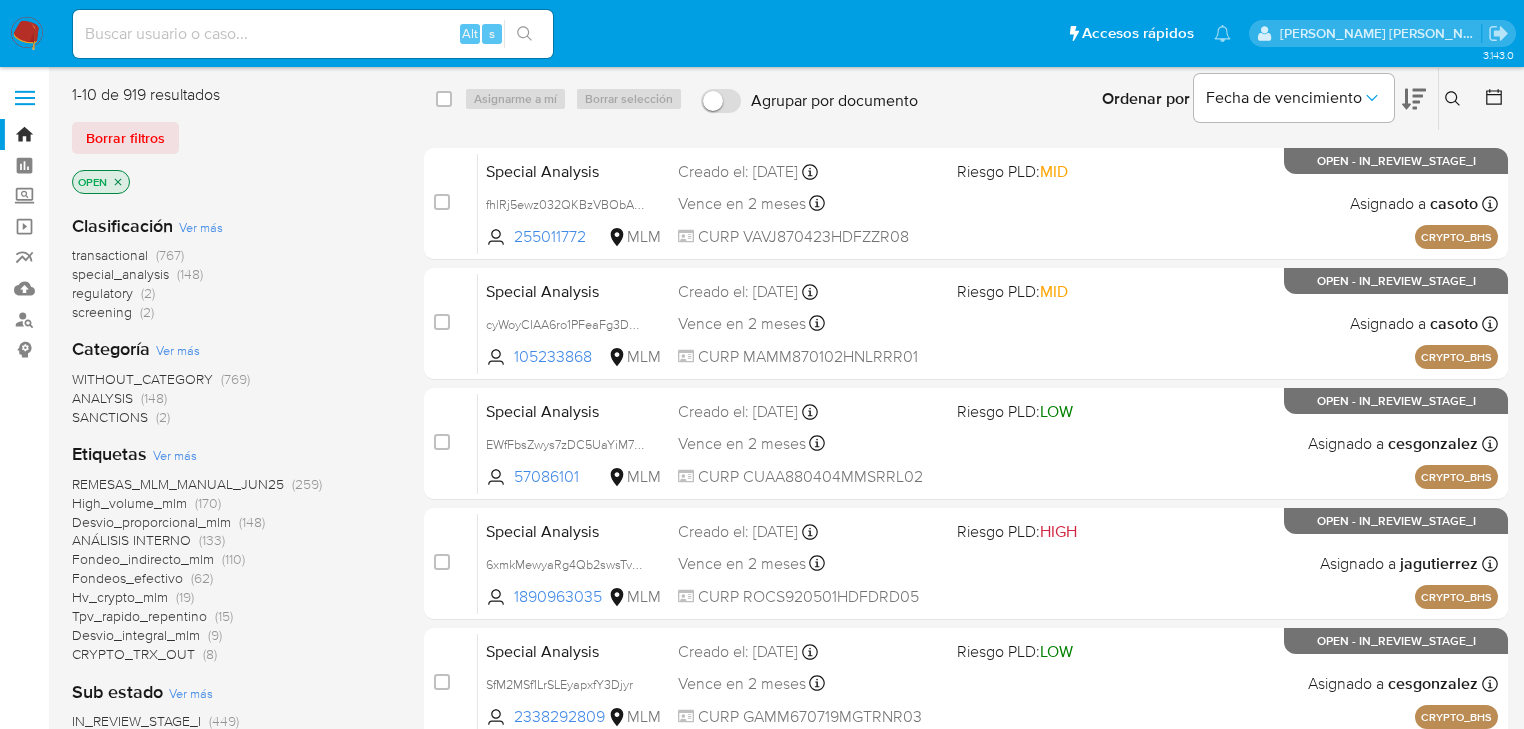 click at bounding box center (313, 34) 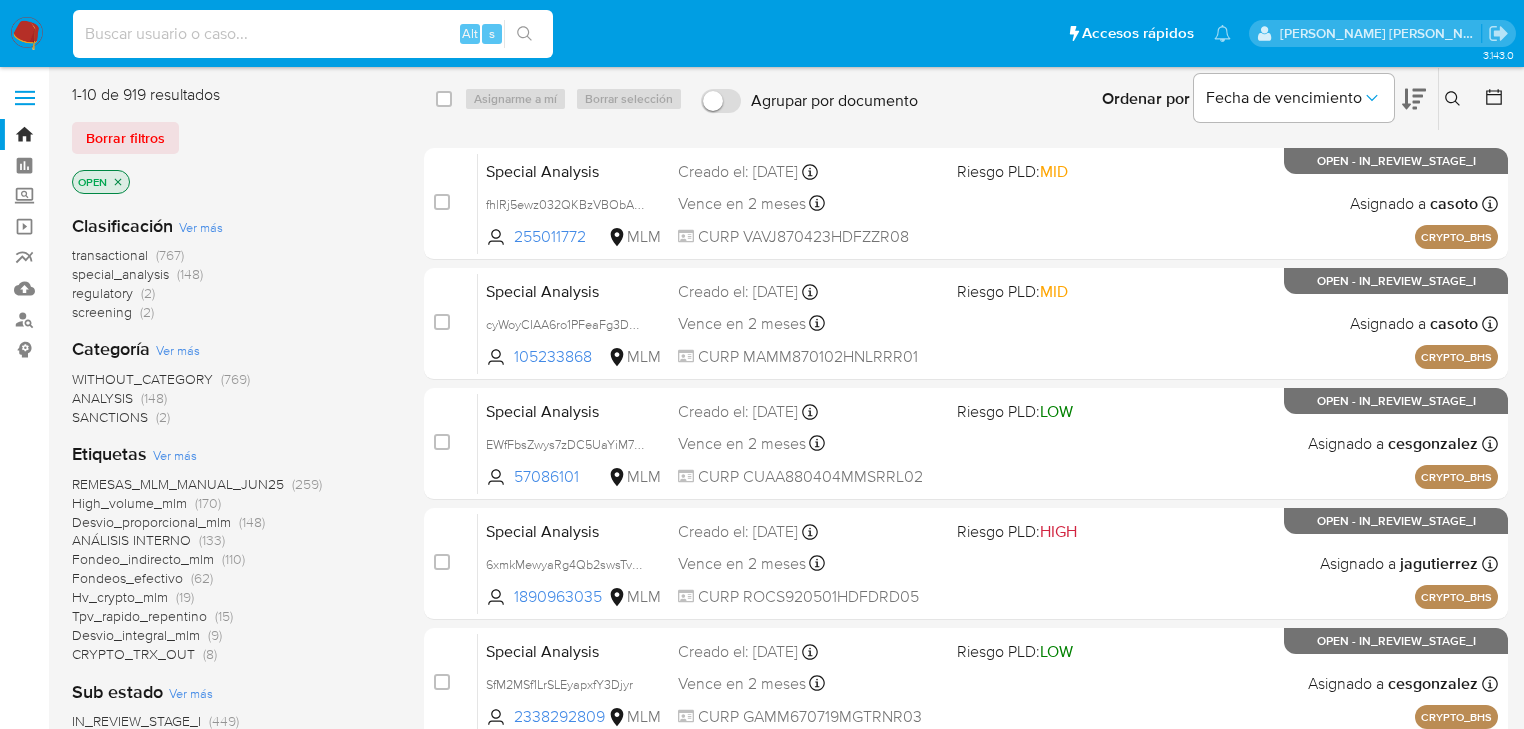 paste on "984286" 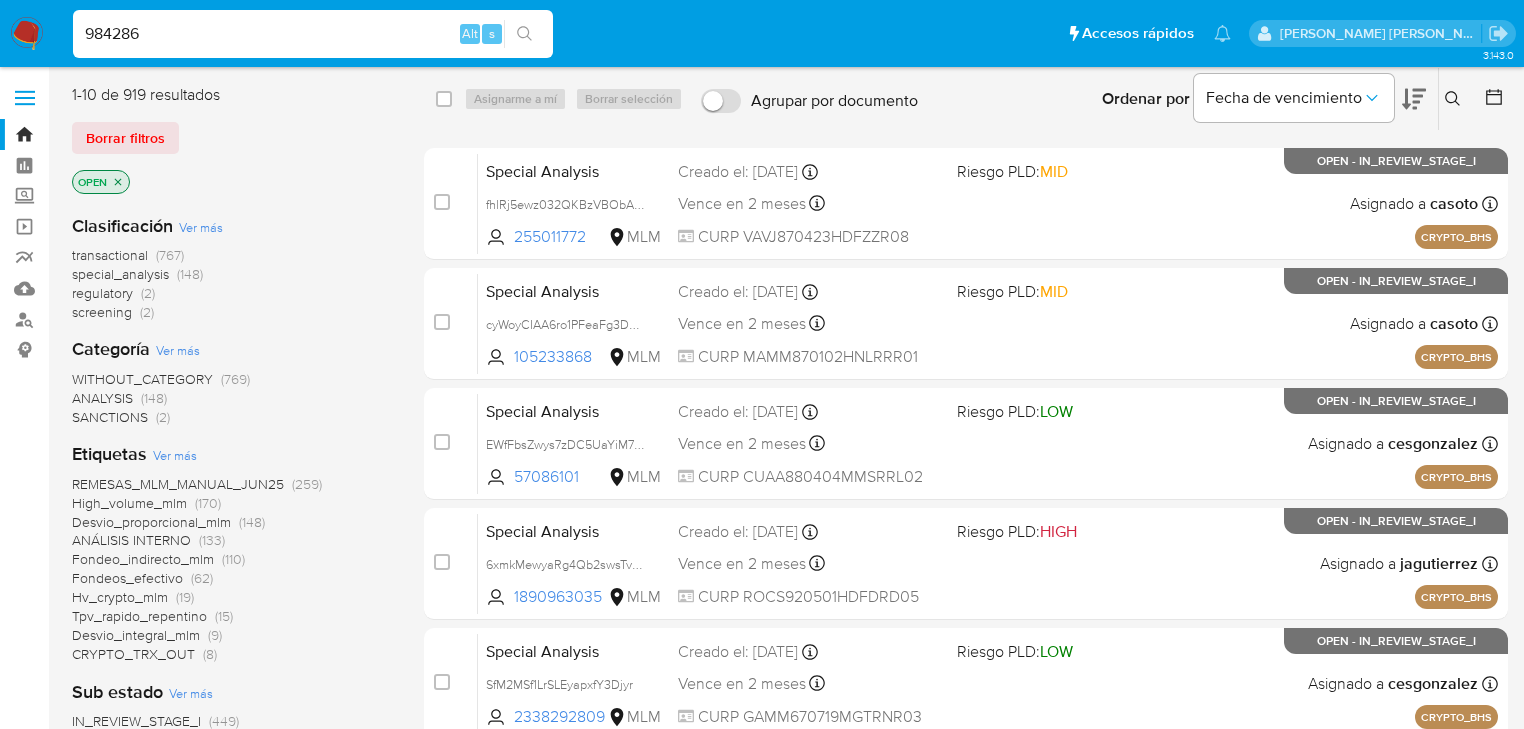type on "984286" 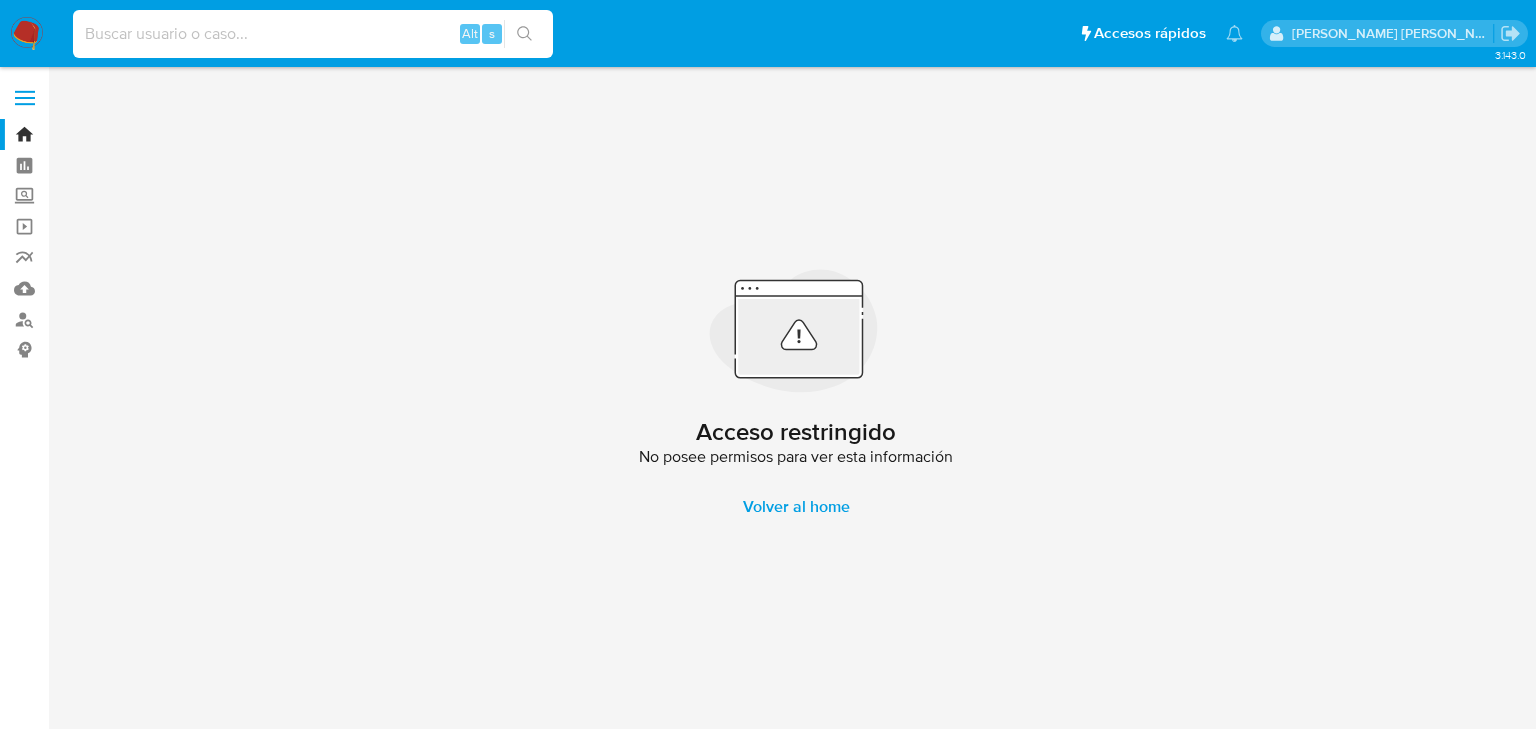 click at bounding box center (313, 34) 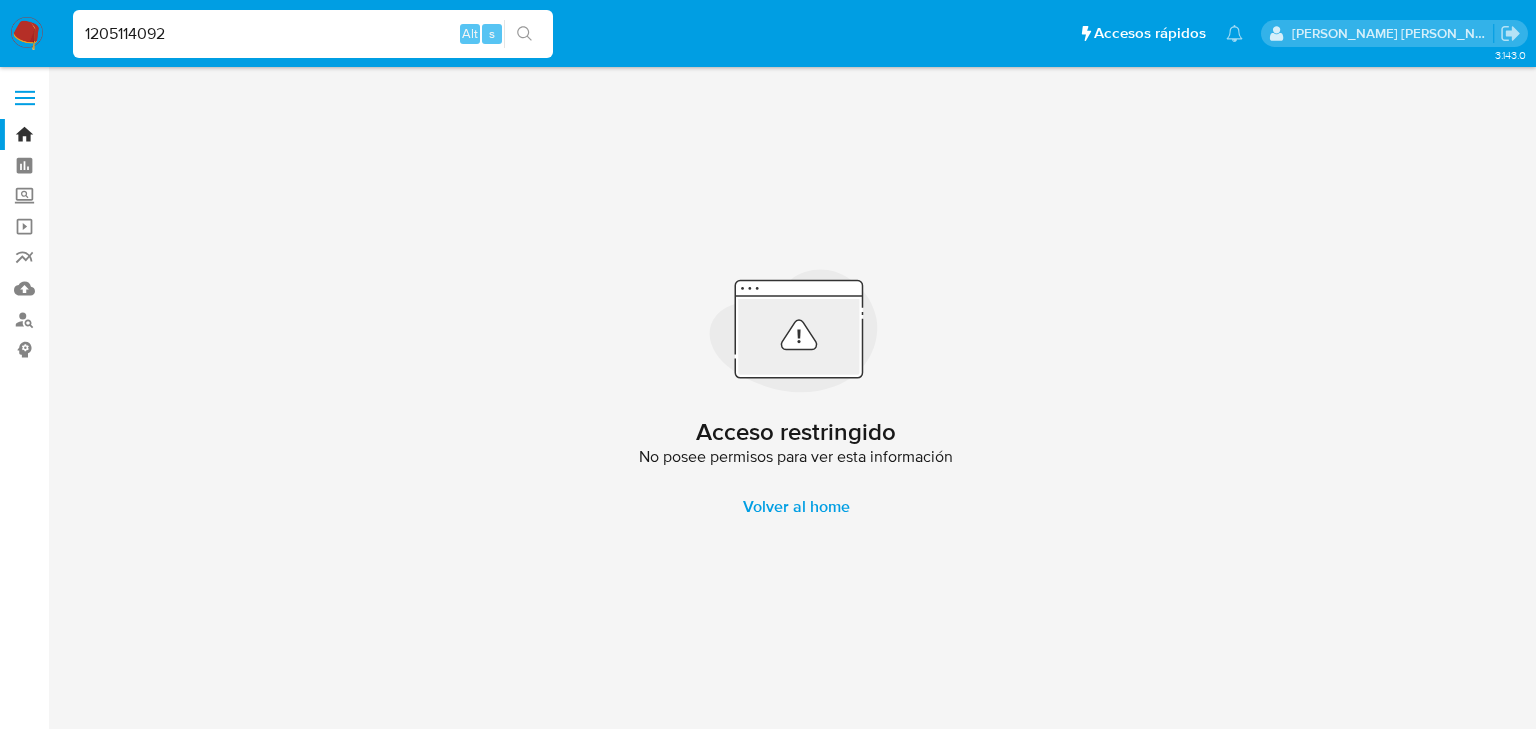 type on "1205114092" 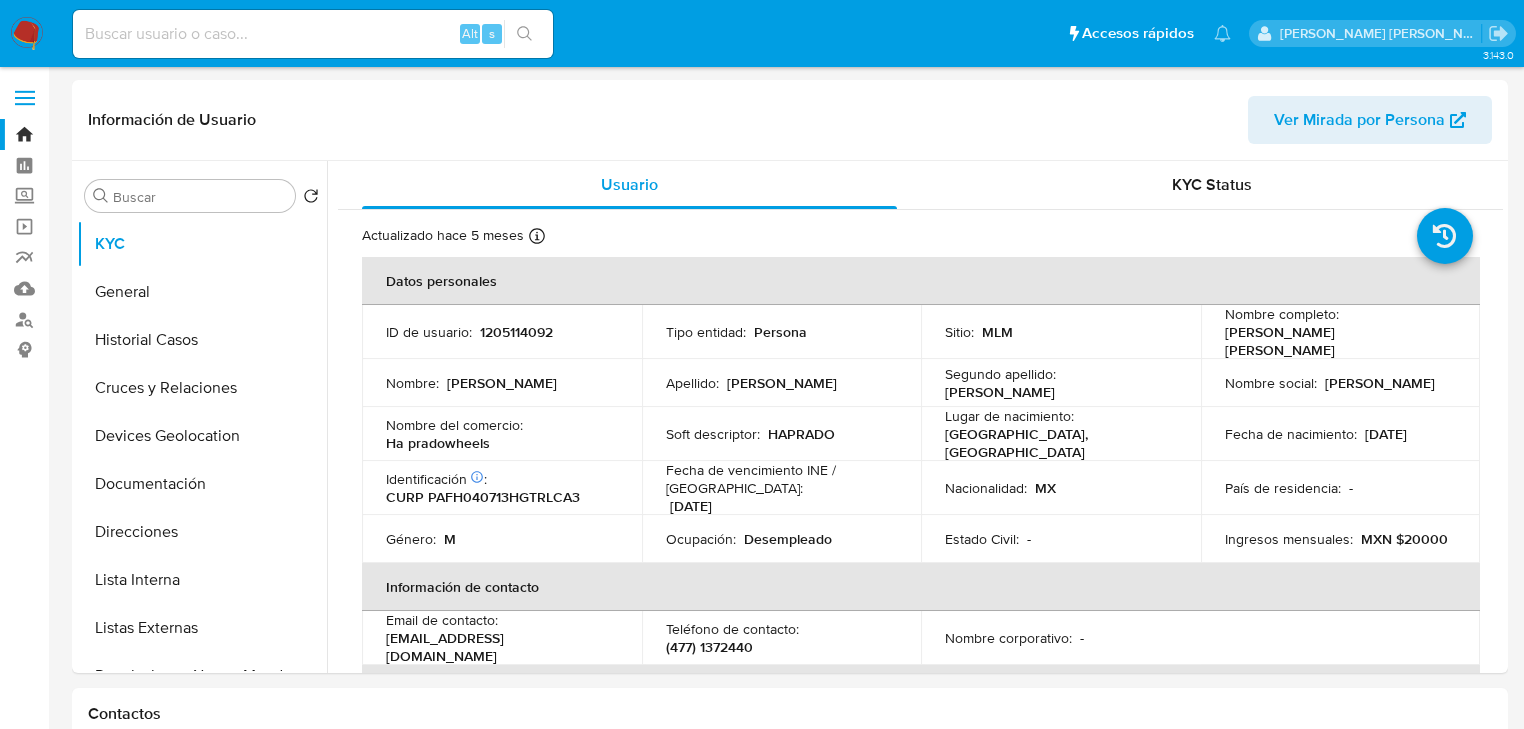 select on "10" 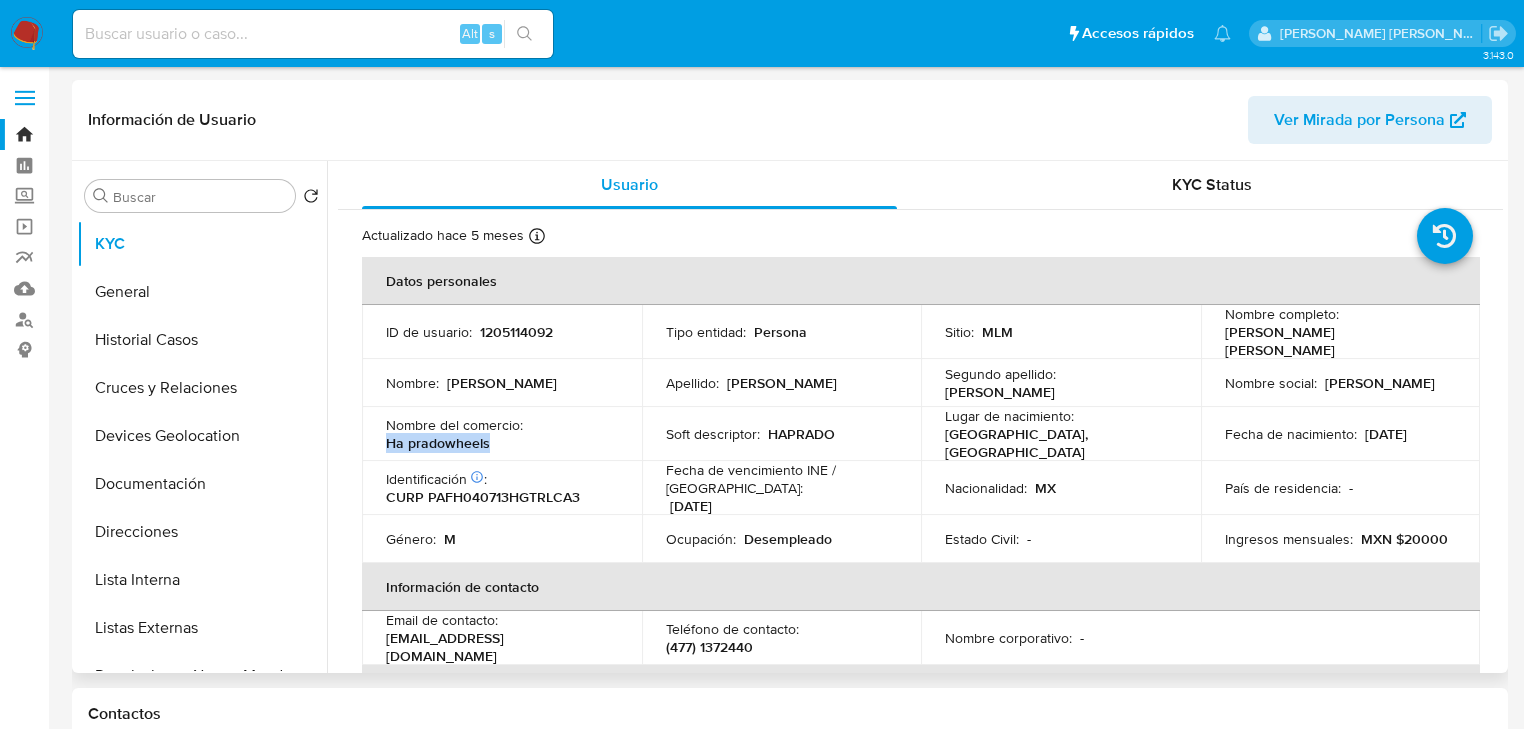 drag, startPoint x: 490, startPoint y: 438, endPoint x: 384, endPoint y: 434, distance: 106.07545 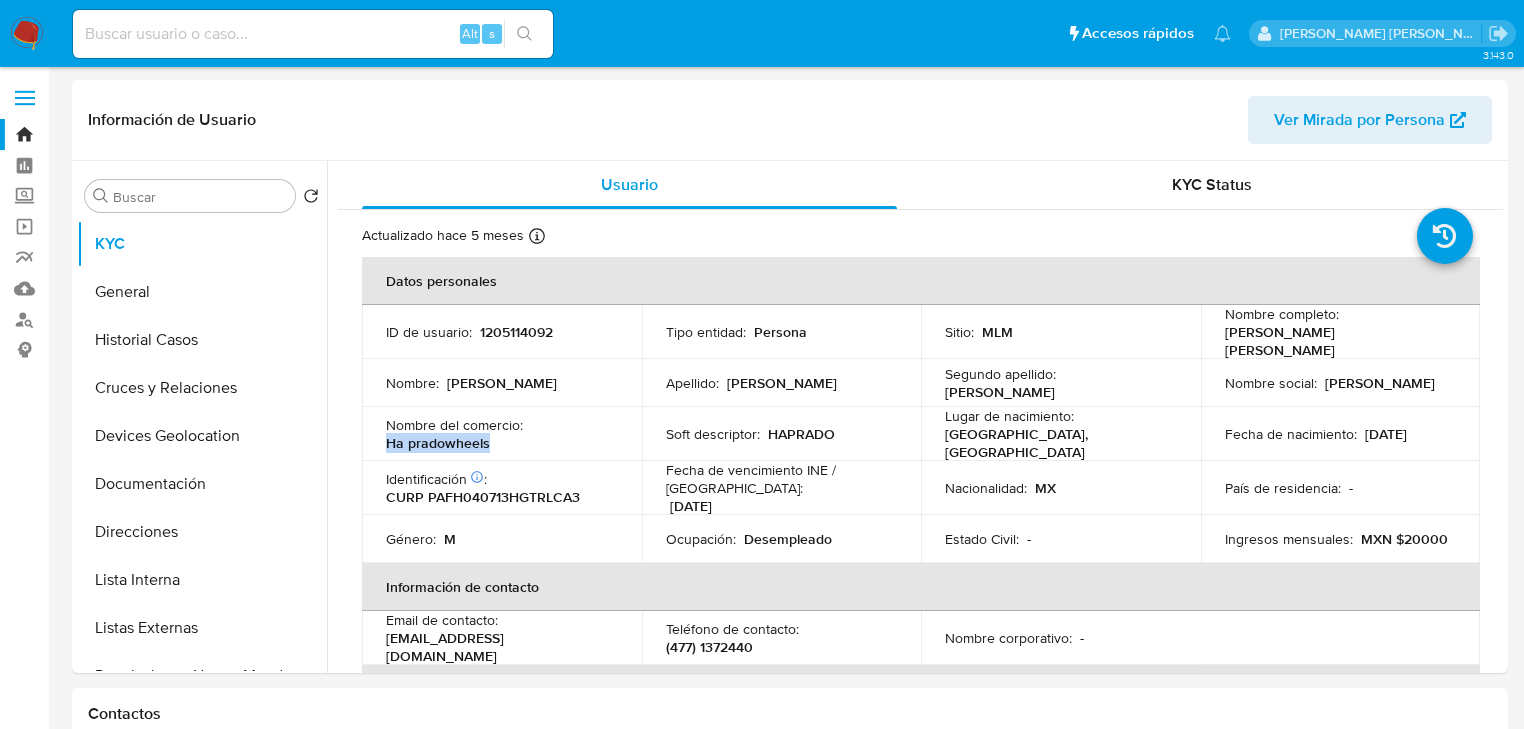 copy on "Ha pradowheels" 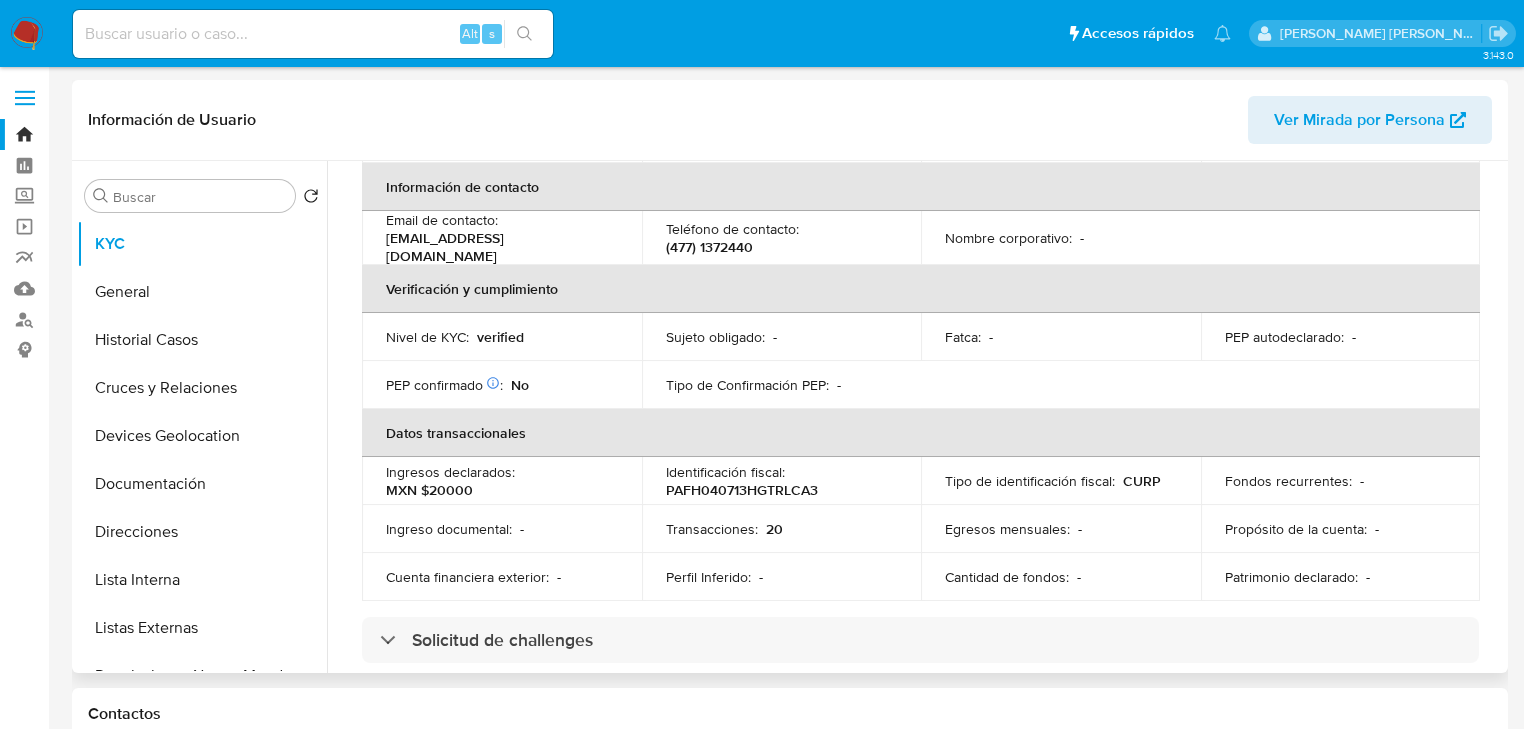 scroll, scrollTop: 800, scrollLeft: 0, axis: vertical 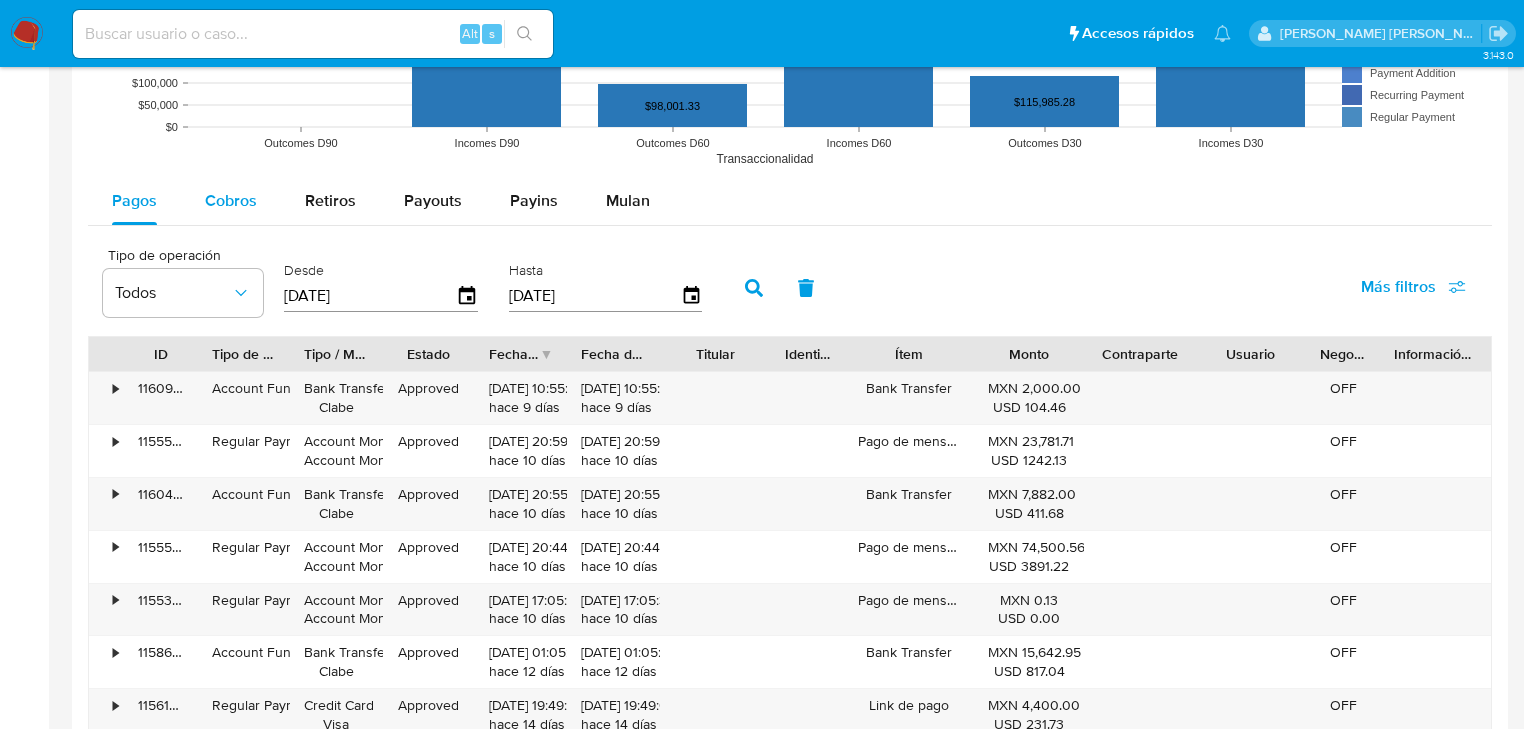 click on "Cobros" at bounding box center [231, 200] 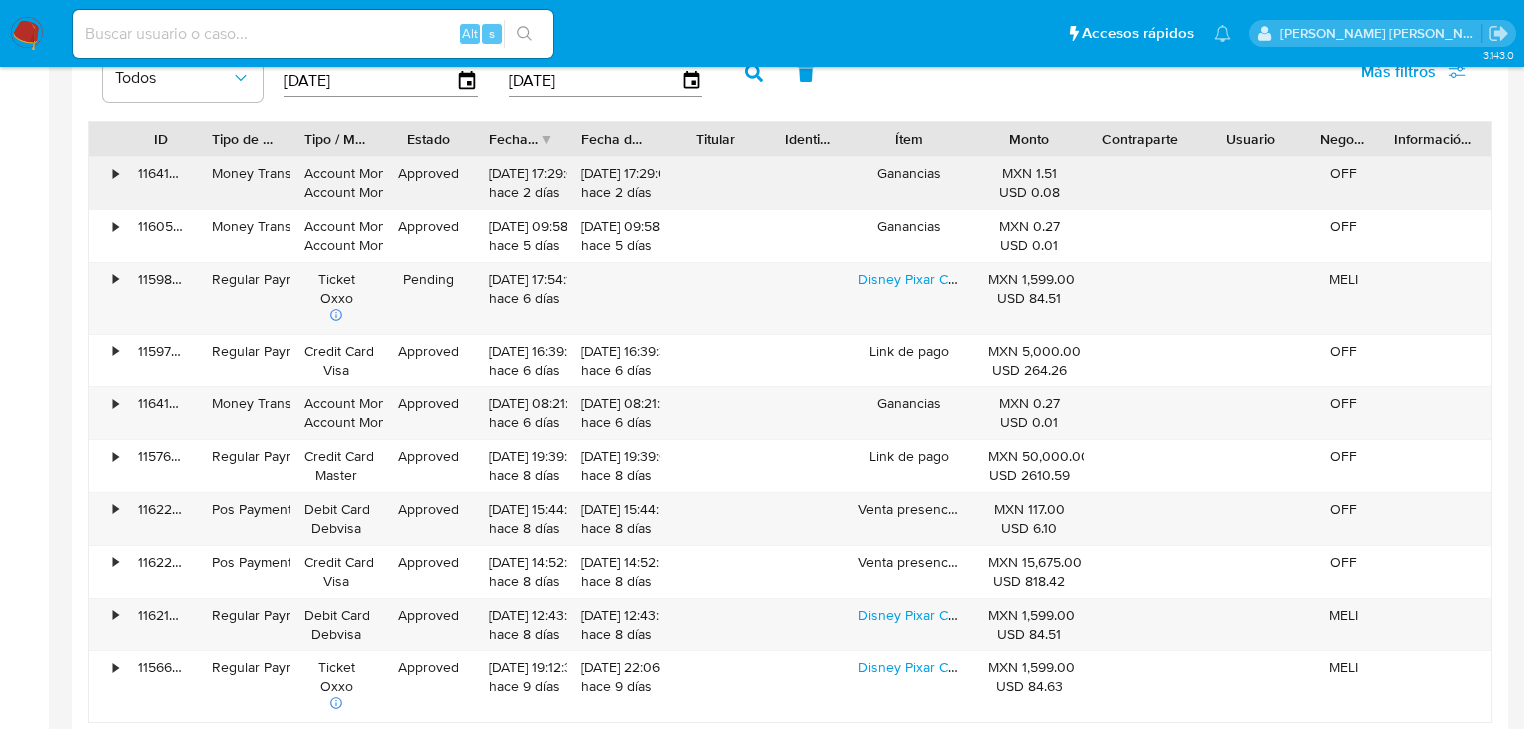 scroll, scrollTop: 1920, scrollLeft: 0, axis: vertical 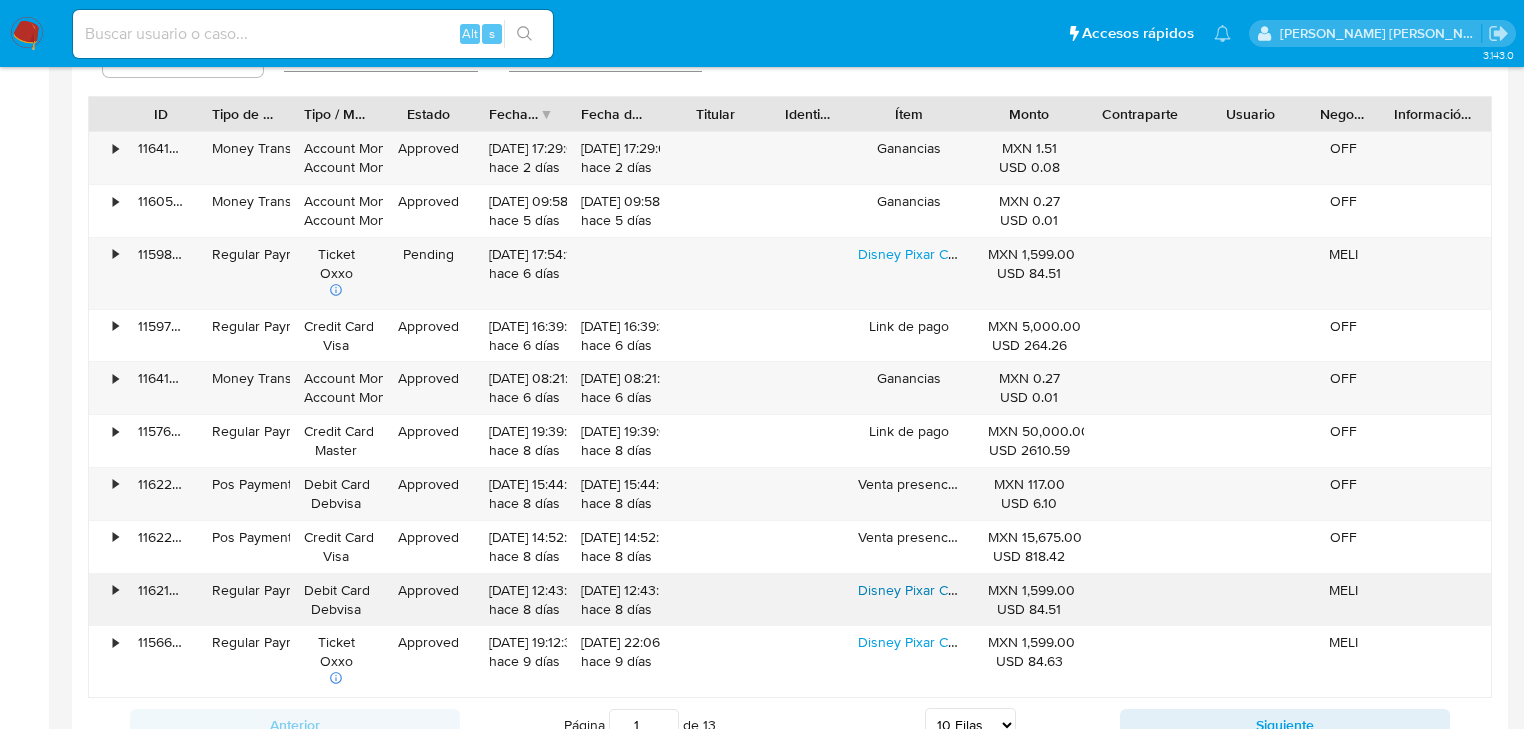 click on "Disney Pixar Cars 1,2 Y 3 Diecast Toys Mcqueen" at bounding box center (1007, 590) 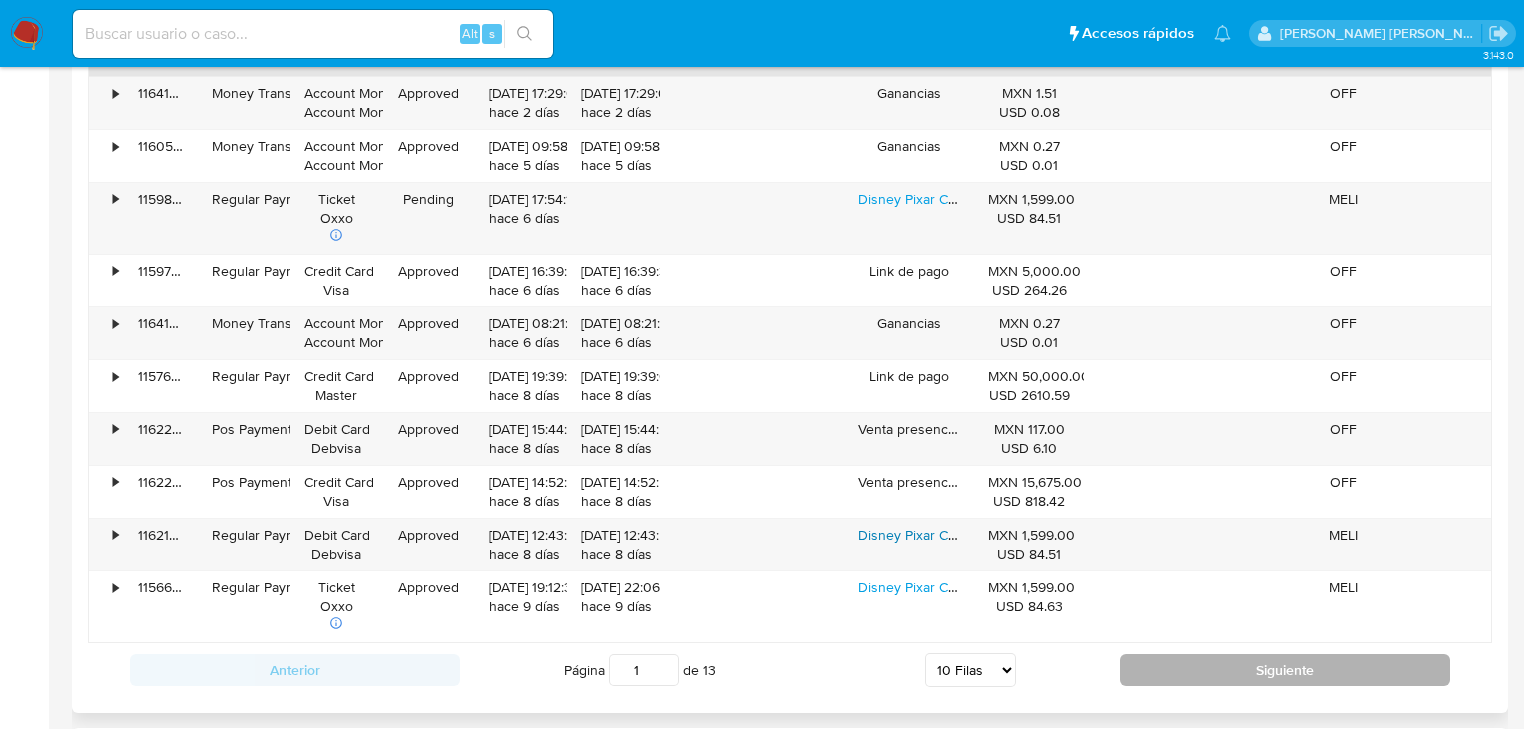 scroll, scrollTop: 2000, scrollLeft: 0, axis: vertical 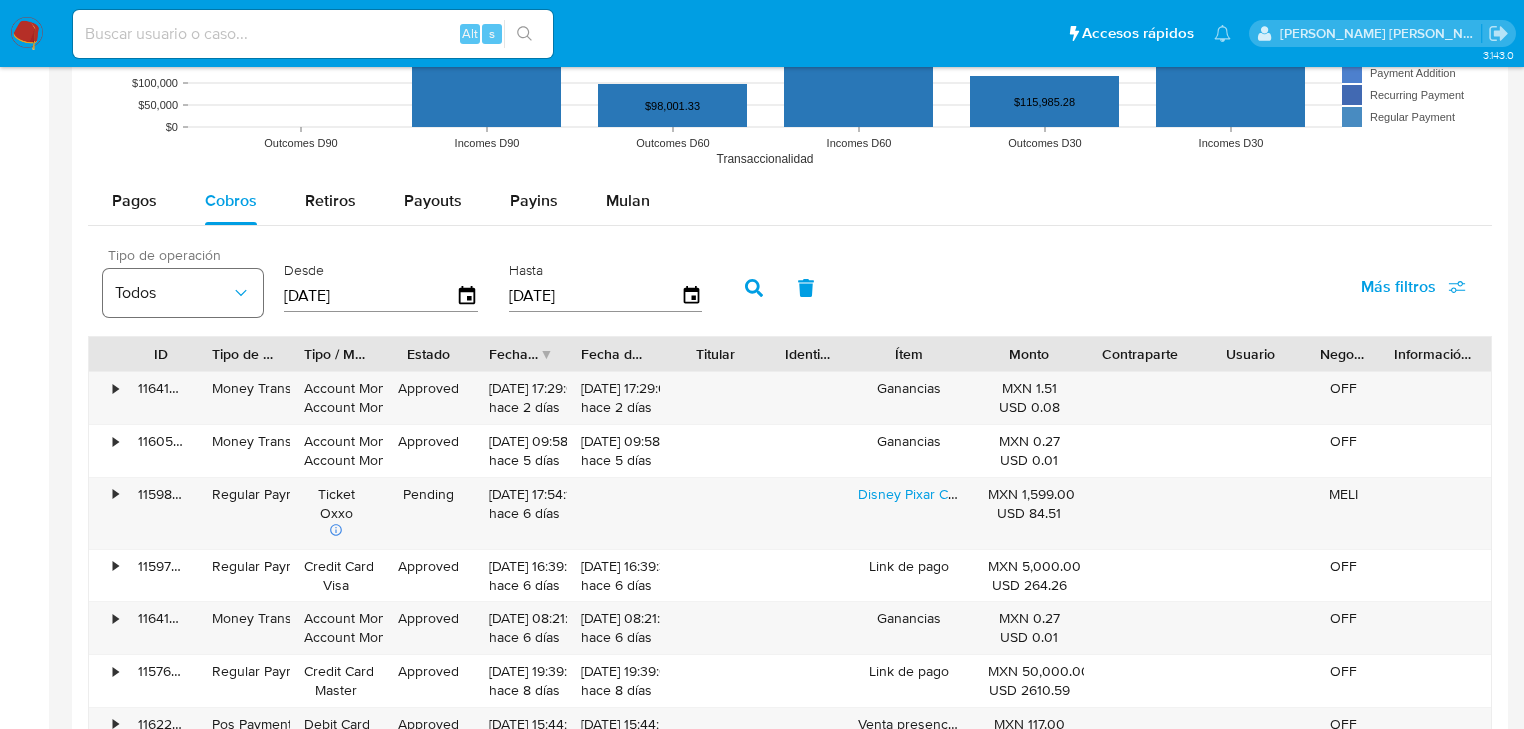 click 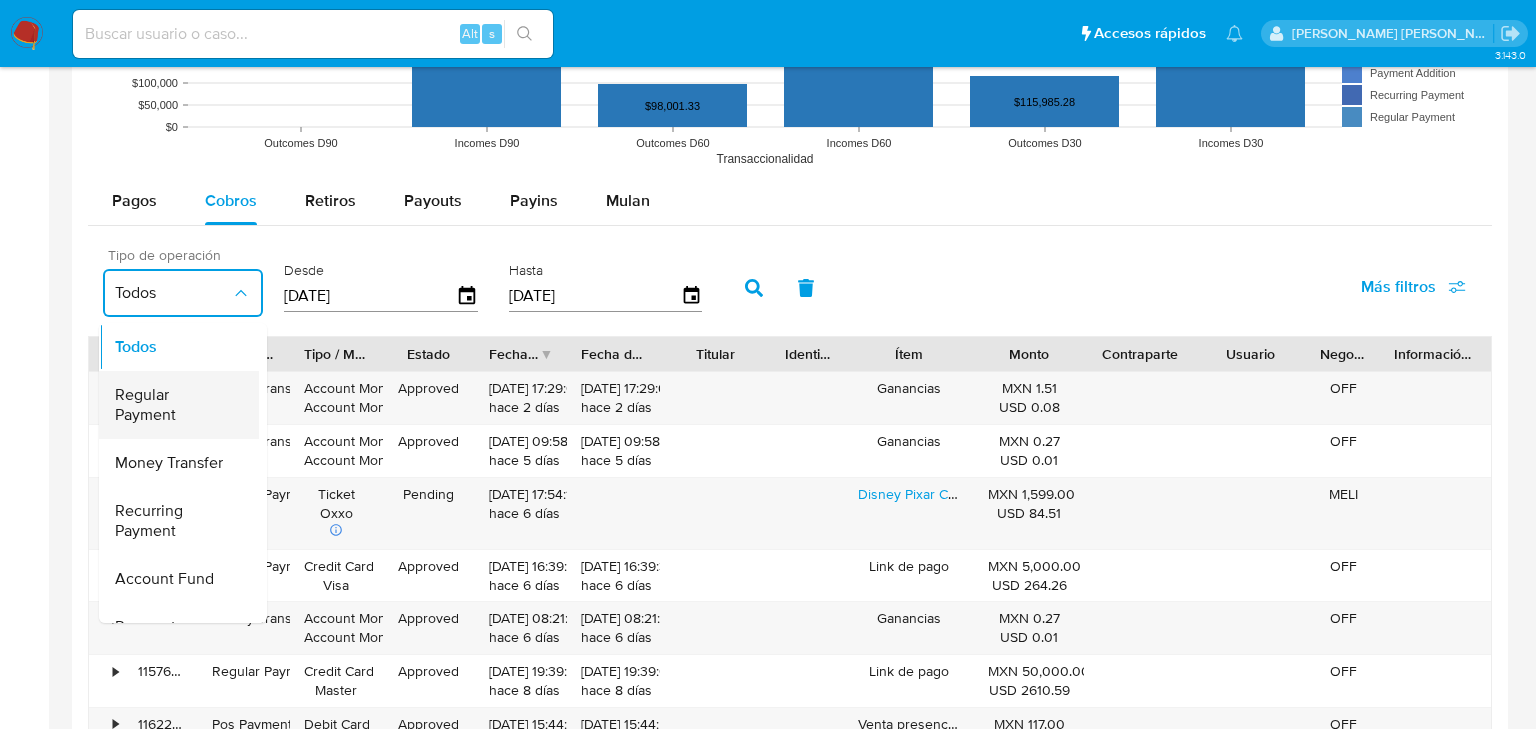click on "Regular Payment" at bounding box center [173, 405] 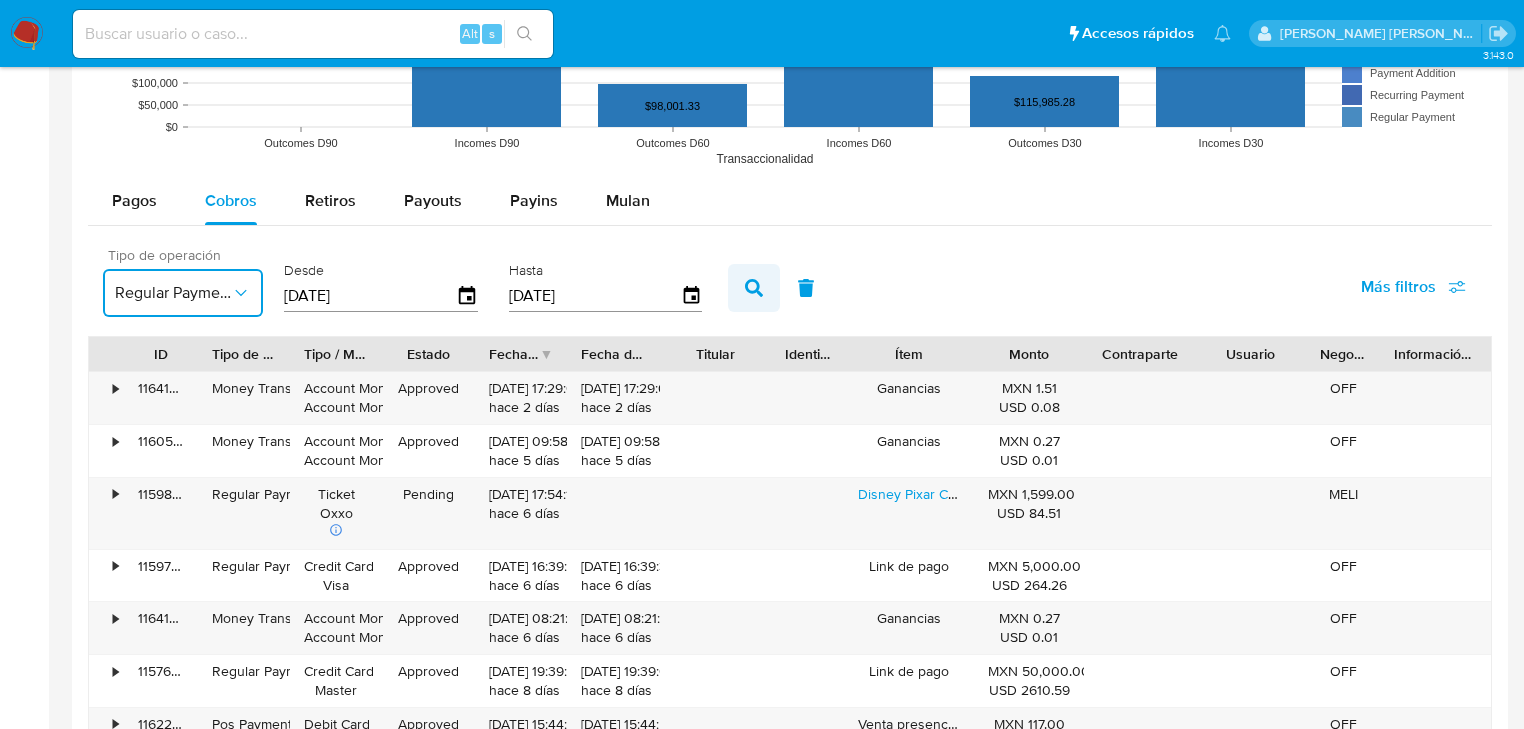 click 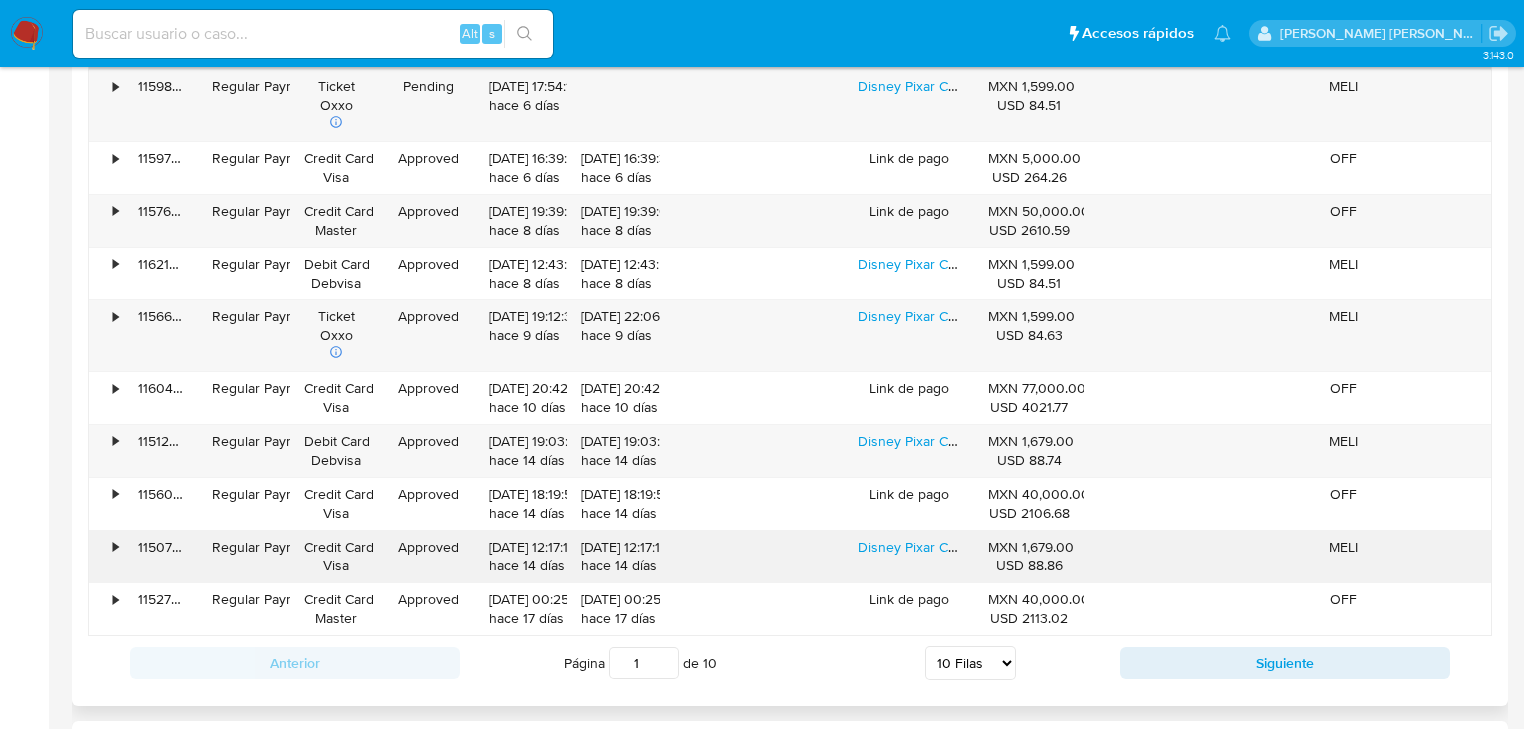 scroll, scrollTop: 2000, scrollLeft: 0, axis: vertical 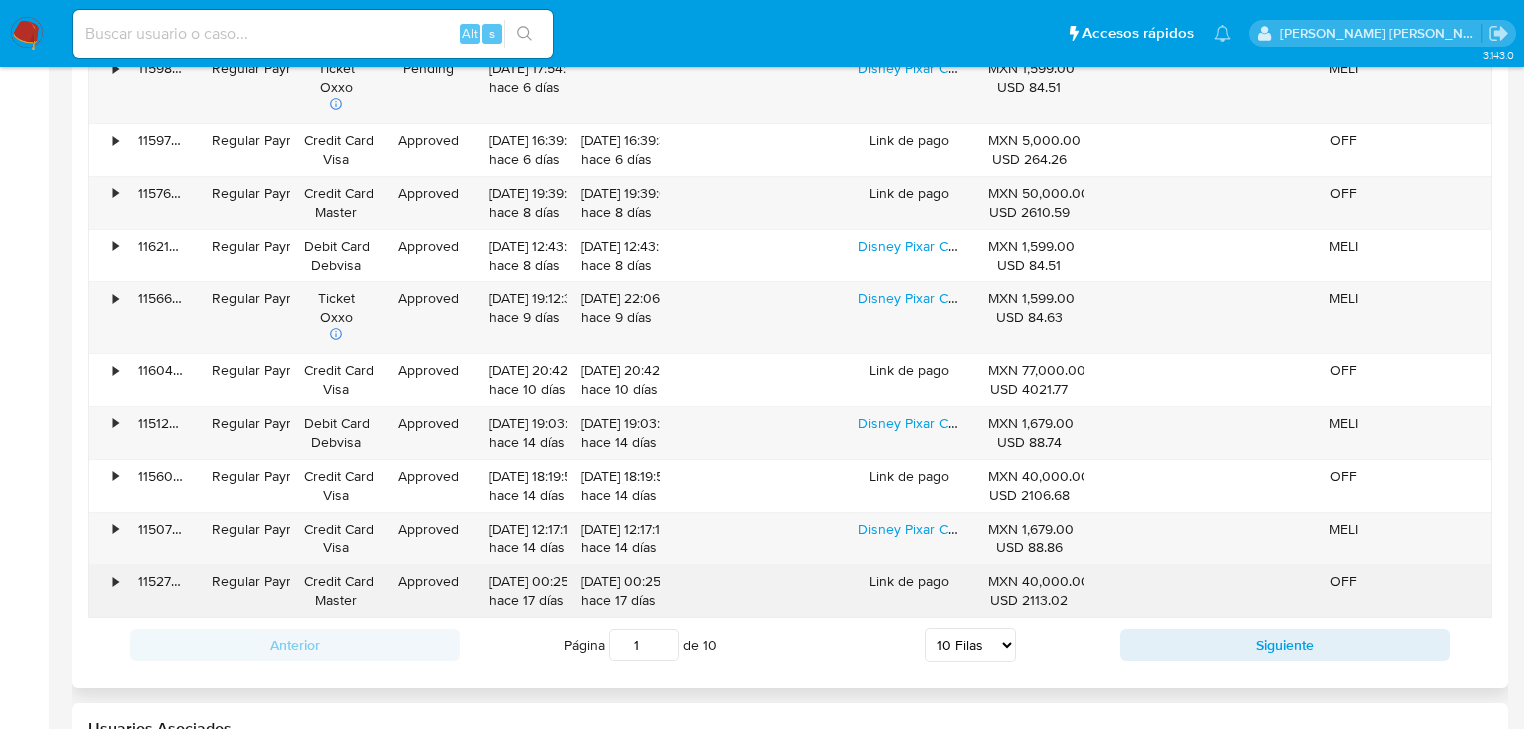 drag, startPoint x: 1200, startPoint y: 645, endPoint x: 890, endPoint y: 602, distance: 312.96805 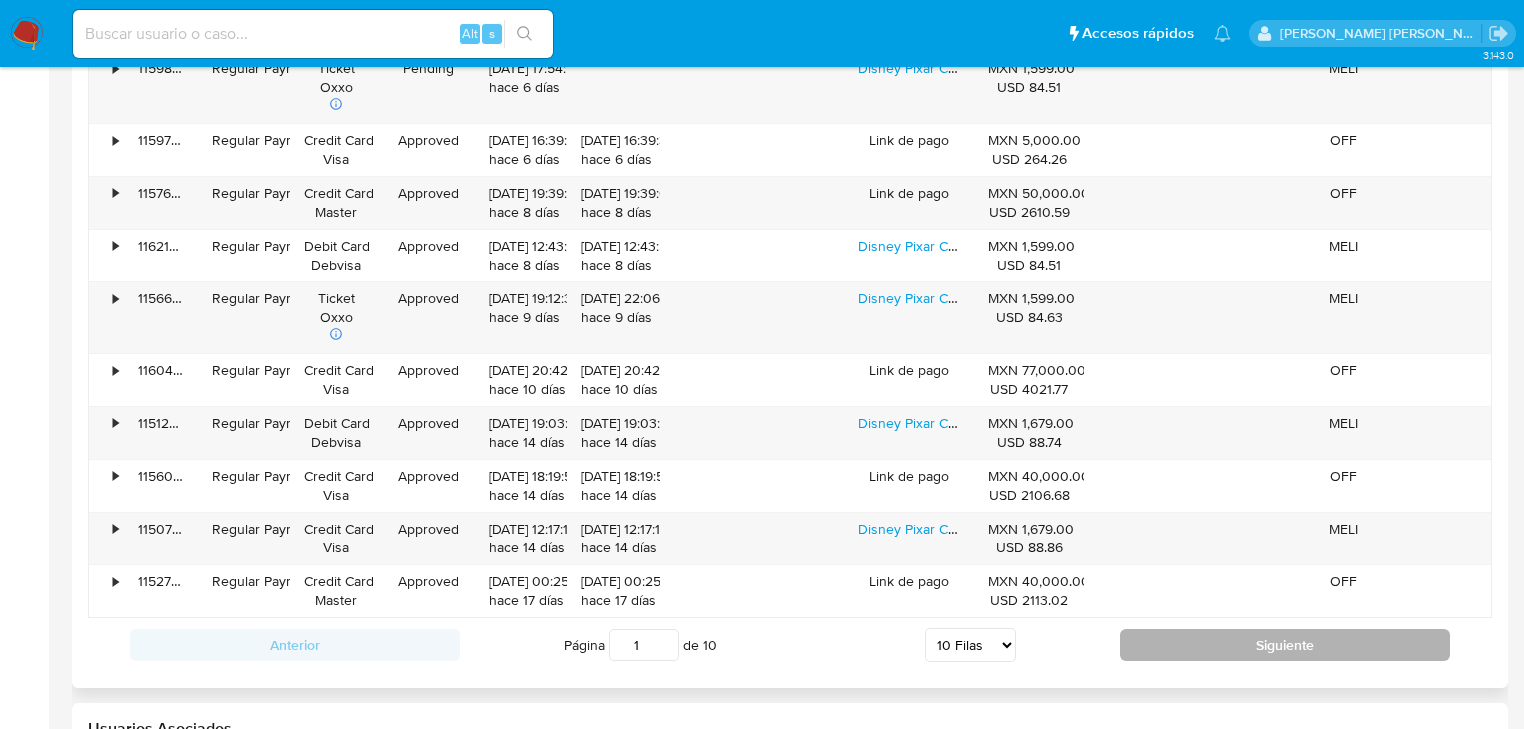 click on "Siguiente" at bounding box center [1285, 645] 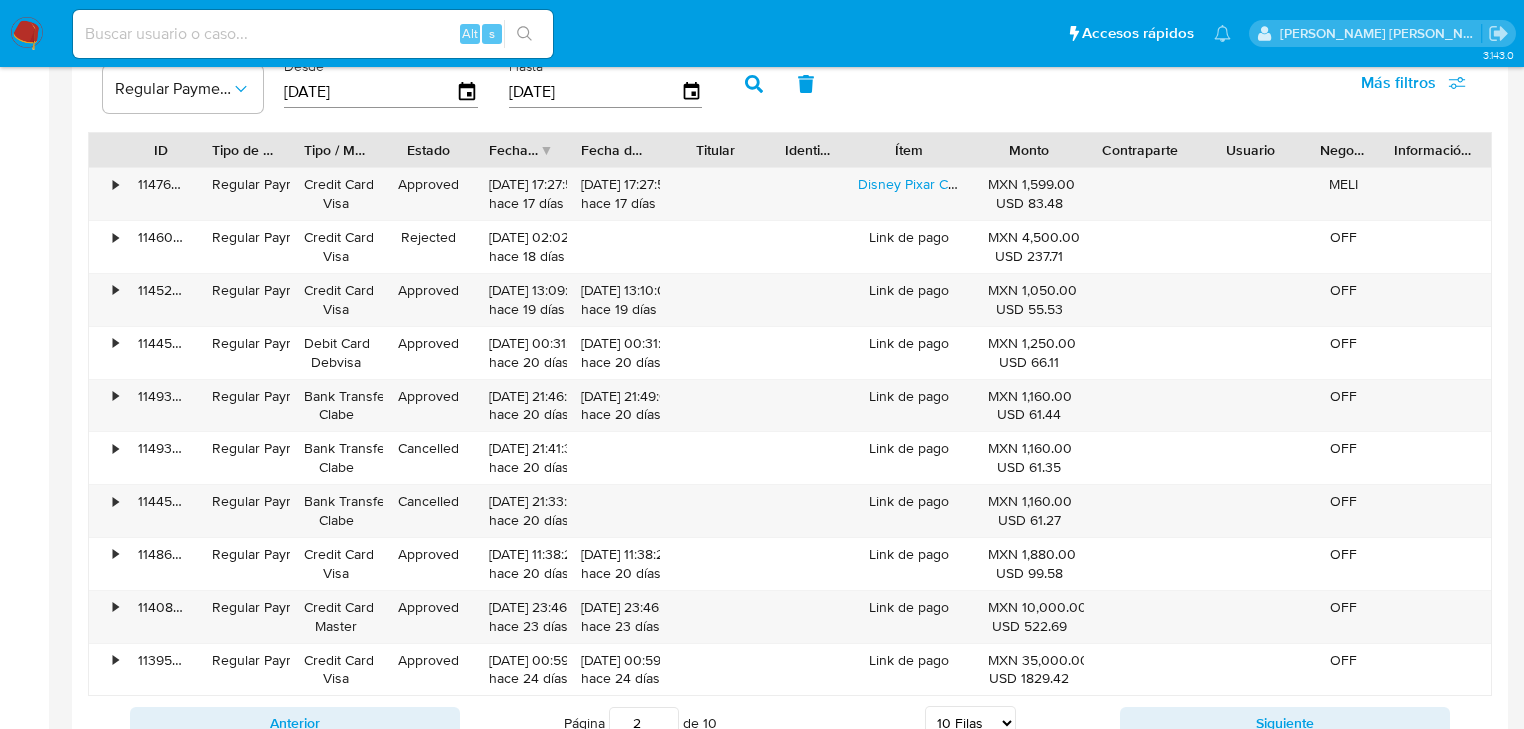 scroll, scrollTop: 1920, scrollLeft: 0, axis: vertical 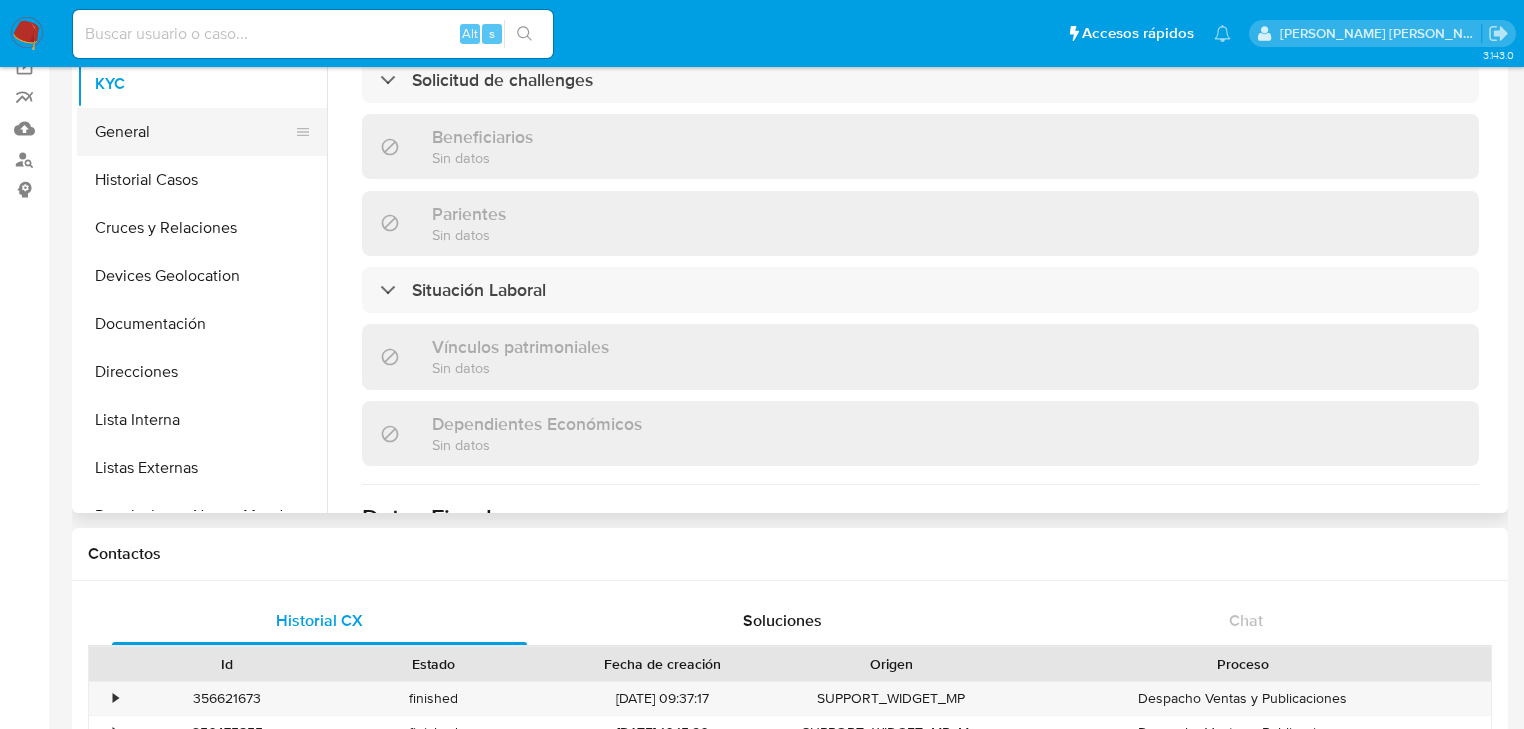 drag, startPoint x: 130, startPoint y: 144, endPoint x: 128, endPoint y: 111, distance: 33.06055 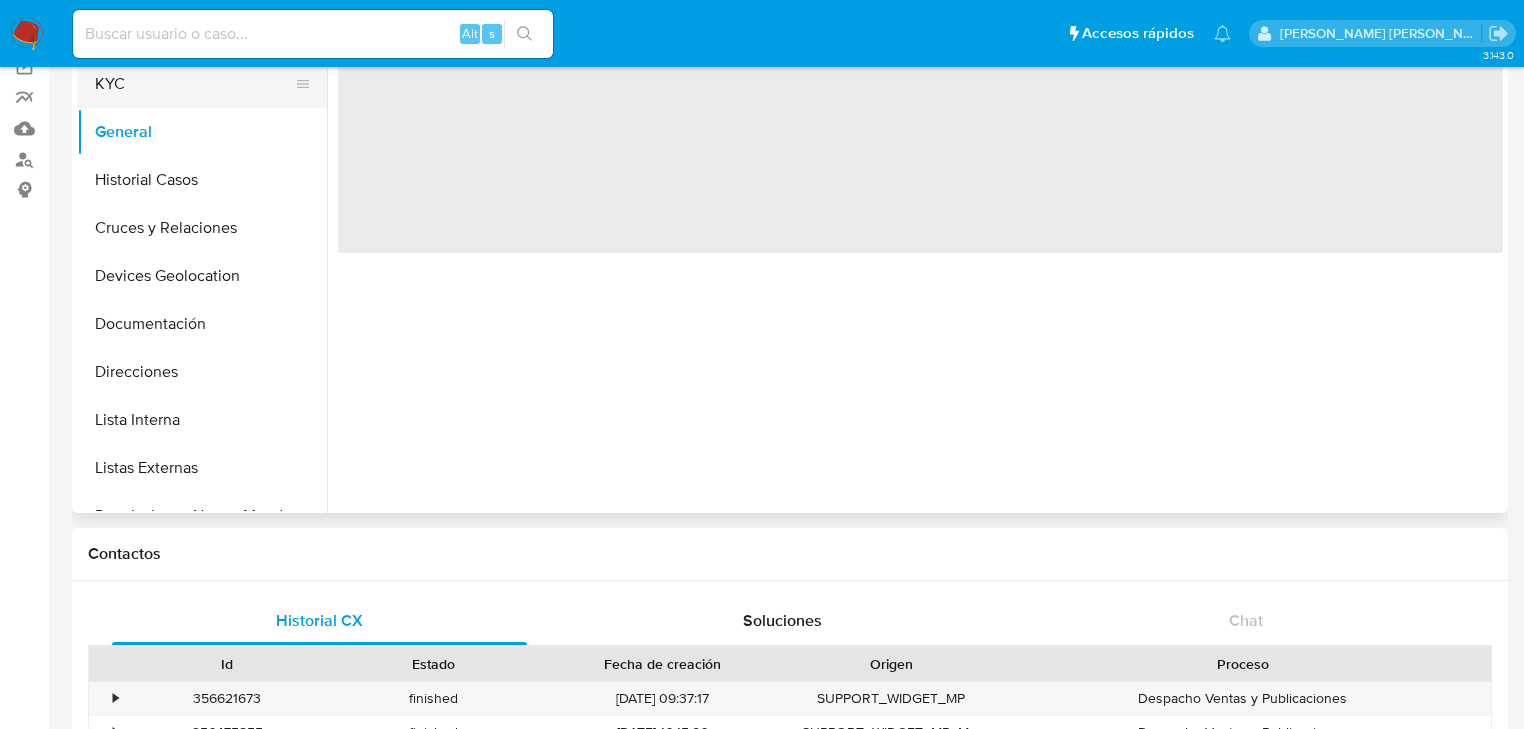 click on "KYC" at bounding box center (194, 84) 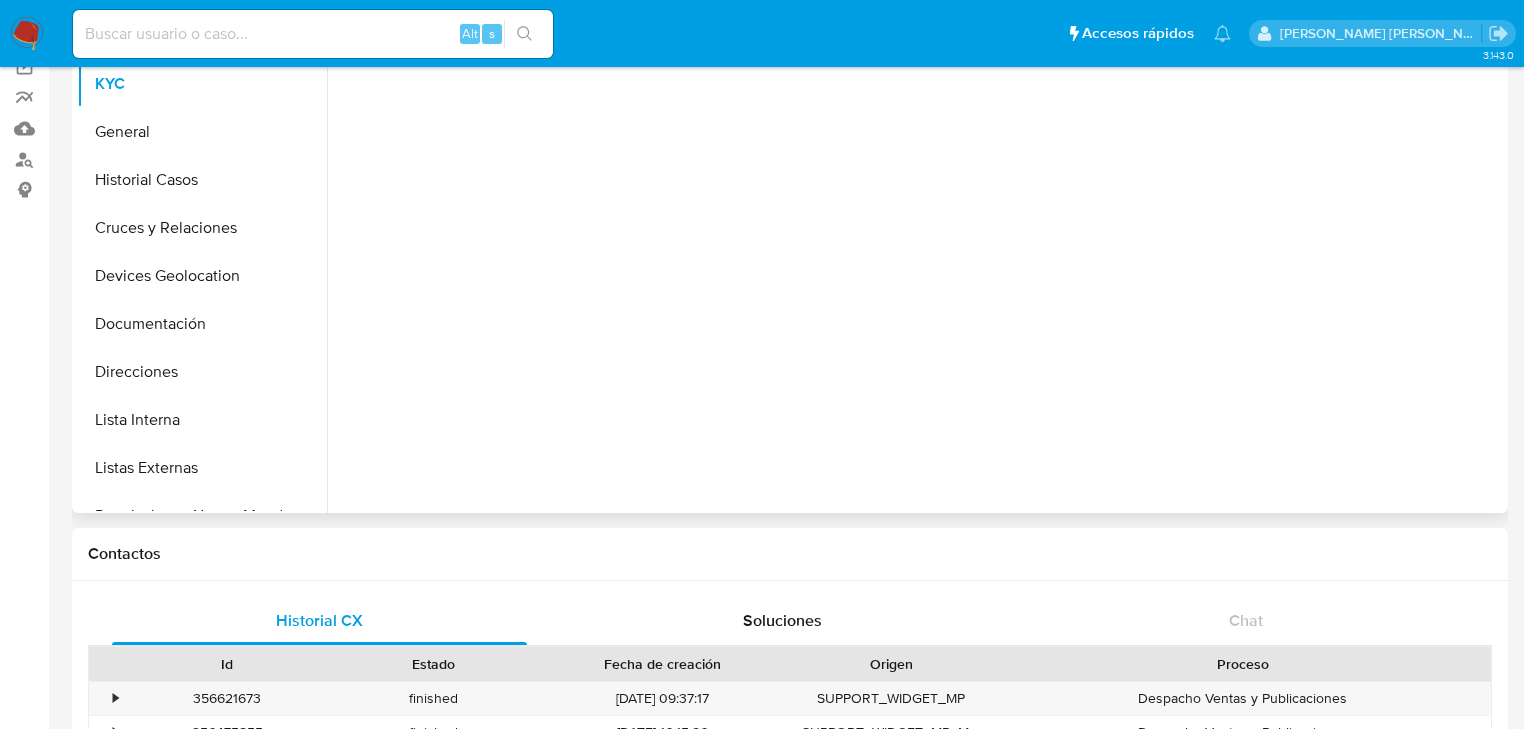scroll, scrollTop: 0, scrollLeft: 0, axis: both 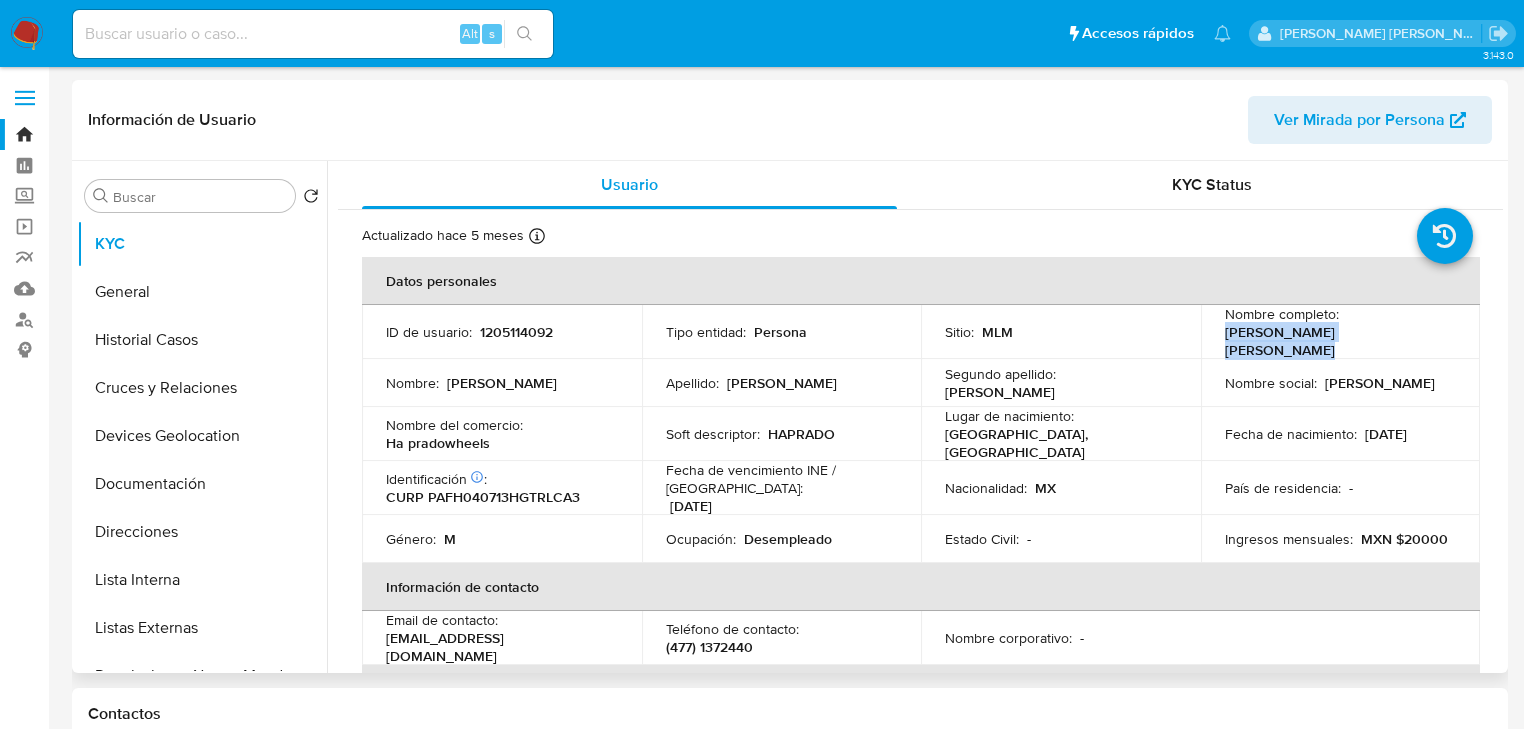 drag, startPoint x: 1295, startPoint y: 338, endPoint x: 1414, endPoint y: 333, distance: 119.104996 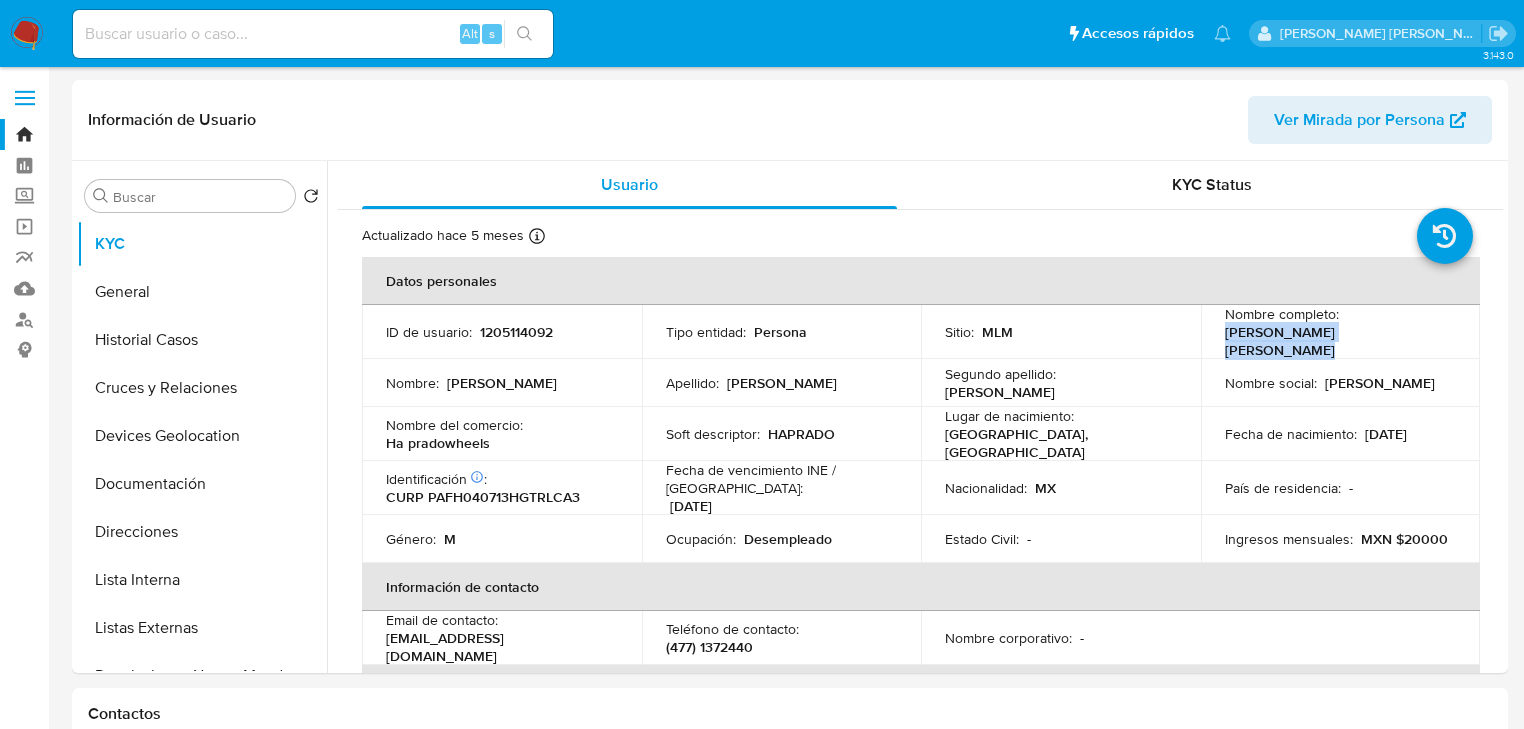 copy on "Hector Antonio Prado Flores" 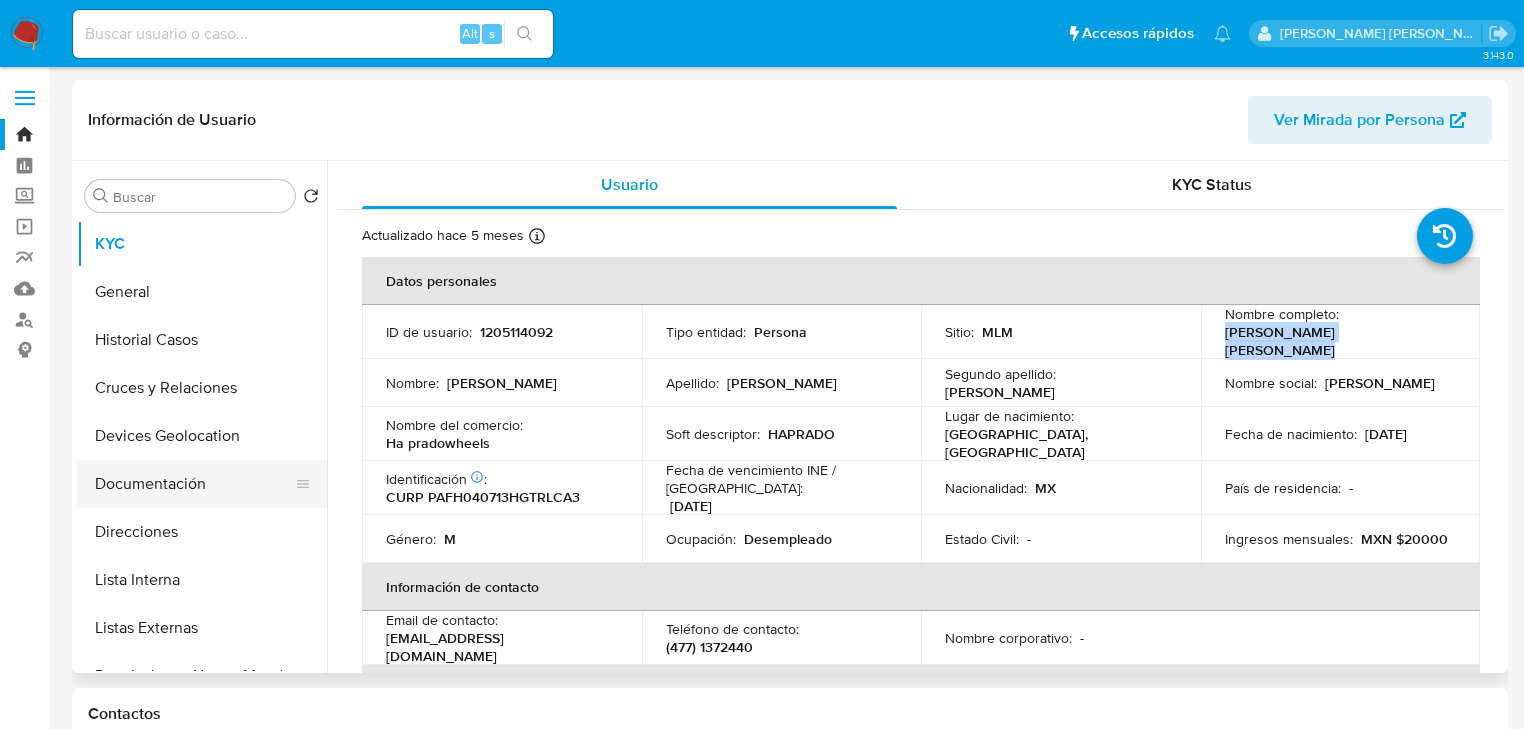 drag, startPoint x: 188, startPoint y: 504, endPoint x: 225, endPoint y: 496, distance: 37.85499 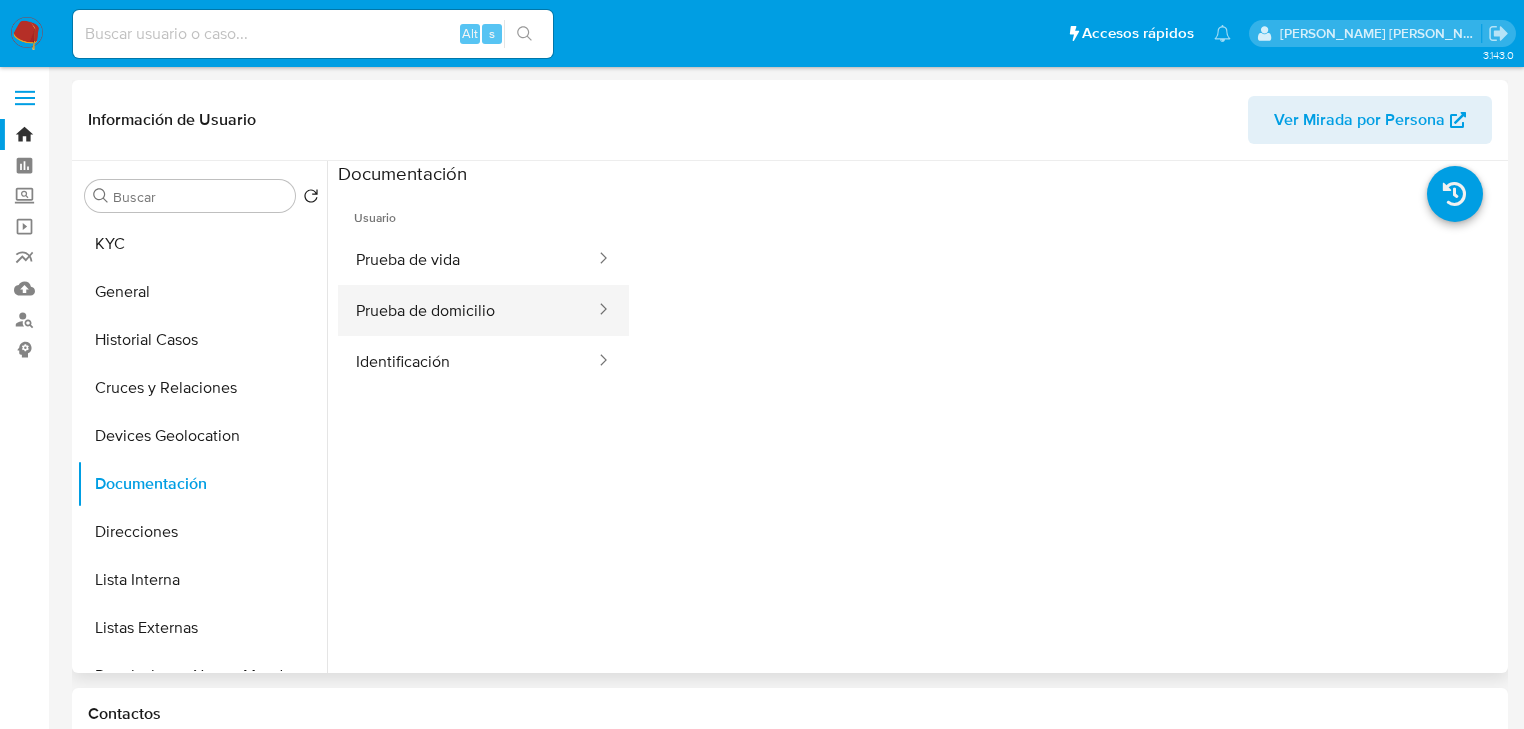 click on "Prueba de domicilio" at bounding box center (467, 310) 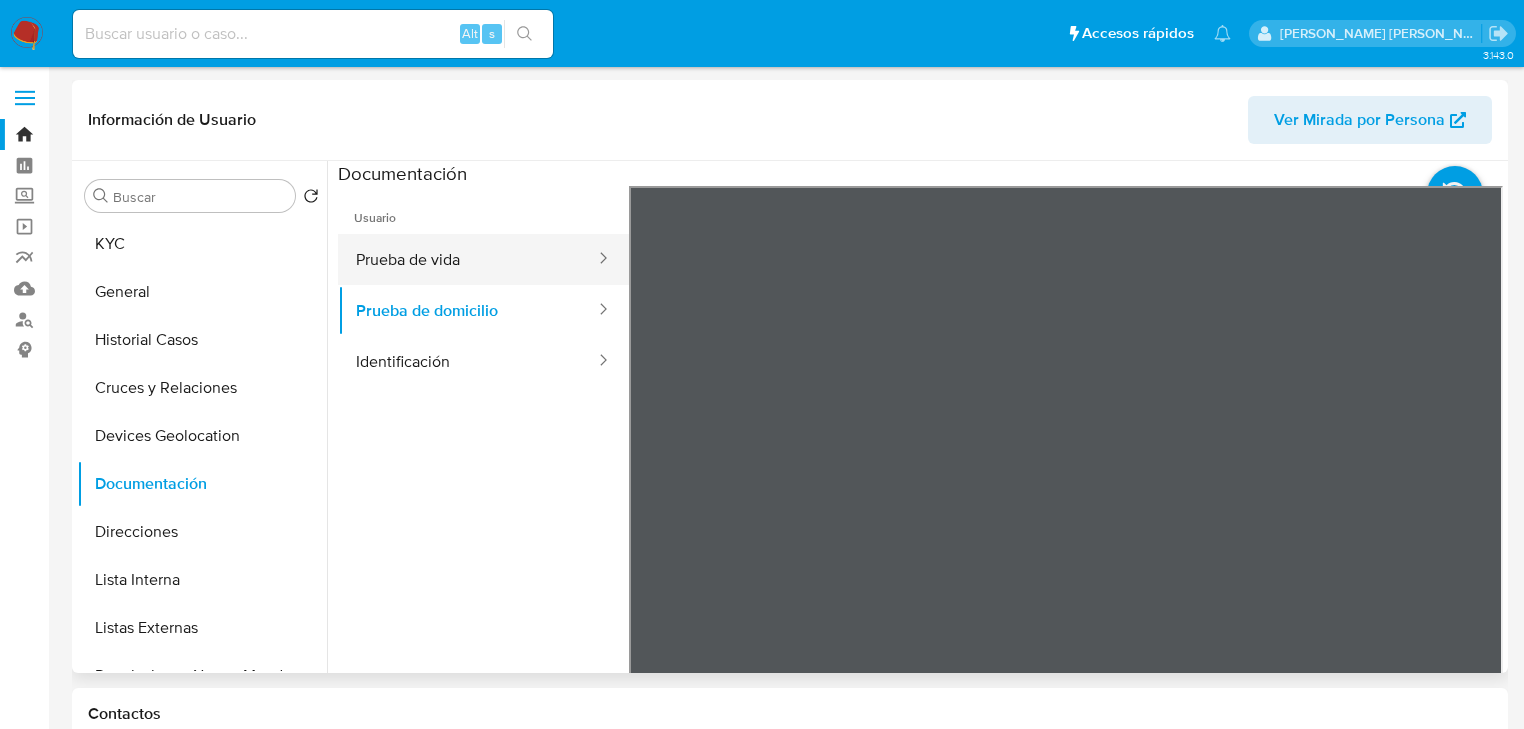 click on "Prueba de vida" at bounding box center [467, 259] 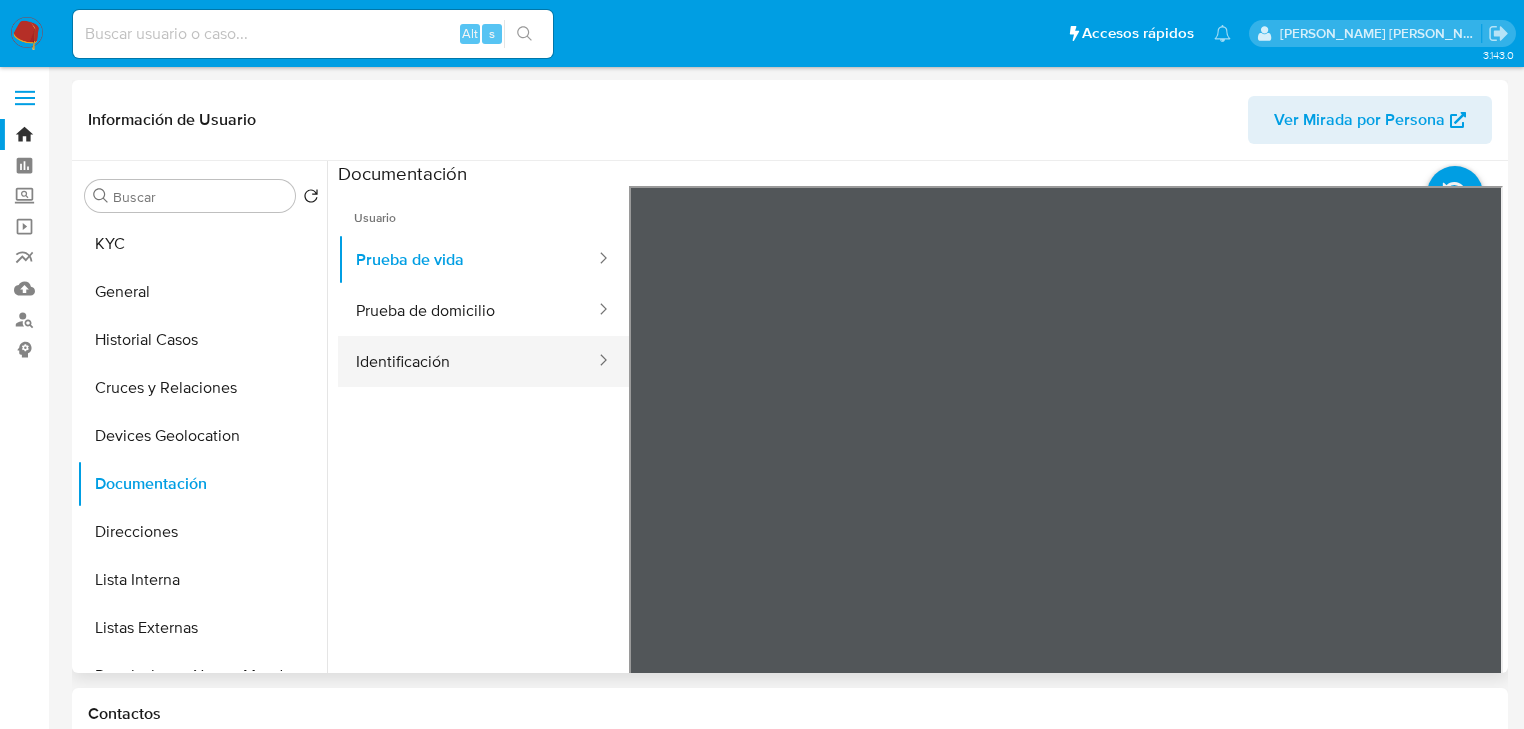 click on "Identificación" at bounding box center (467, 361) 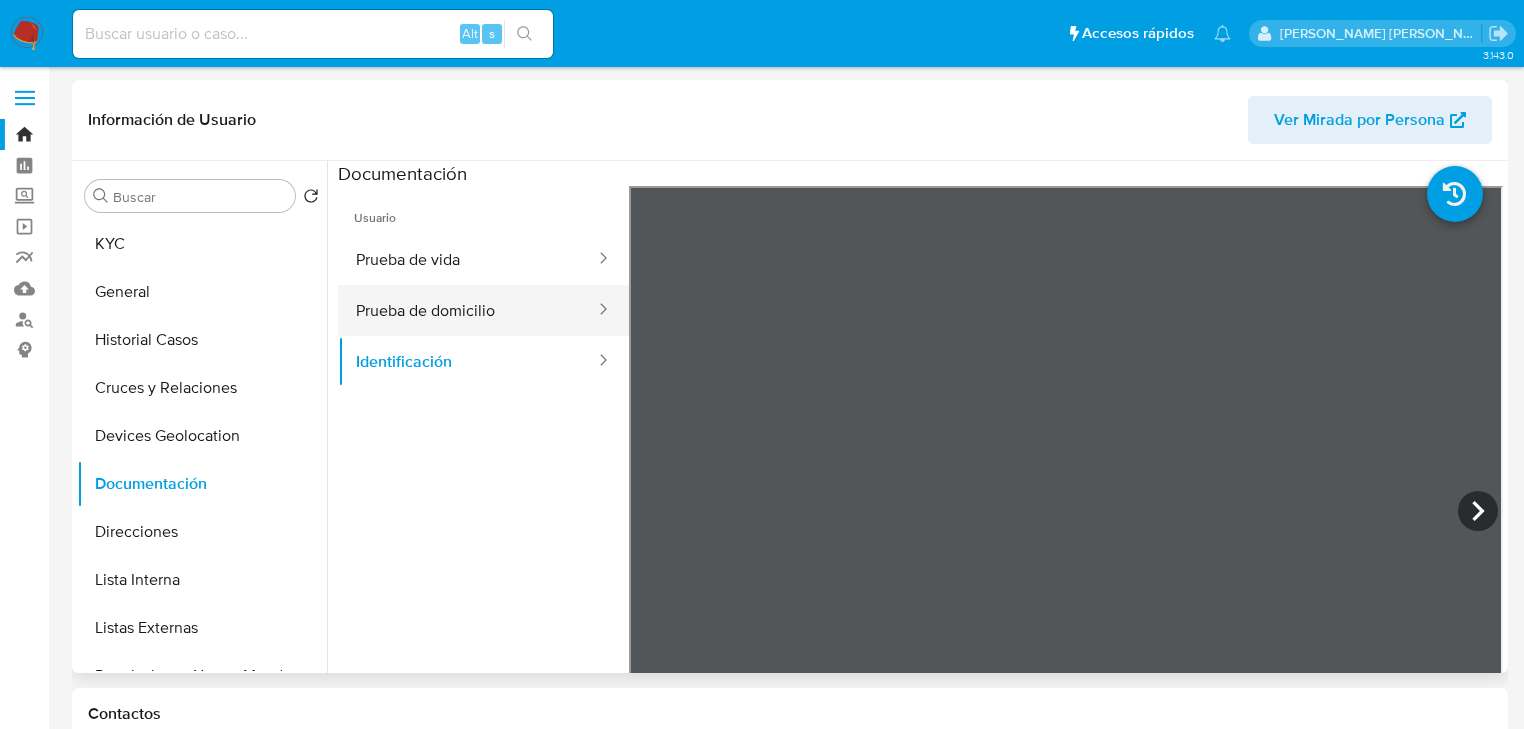 click on "Prueba de domicilio" at bounding box center (467, 310) 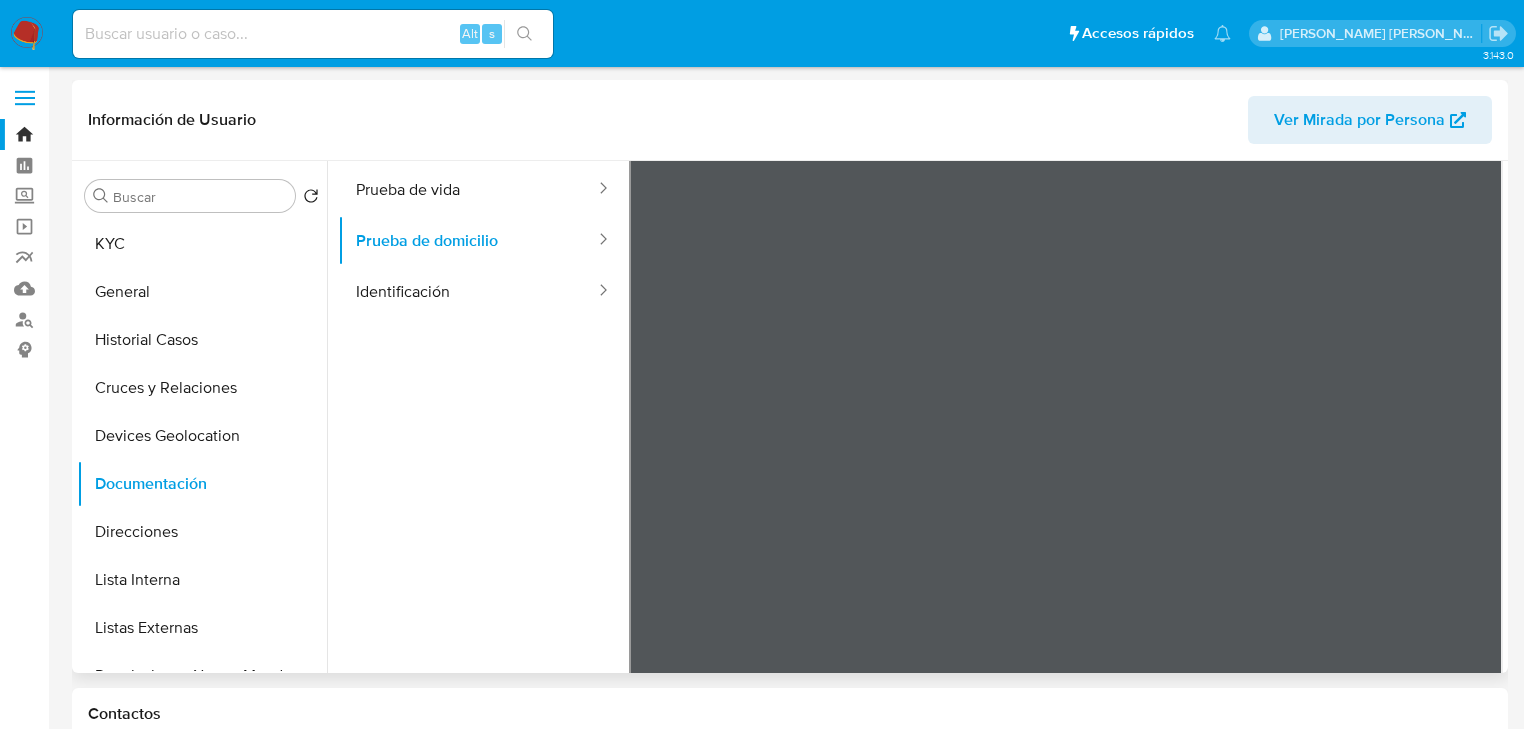 scroll, scrollTop: 168, scrollLeft: 0, axis: vertical 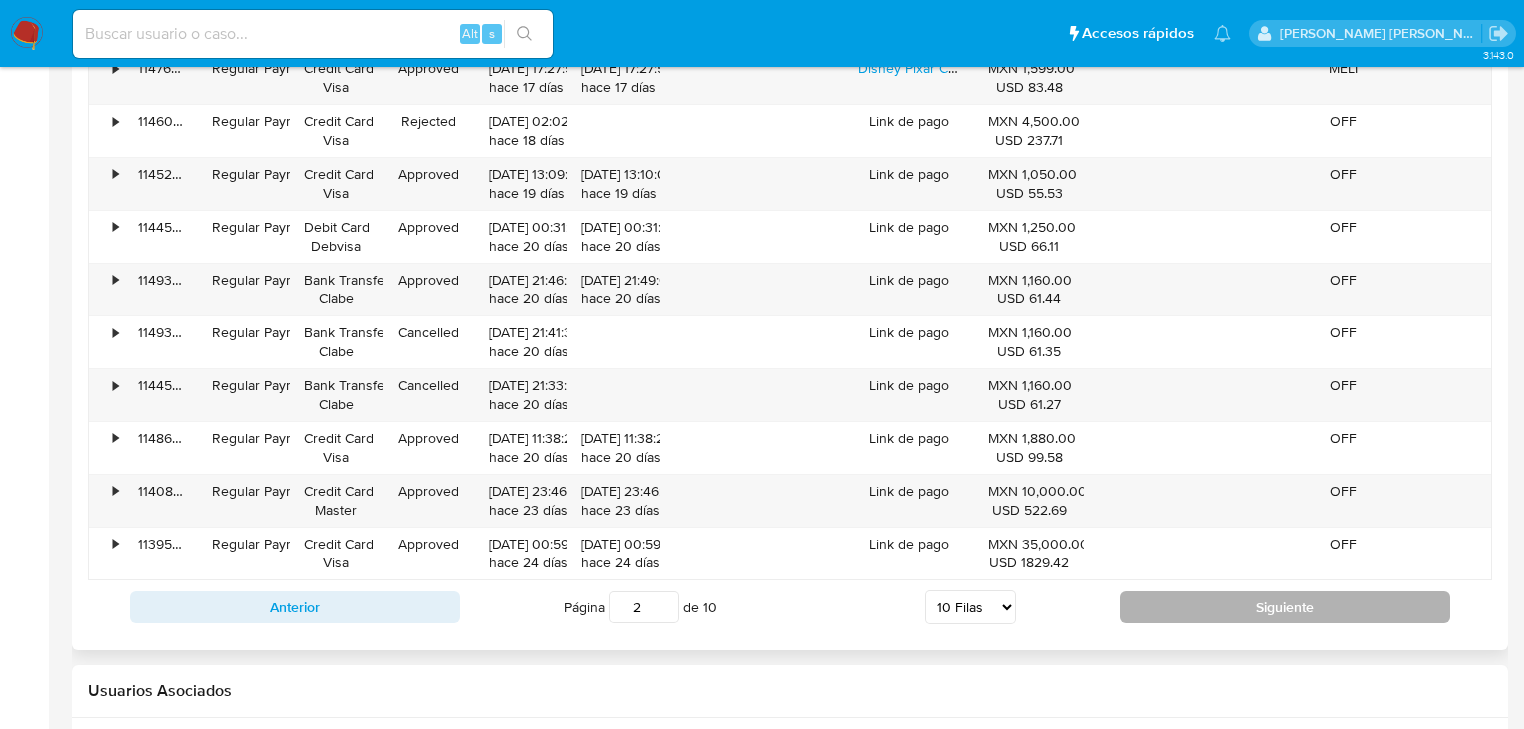 click on "Anterior Página   2   de   10 5   Filas 10   Filas 20   Filas 25   Filas 50   Filas 100   Filas Siguiente" at bounding box center [790, 607] 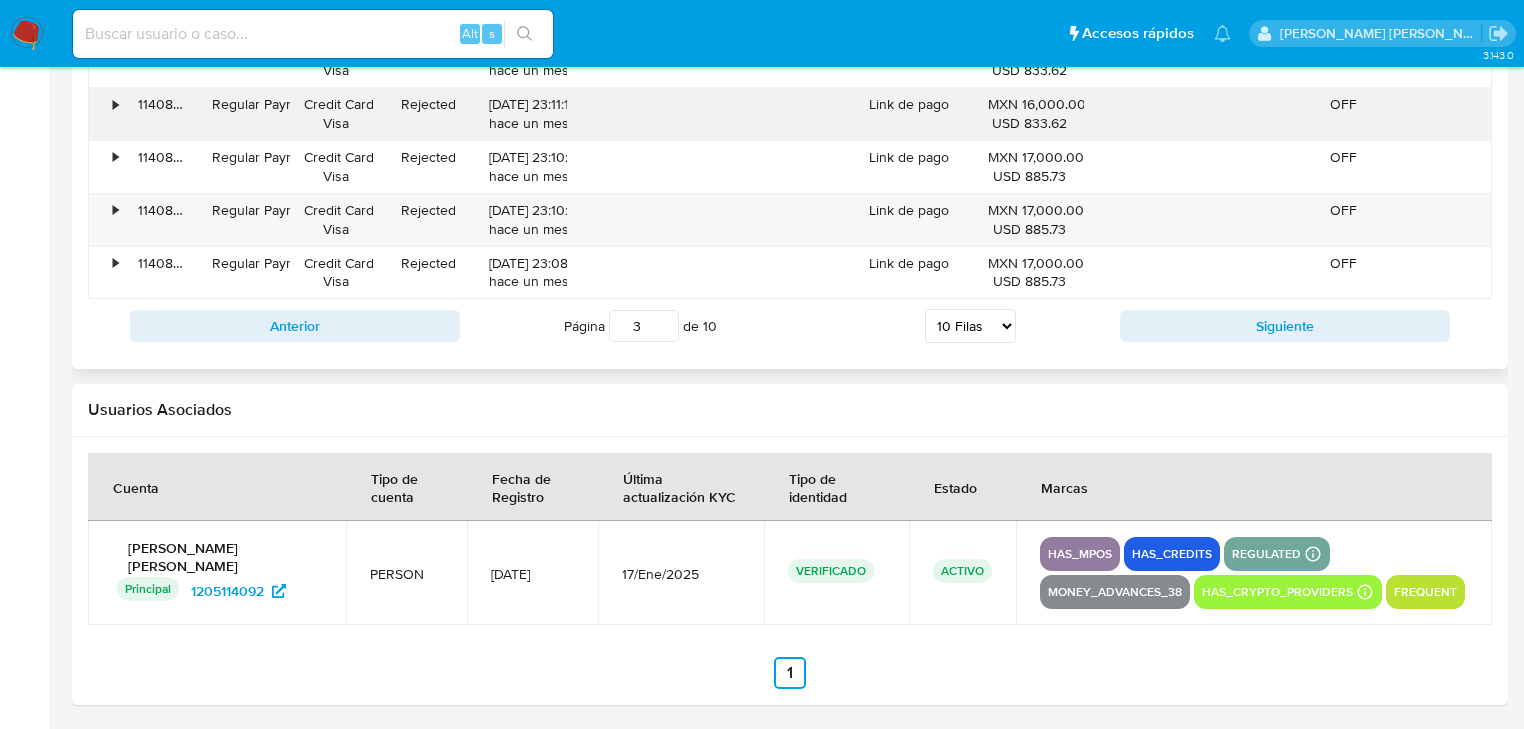scroll, scrollTop: 1882, scrollLeft: 0, axis: vertical 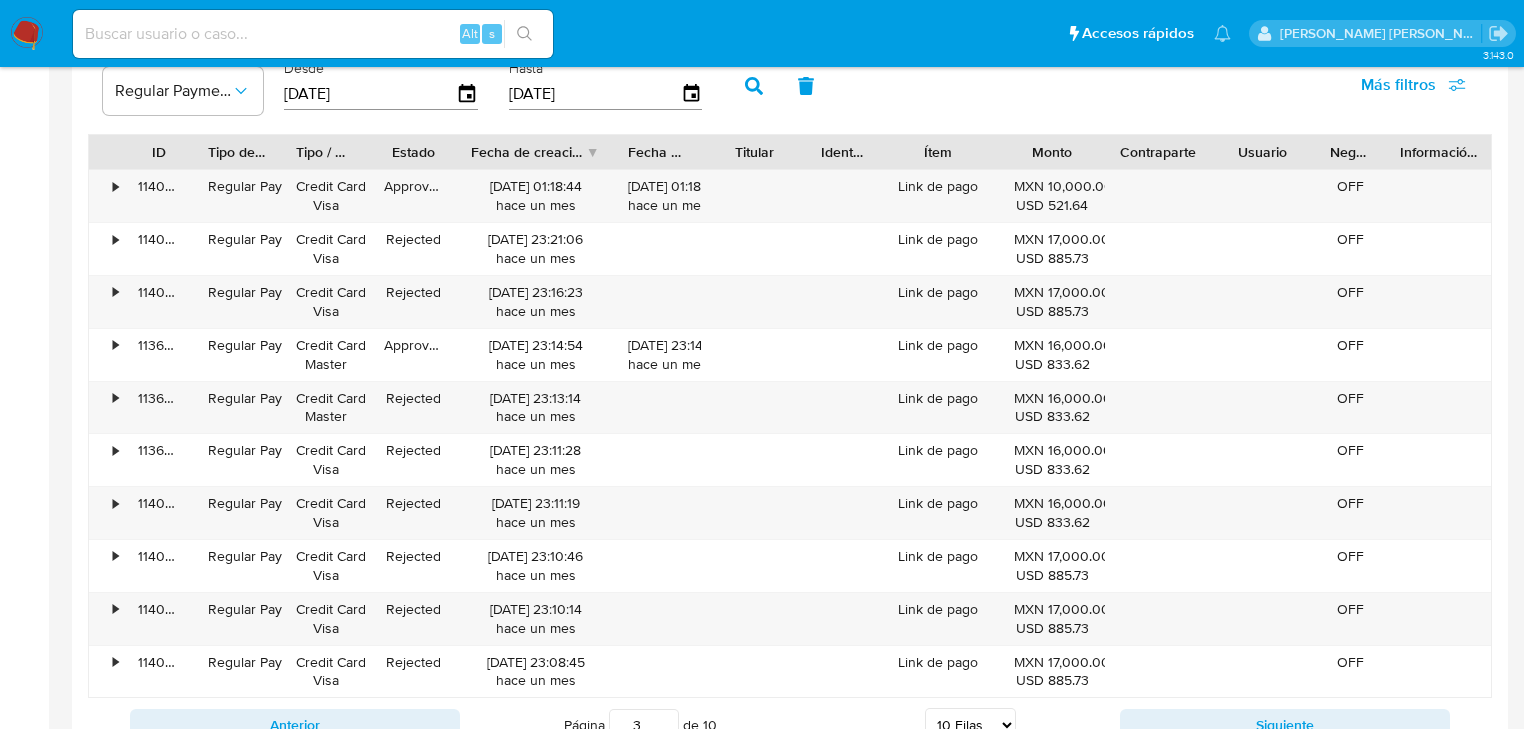 drag, startPoint x: 576, startPoint y: 148, endPoint x: 640, endPoint y: 149, distance: 64.00781 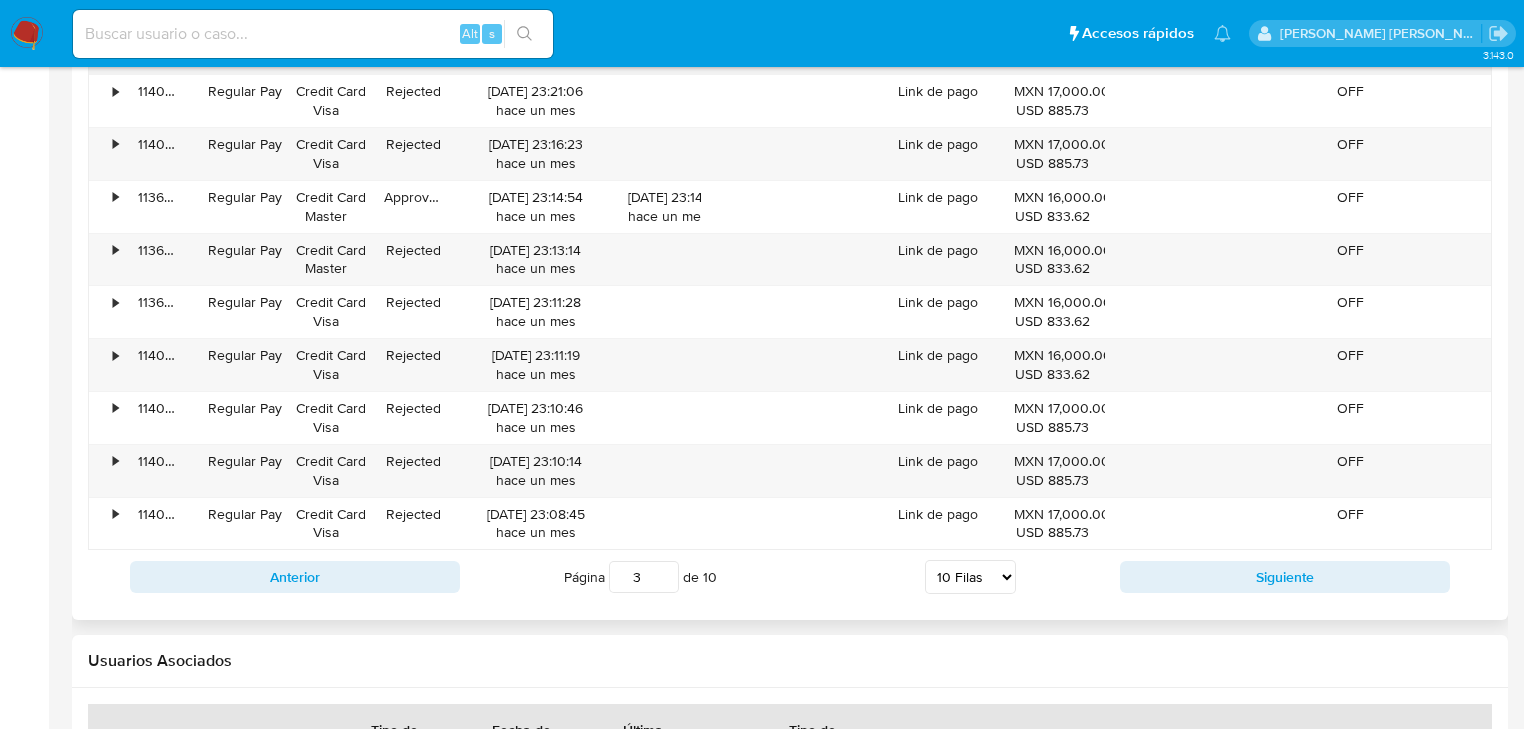 scroll, scrollTop: 2042, scrollLeft: 0, axis: vertical 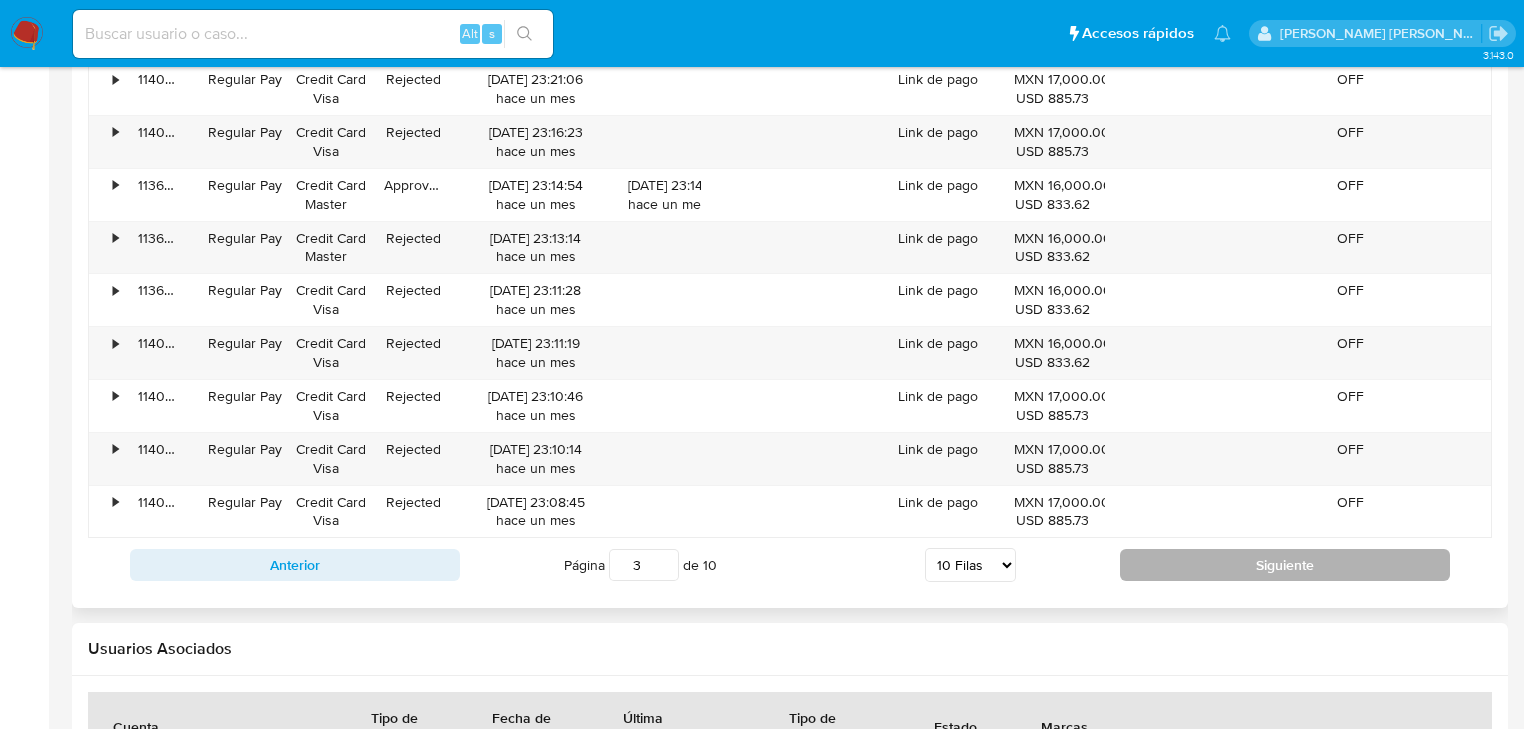 click on "Siguiente" at bounding box center [1285, 565] 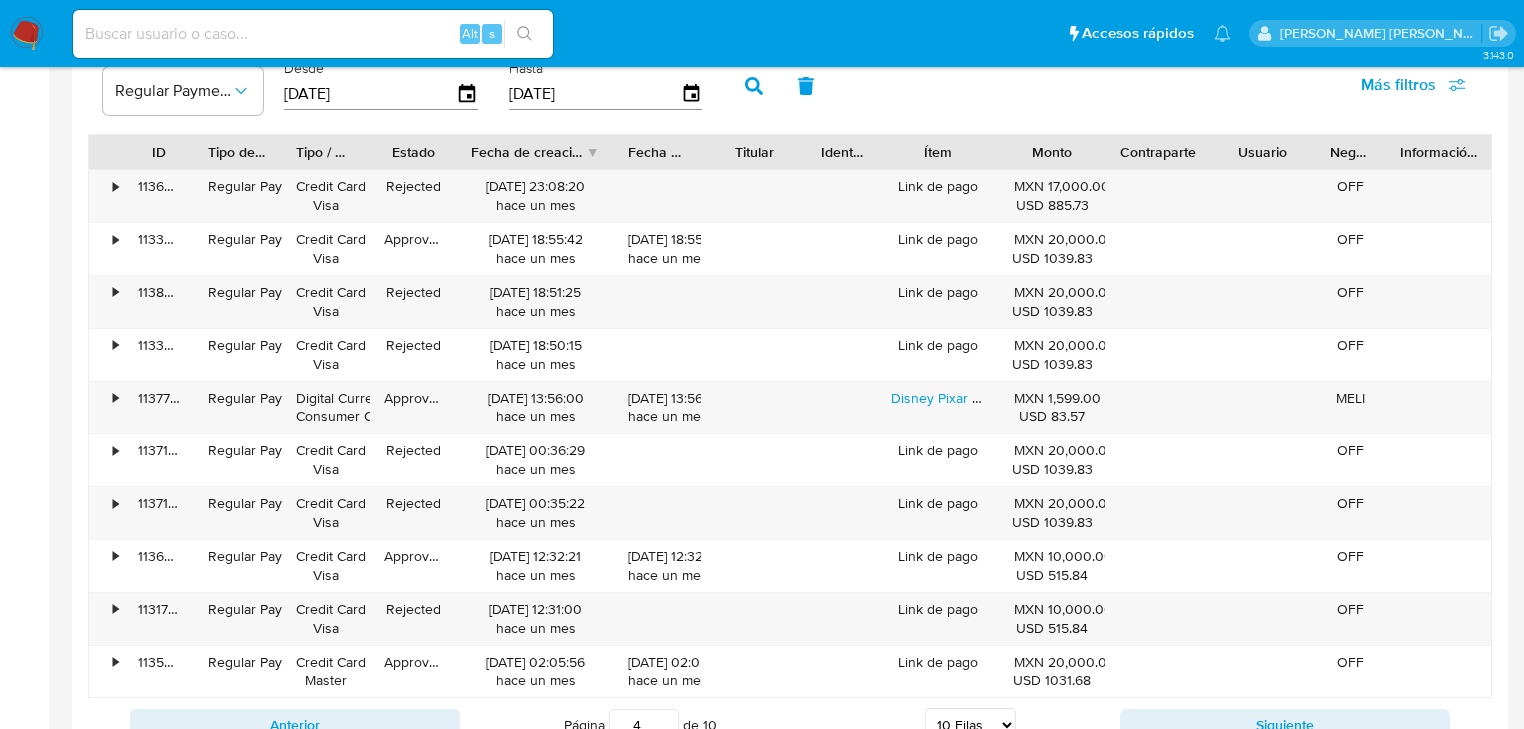 scroll, scrollTop: 1962, scrollLeft: 0, axis: vertical 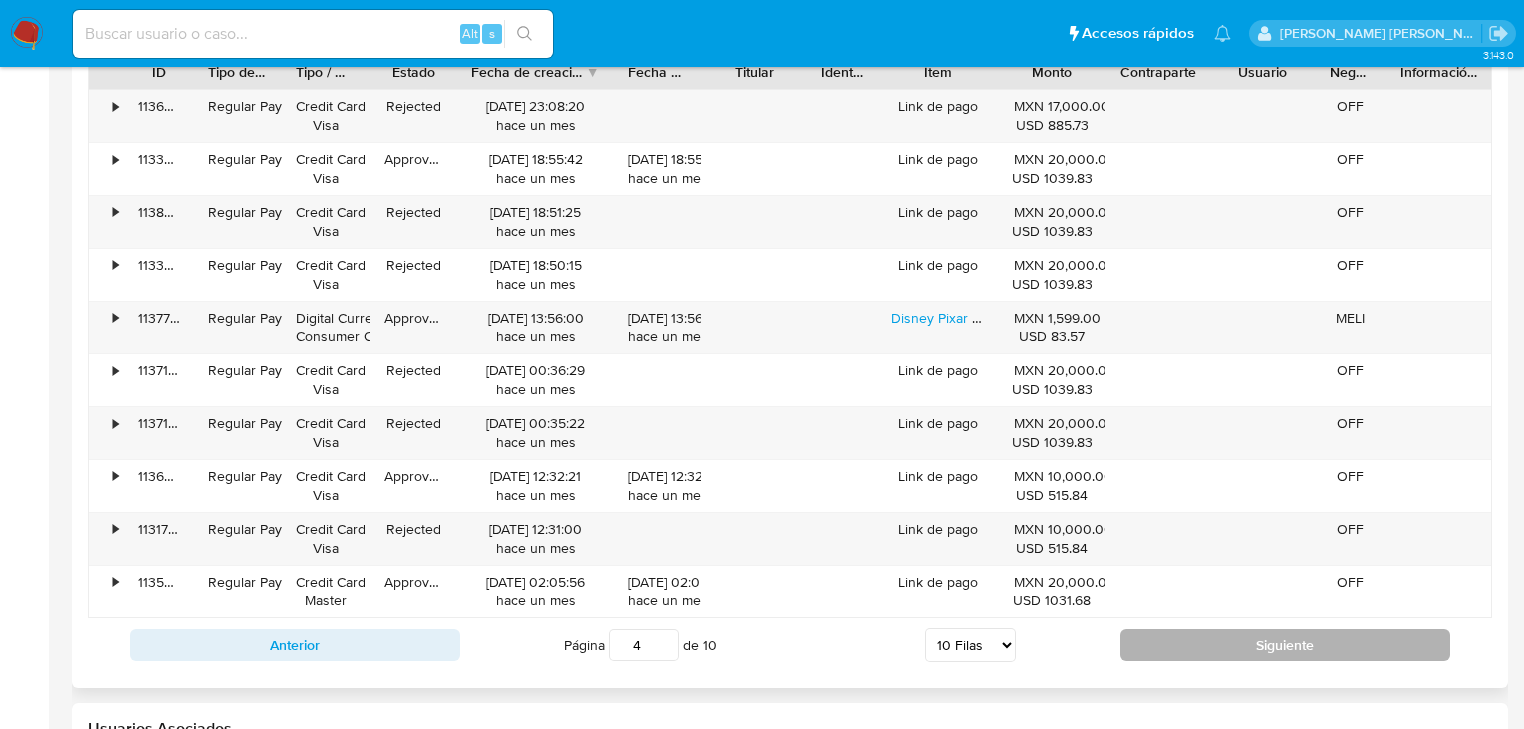 click on "Siguiente" at bounding box center (1285, 645) 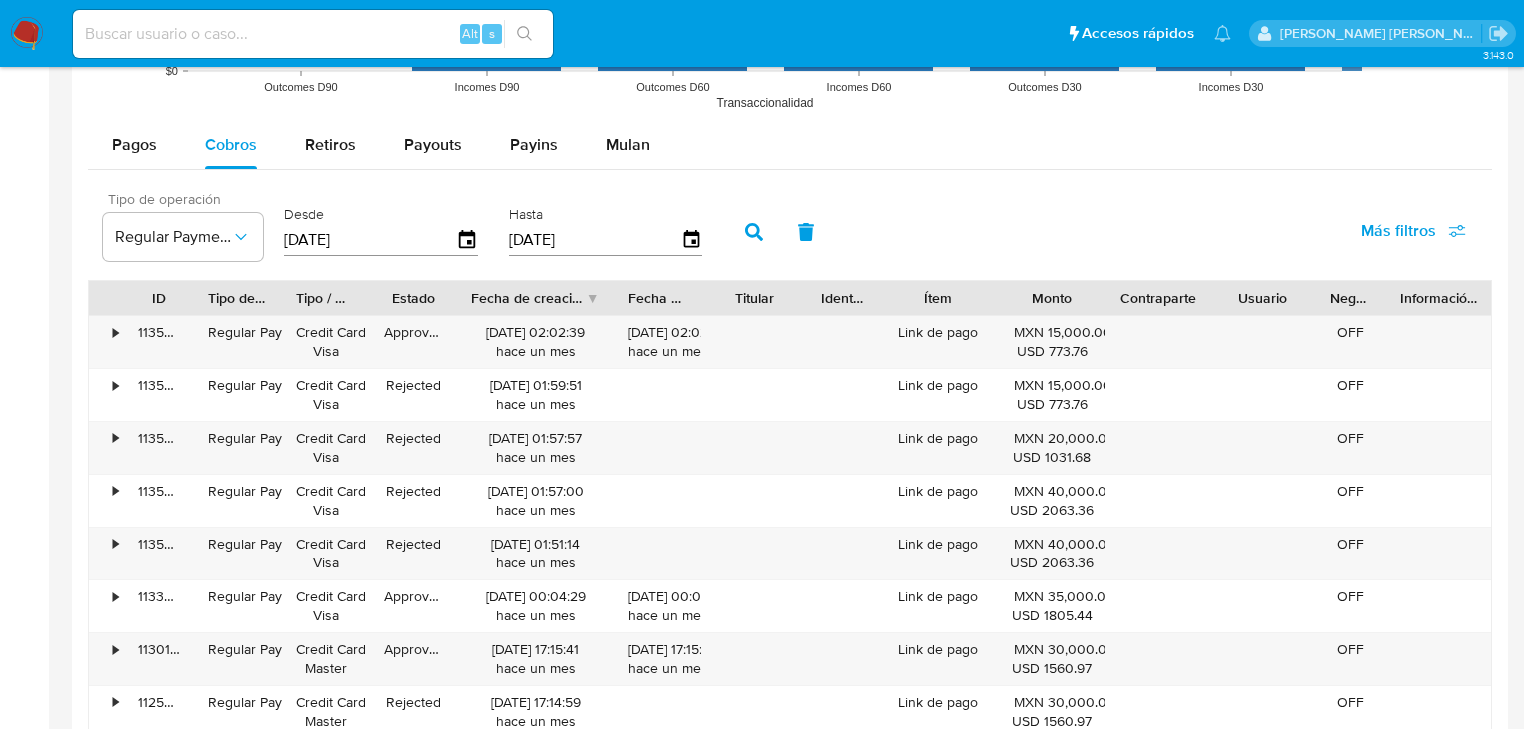 scroll, scrollTop: 2122, scrollLeft: 0, axis: vertical 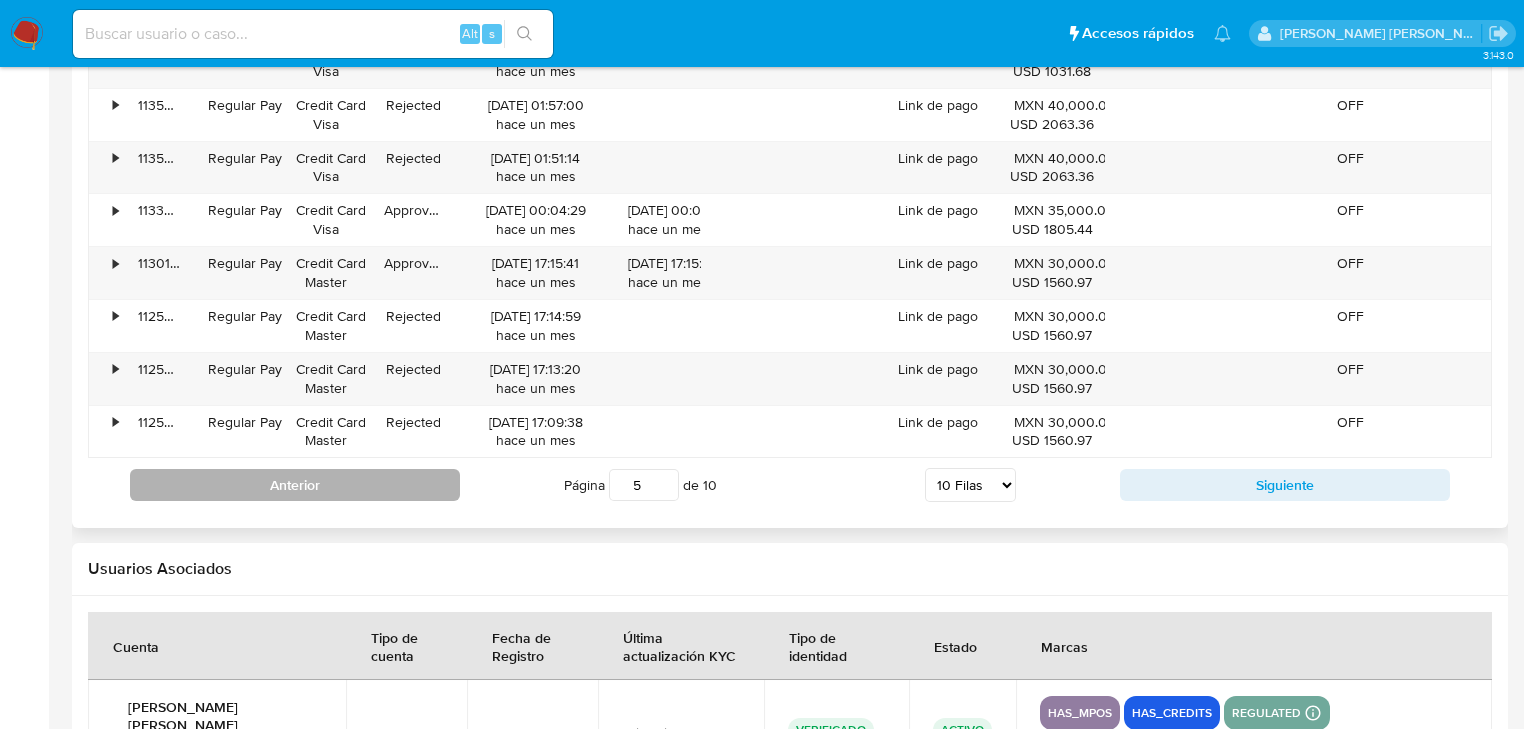 click on "Anterior" at bounding box center (295, 485) 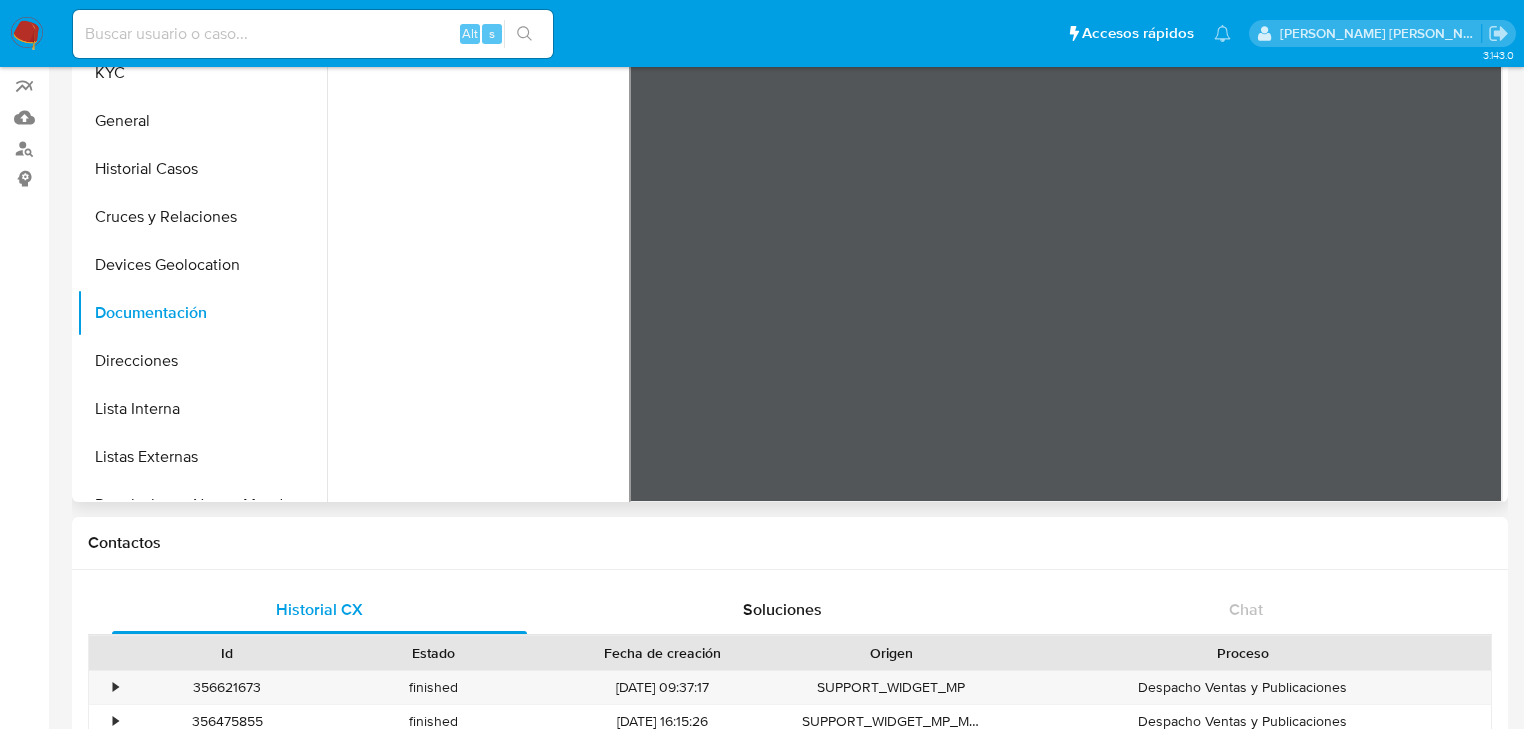 scroll, scrollTop: 0, scrollLeft: 0, axis: both 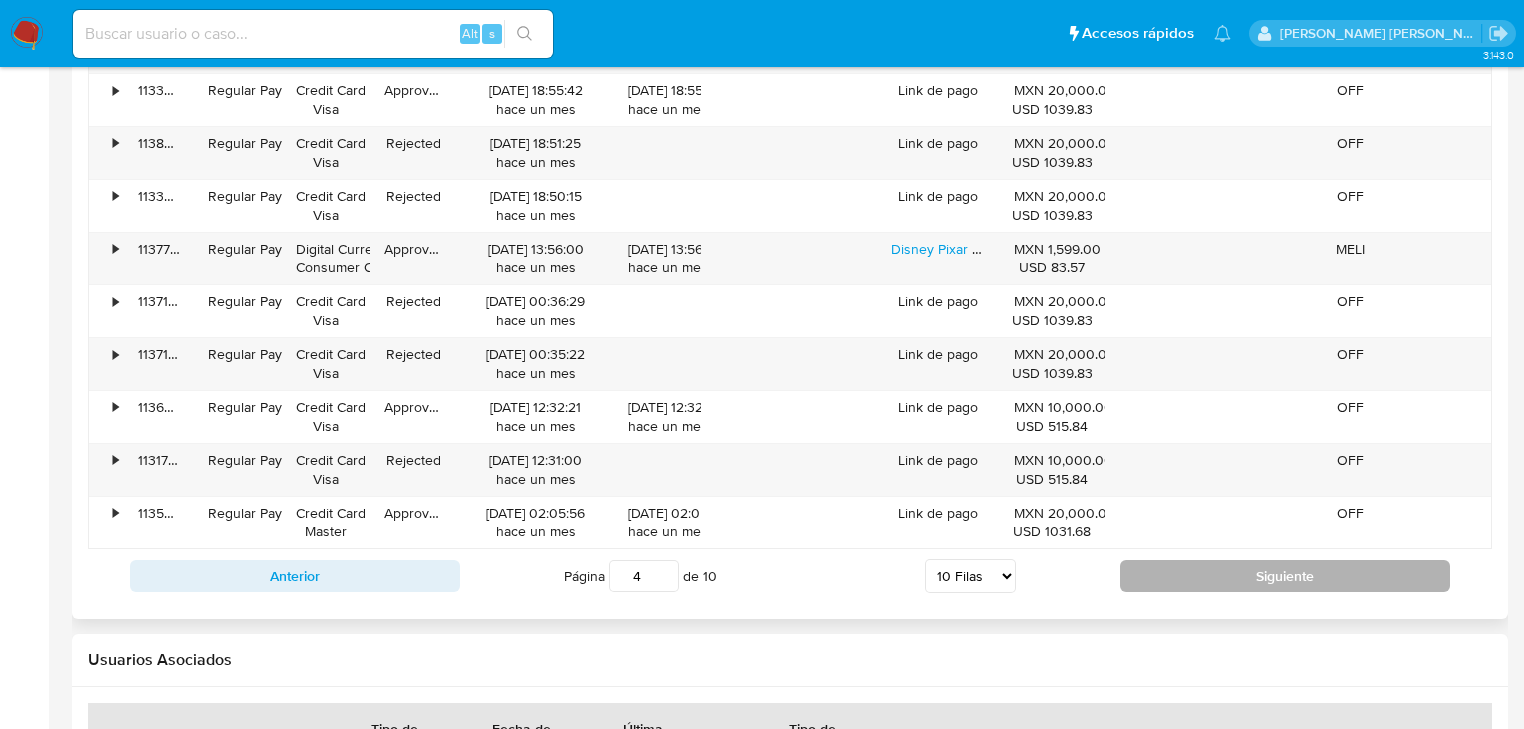 click on "Siguiente" at bounding box center (1285, 576) 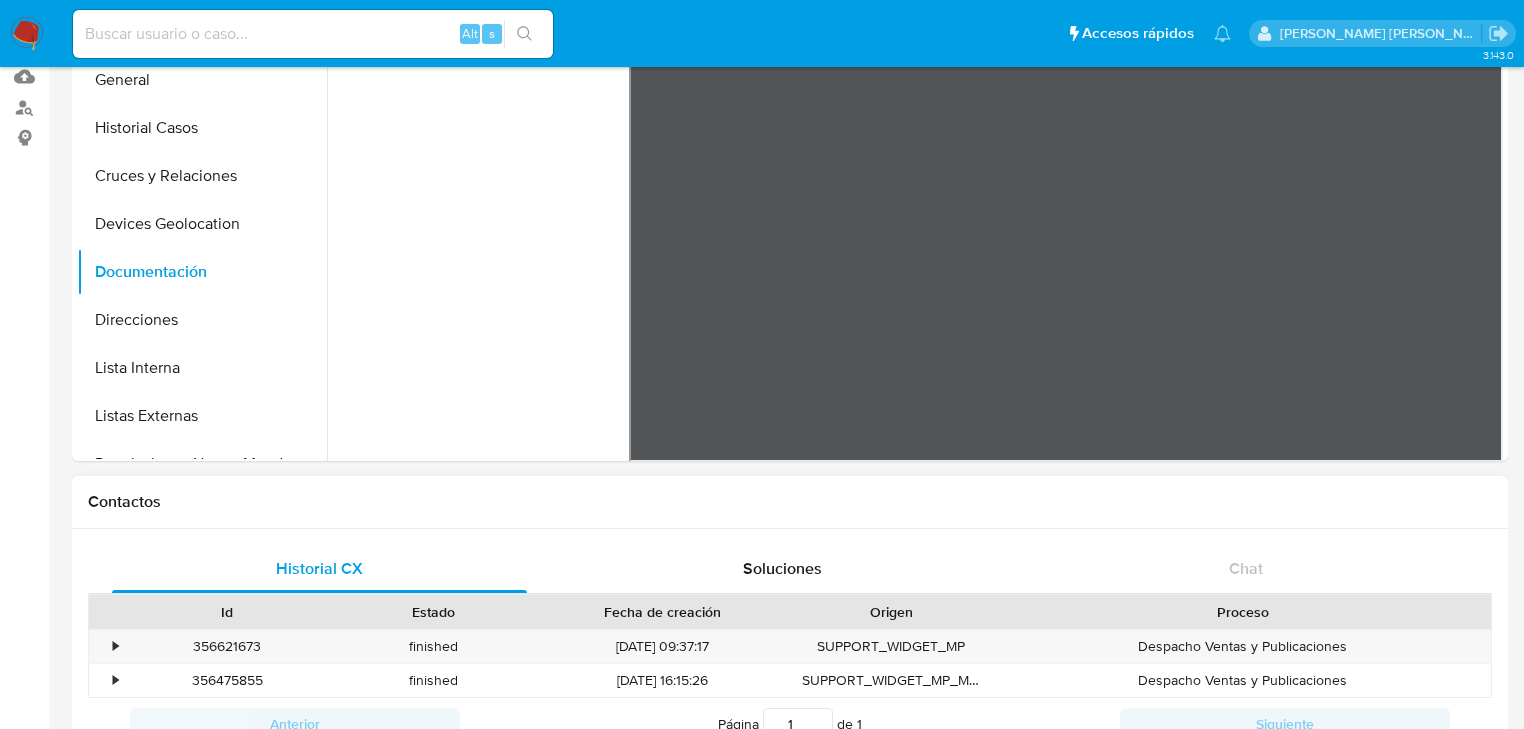 scroll, scrollTop: 31, scrollLeft: 0, axis: vertical 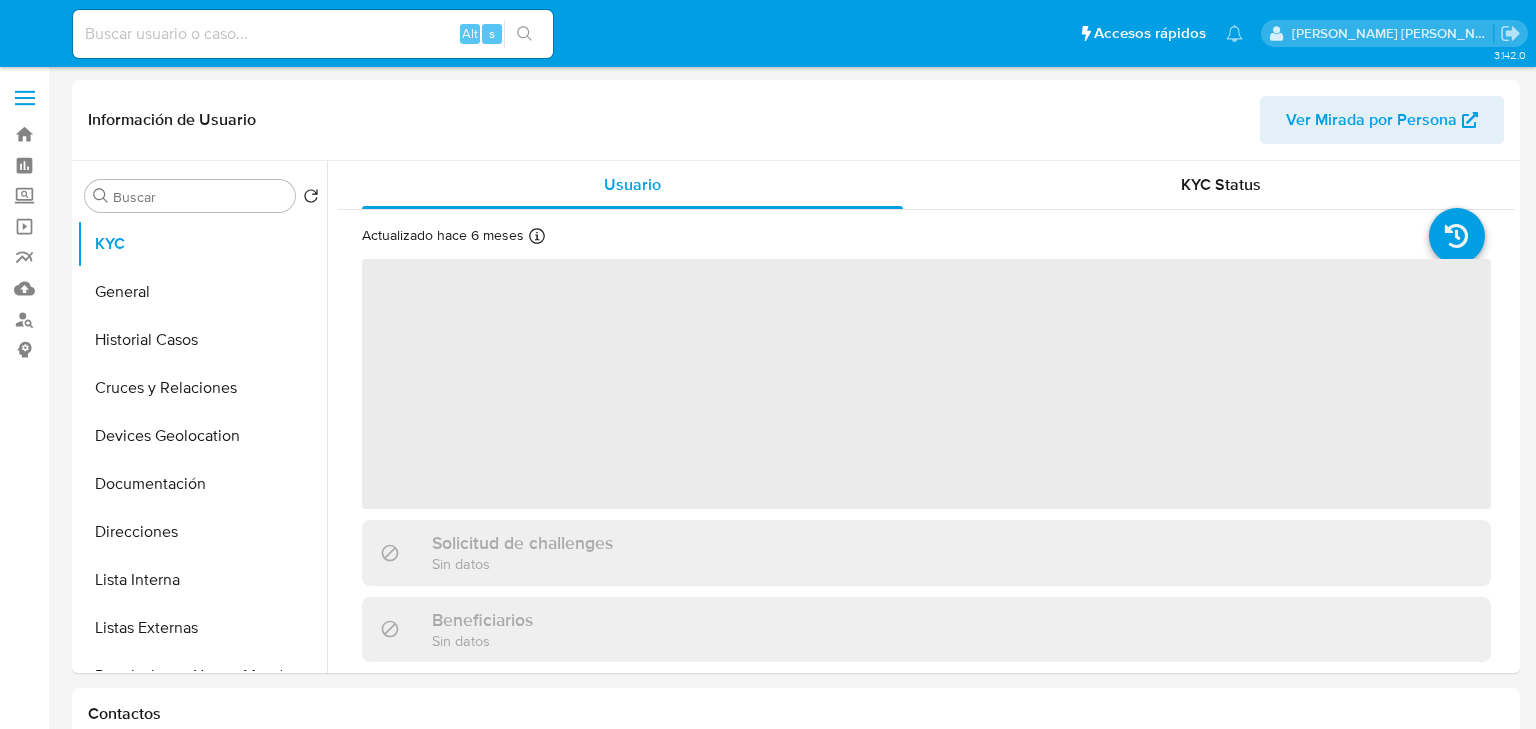 select on "10" 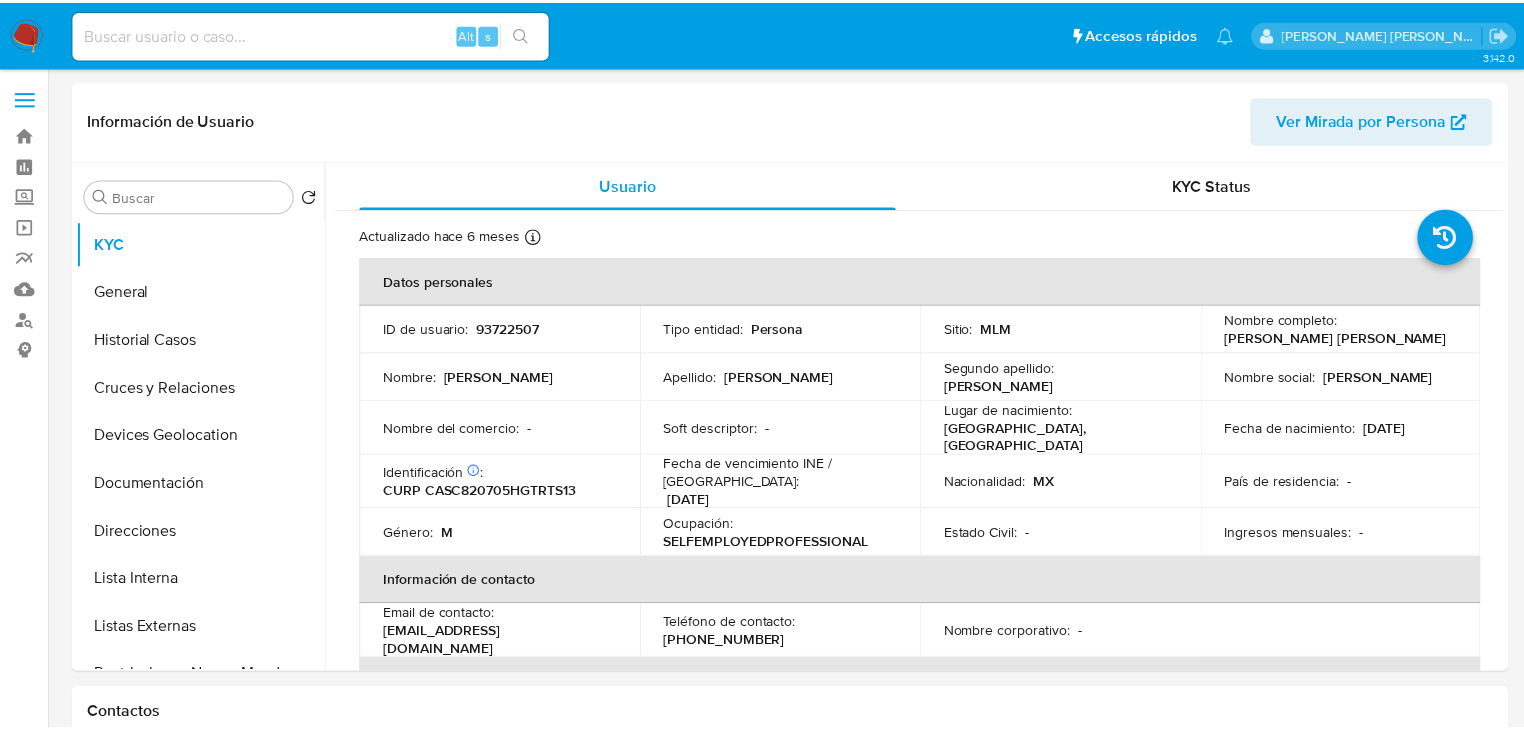 scroll, scrollTop: 0, scrollLeft: 0, axis: both 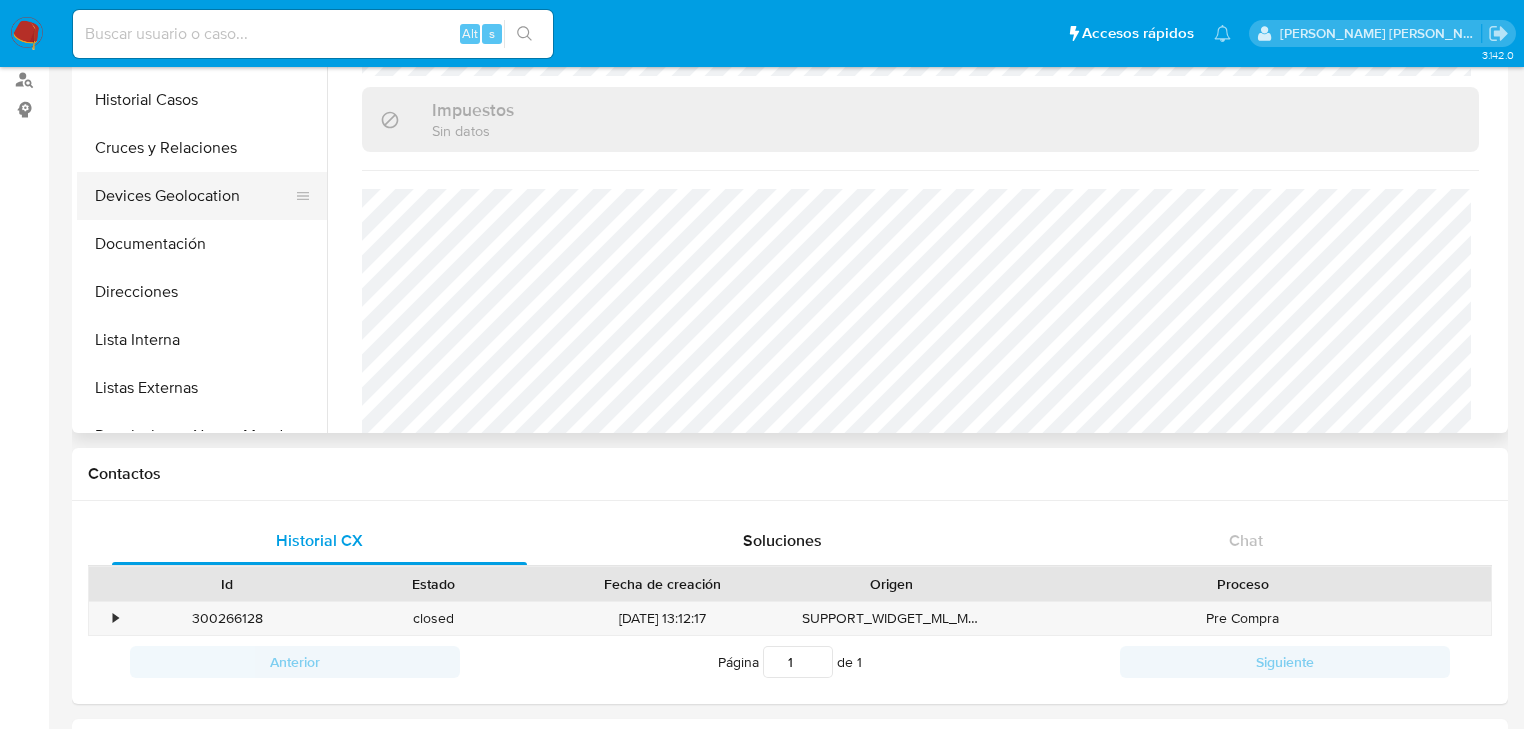 click on "Devices Geolocation" at bounding box center (194, 196) 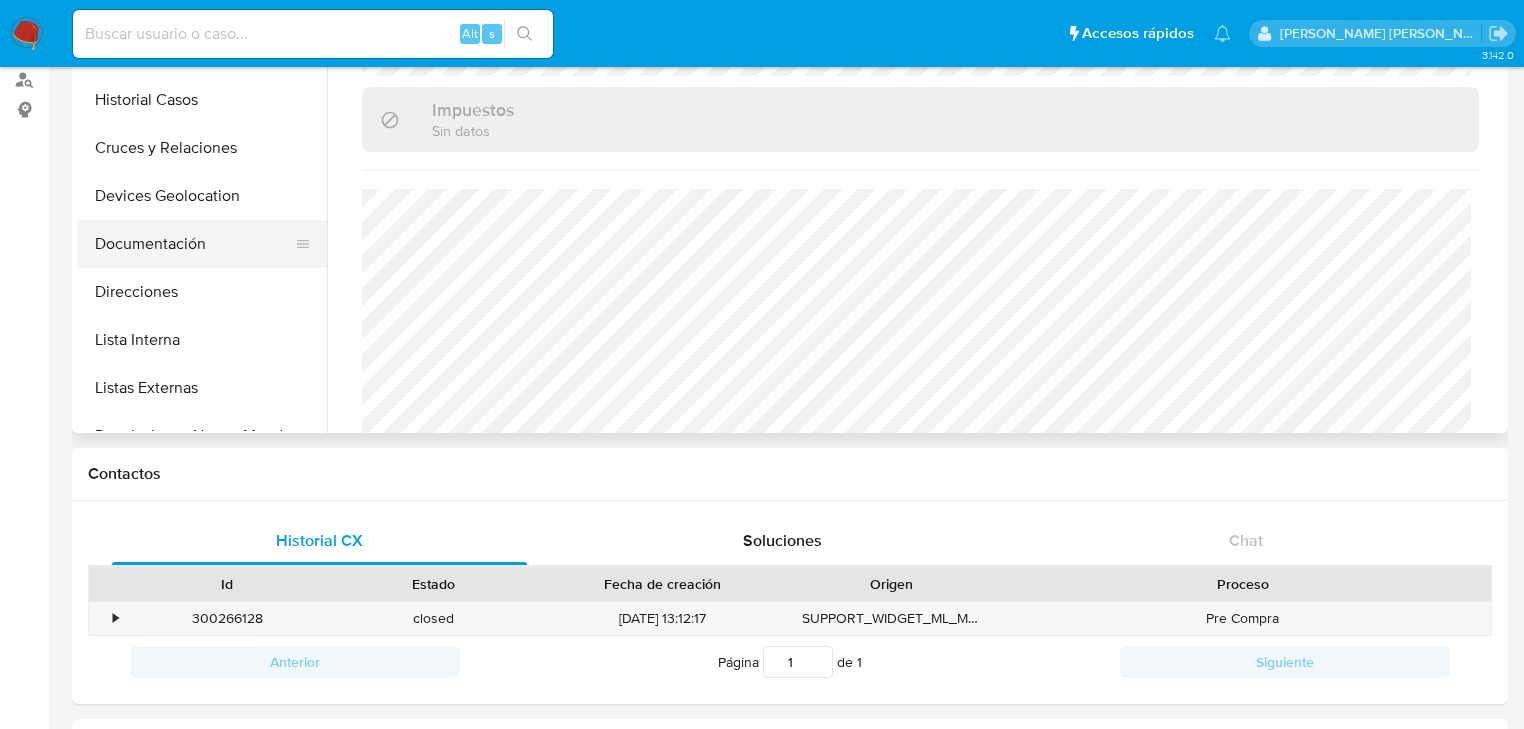 scroll, scrollTop: 0, scrollLeft: 0, axis: both 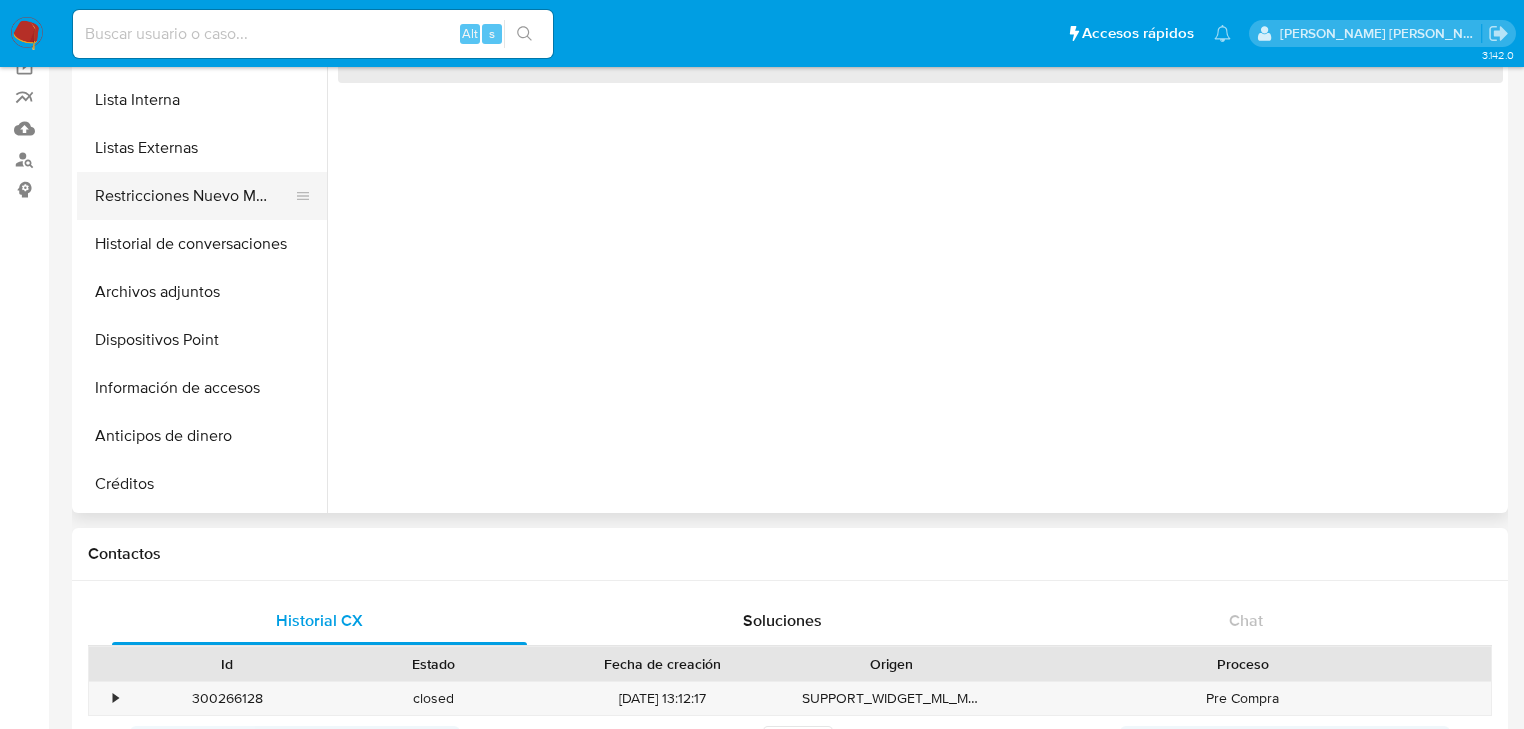 click on "Restricciones Nuevo Mundo" at bounding box center [194, 196] 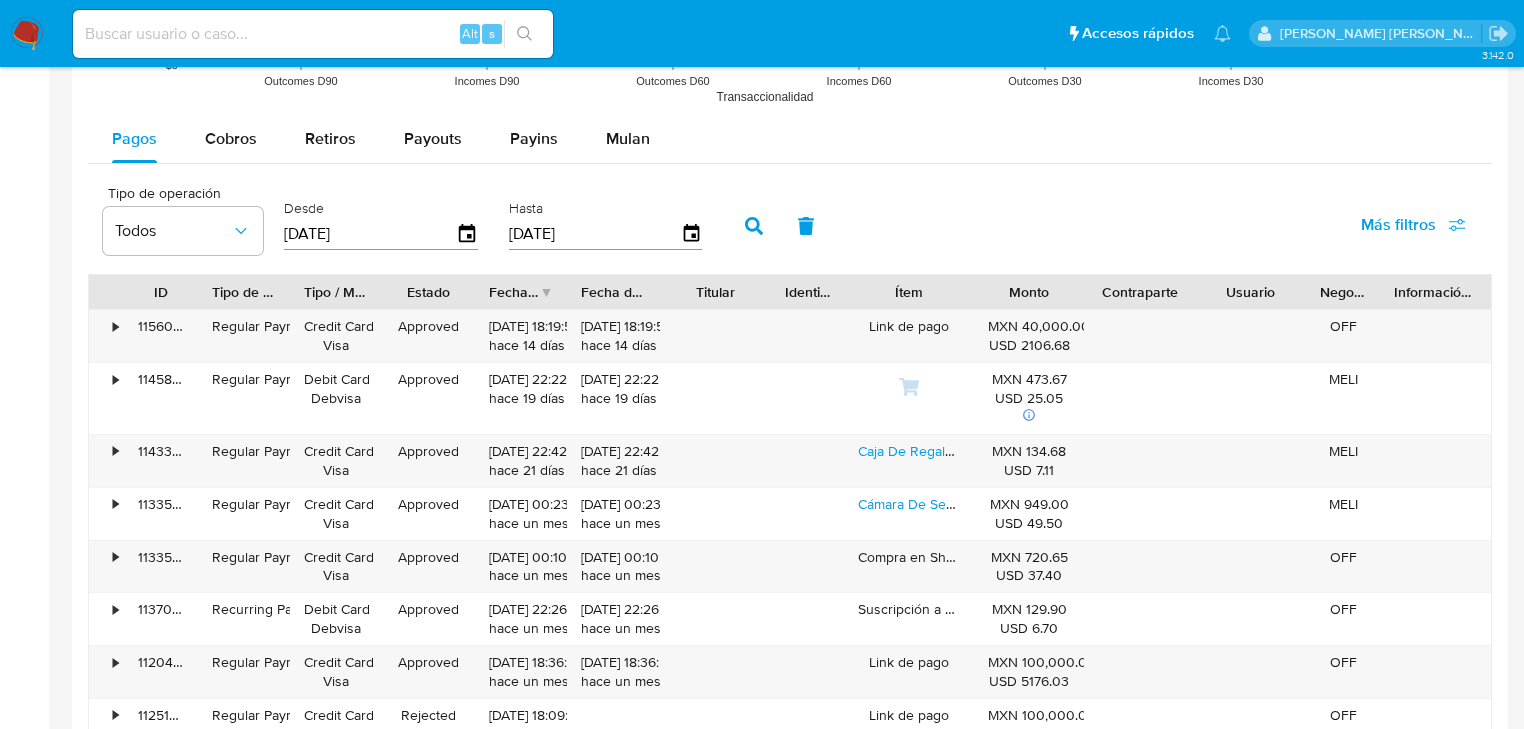 scroll, scrollTop: 1680, scrollLeft: 0, axis: vertical 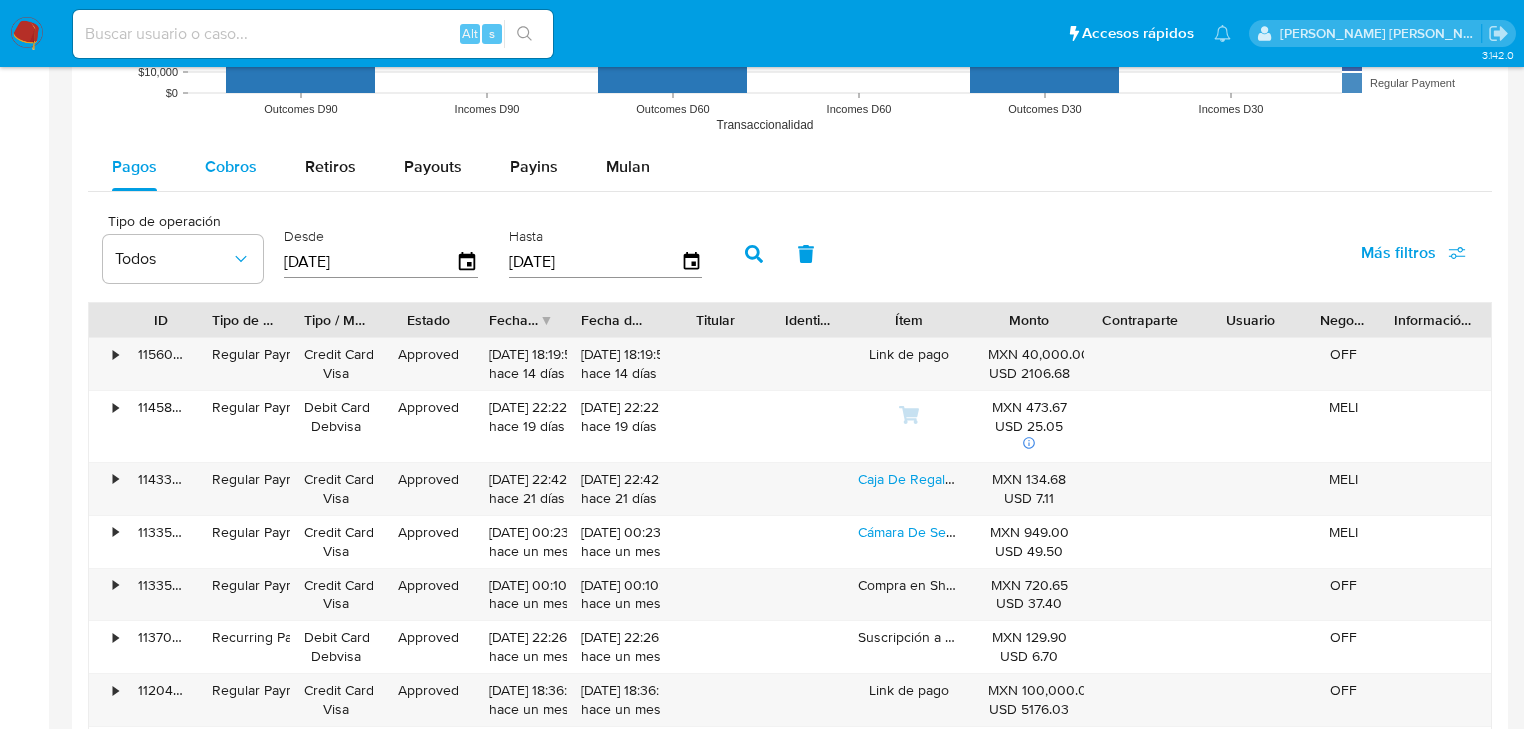 click on "Cobros" at bounding box center [231, 166] 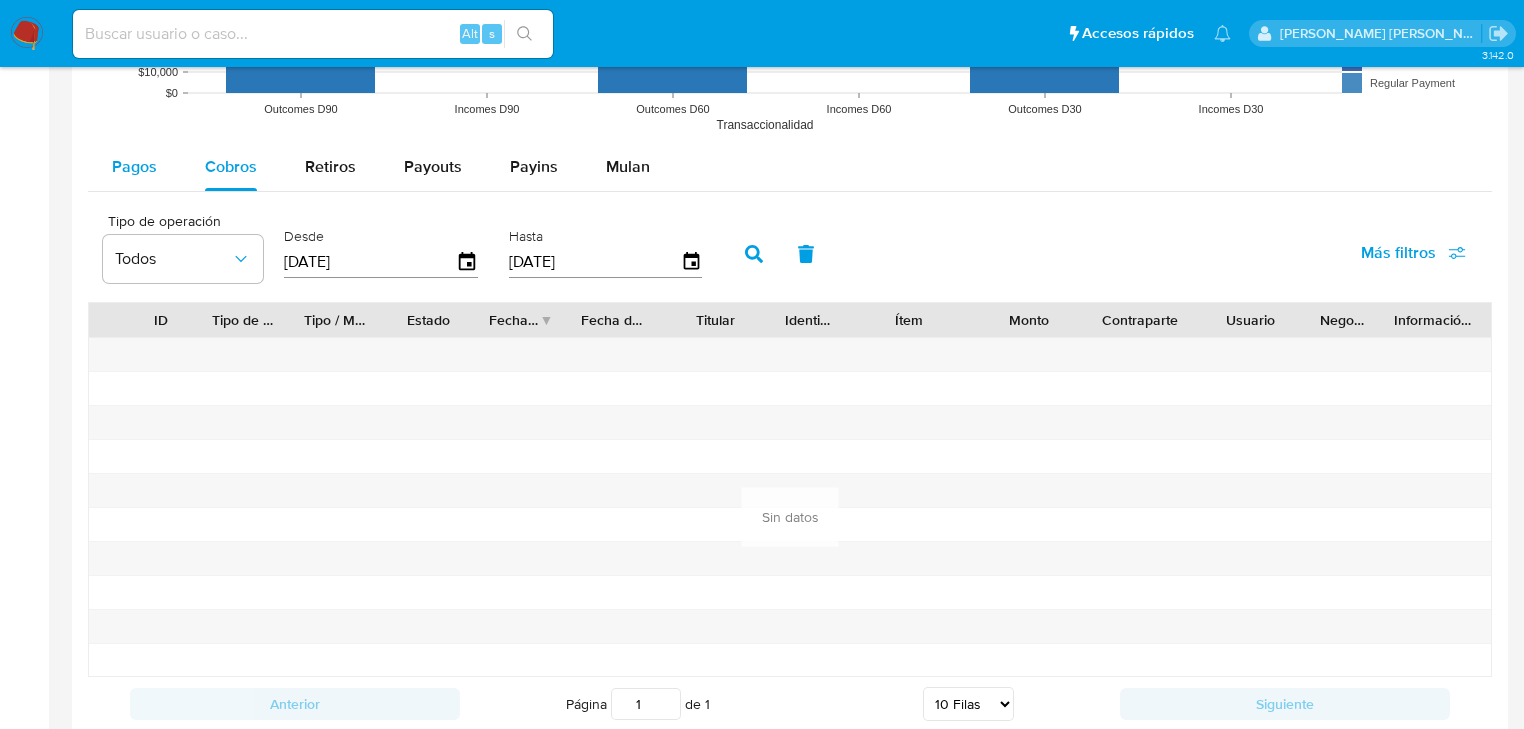 click on "Pagos" at bounding box center (134, 166) 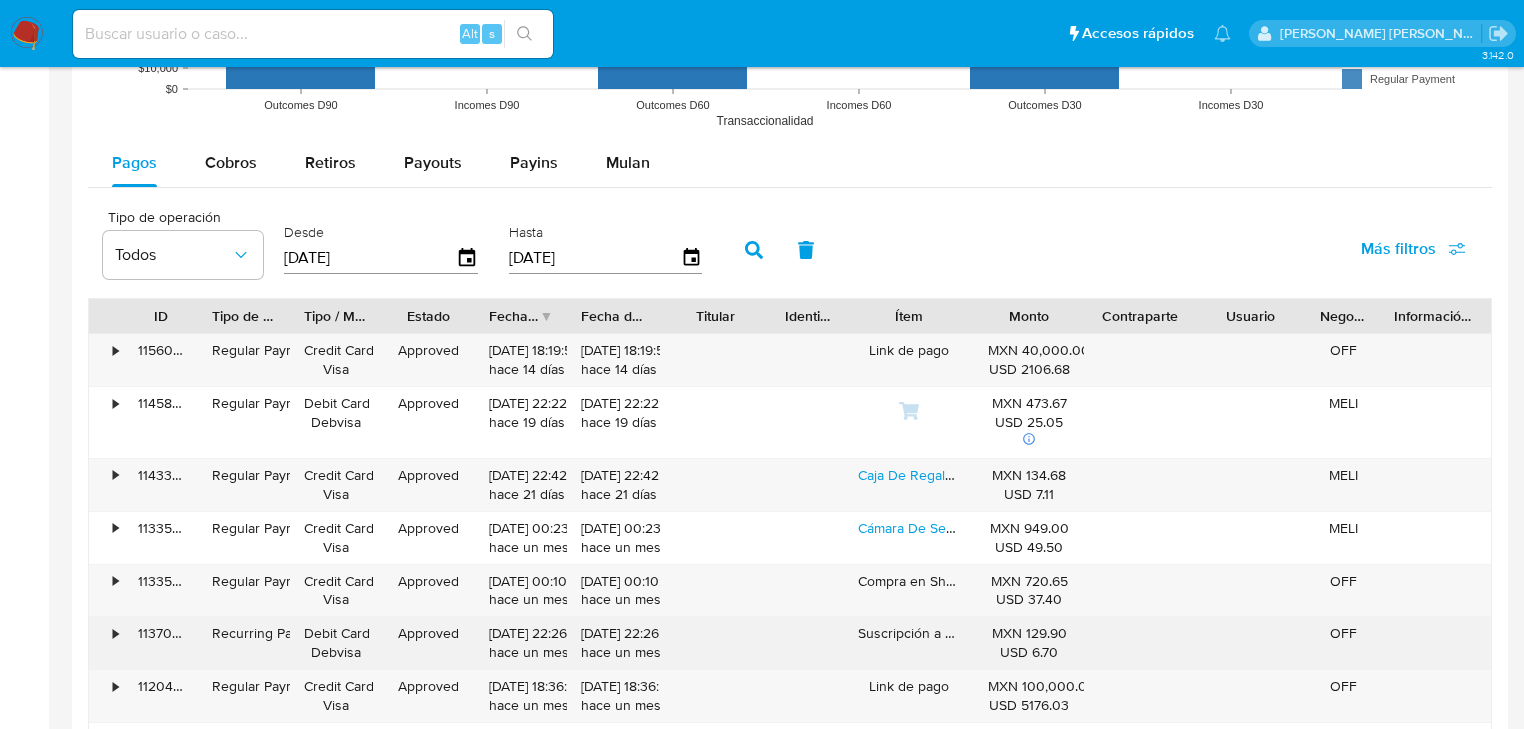 scroll, scrollTop: 1920, scrollLeft: 0, axis: vertical 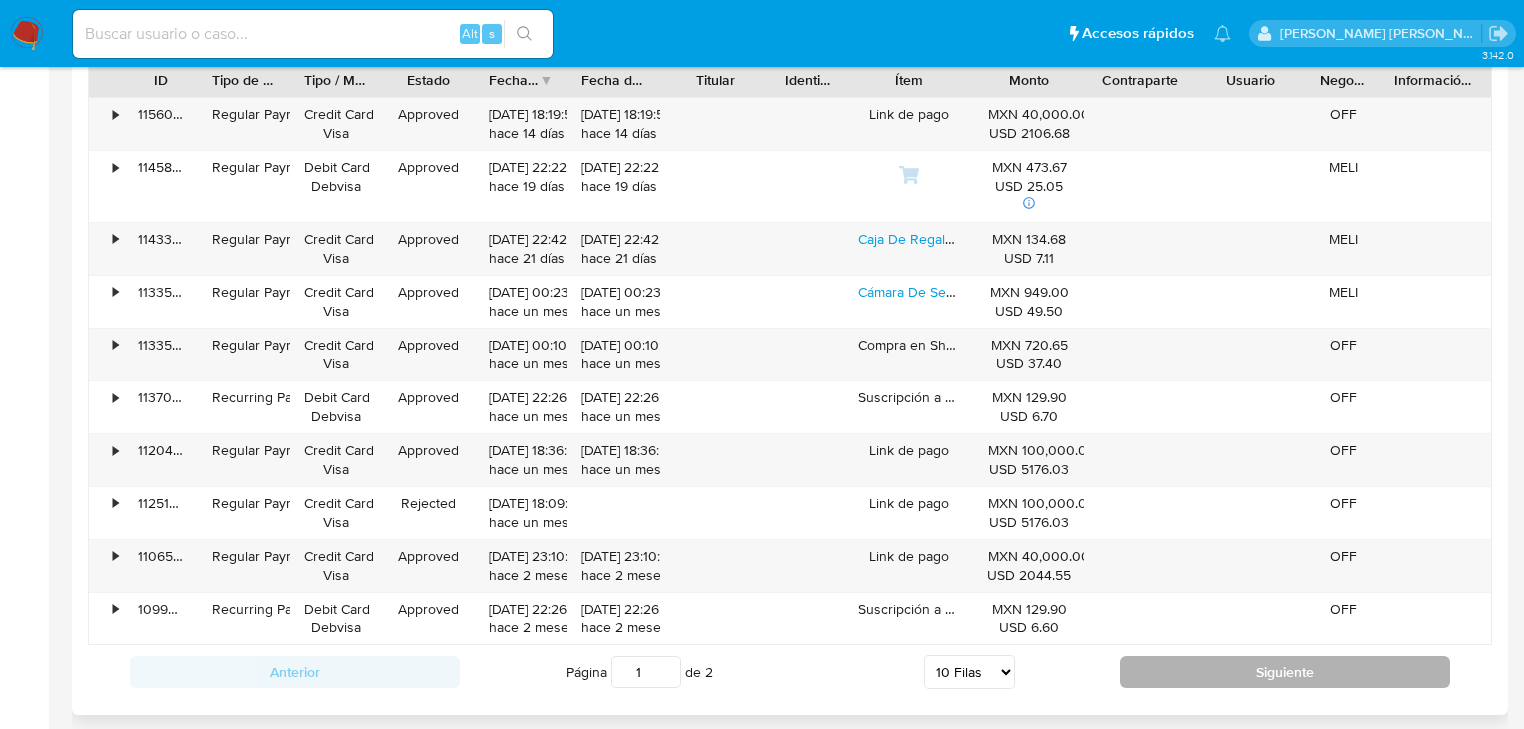click on "Siguiente" at bounding box center [1285, 672] 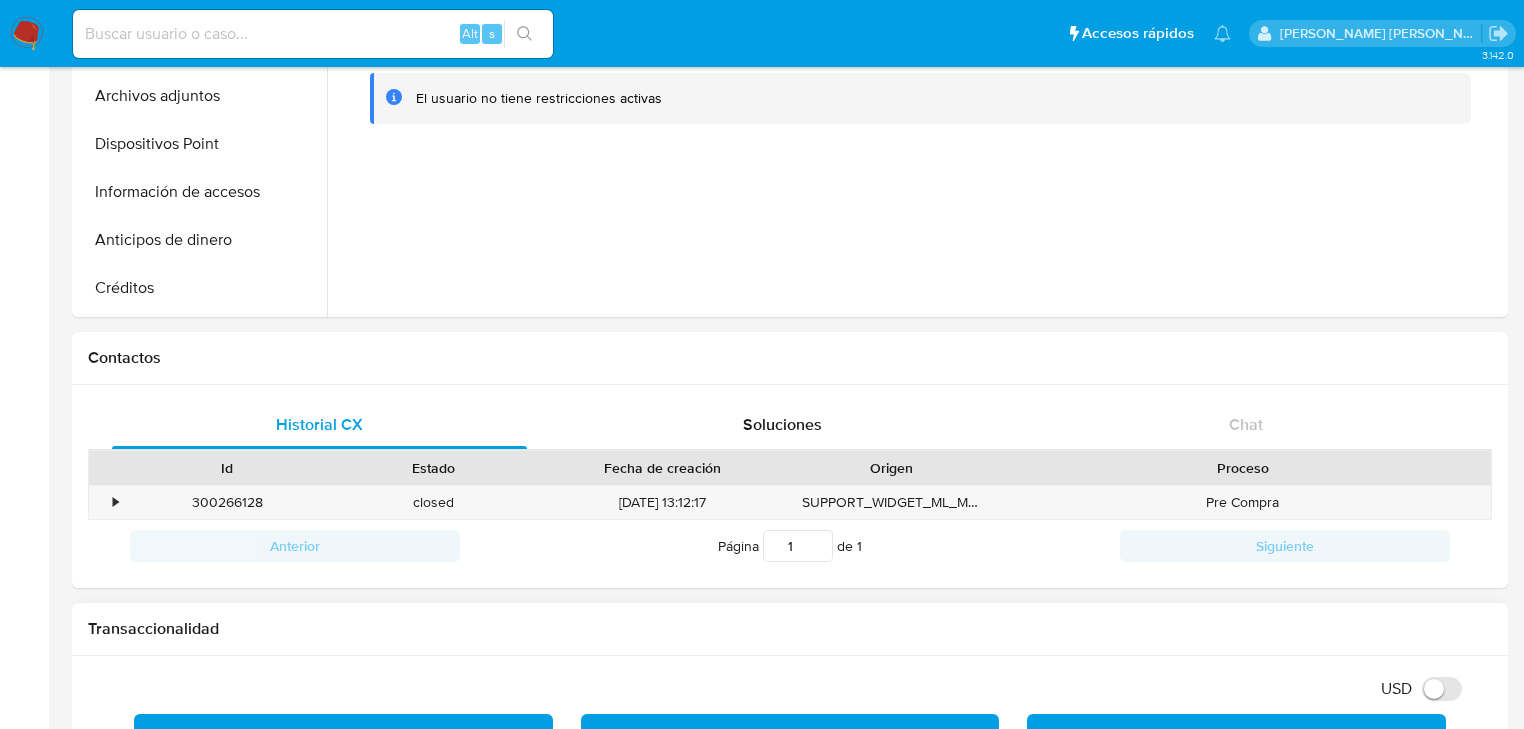 scroll, scrollTop: 36, scrollLeft: 0, axis: vertical 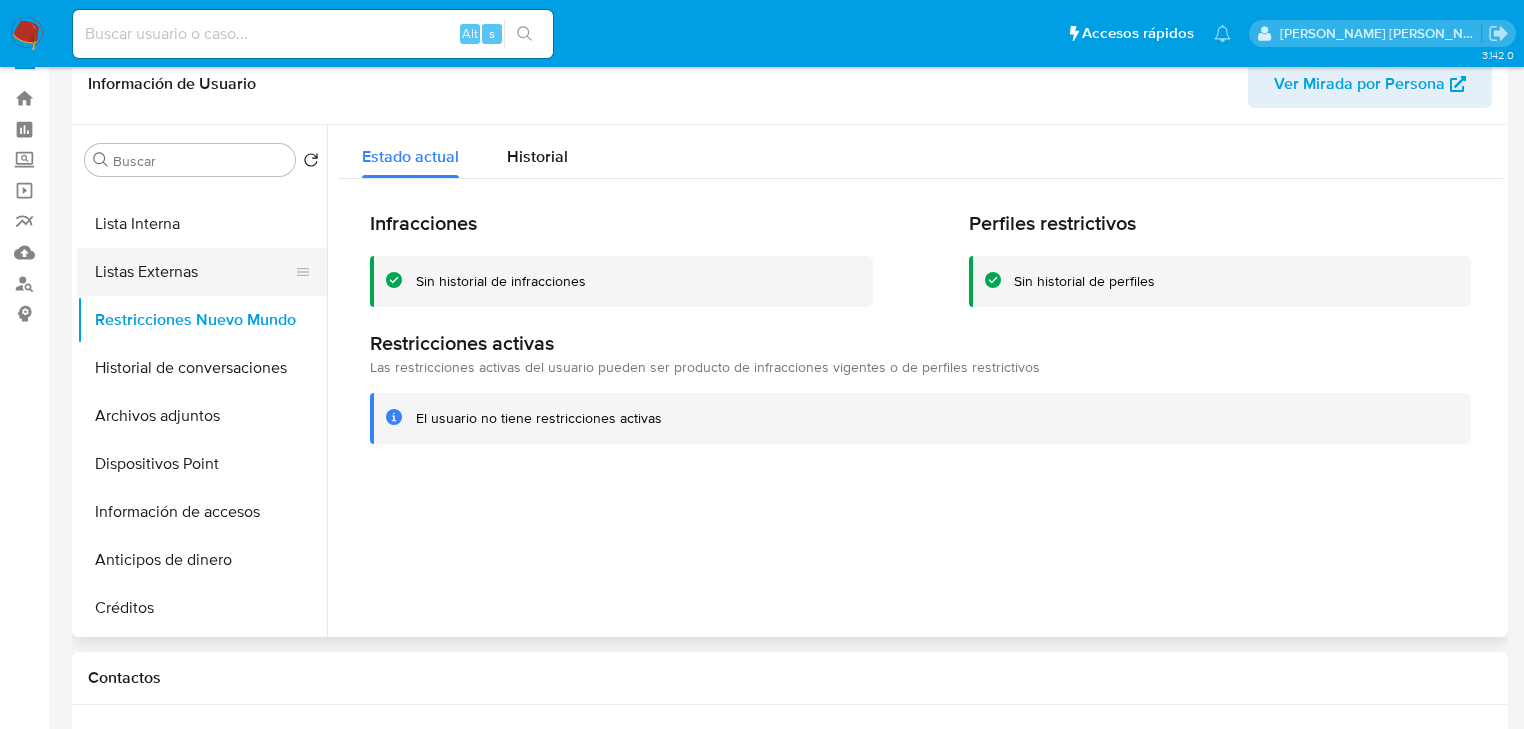 drag, startPoint x: 196, startPoint y: 356, endPoint x: 218, endPoint y: 251, distance: 107.28001 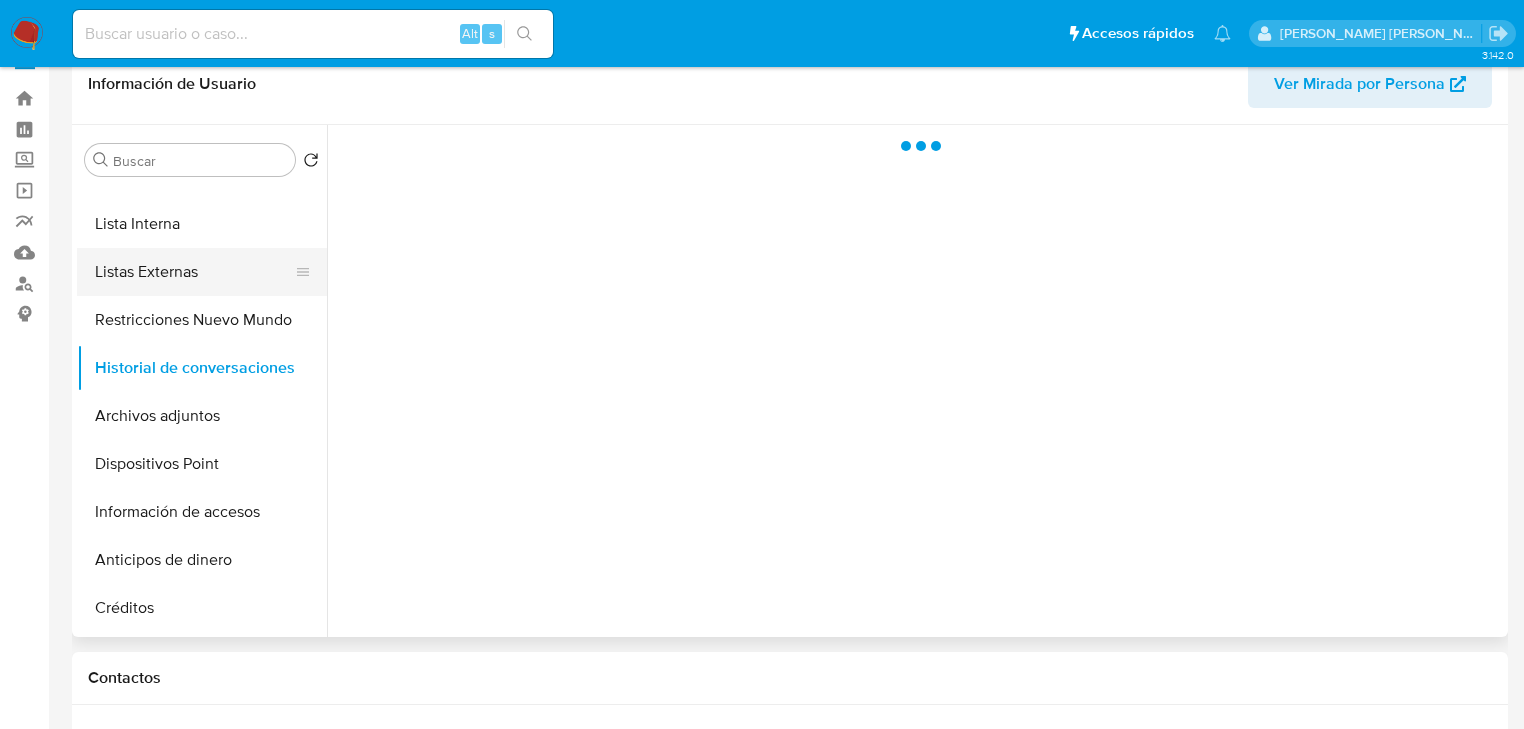 click on "Listas Externas" at bounding box center [194, 272] 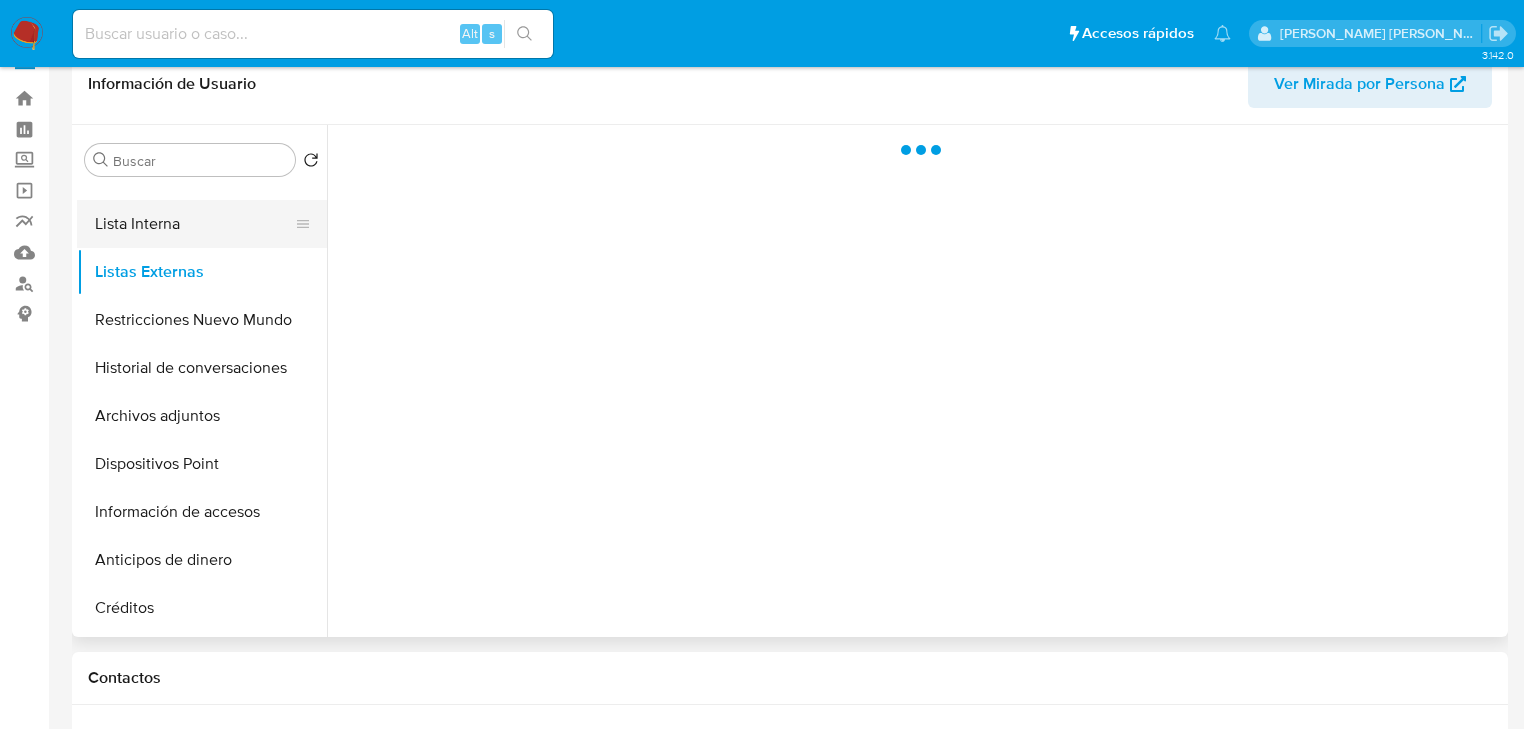 scroll, scrollTop: 0, scrollLeft: 0, axis: both 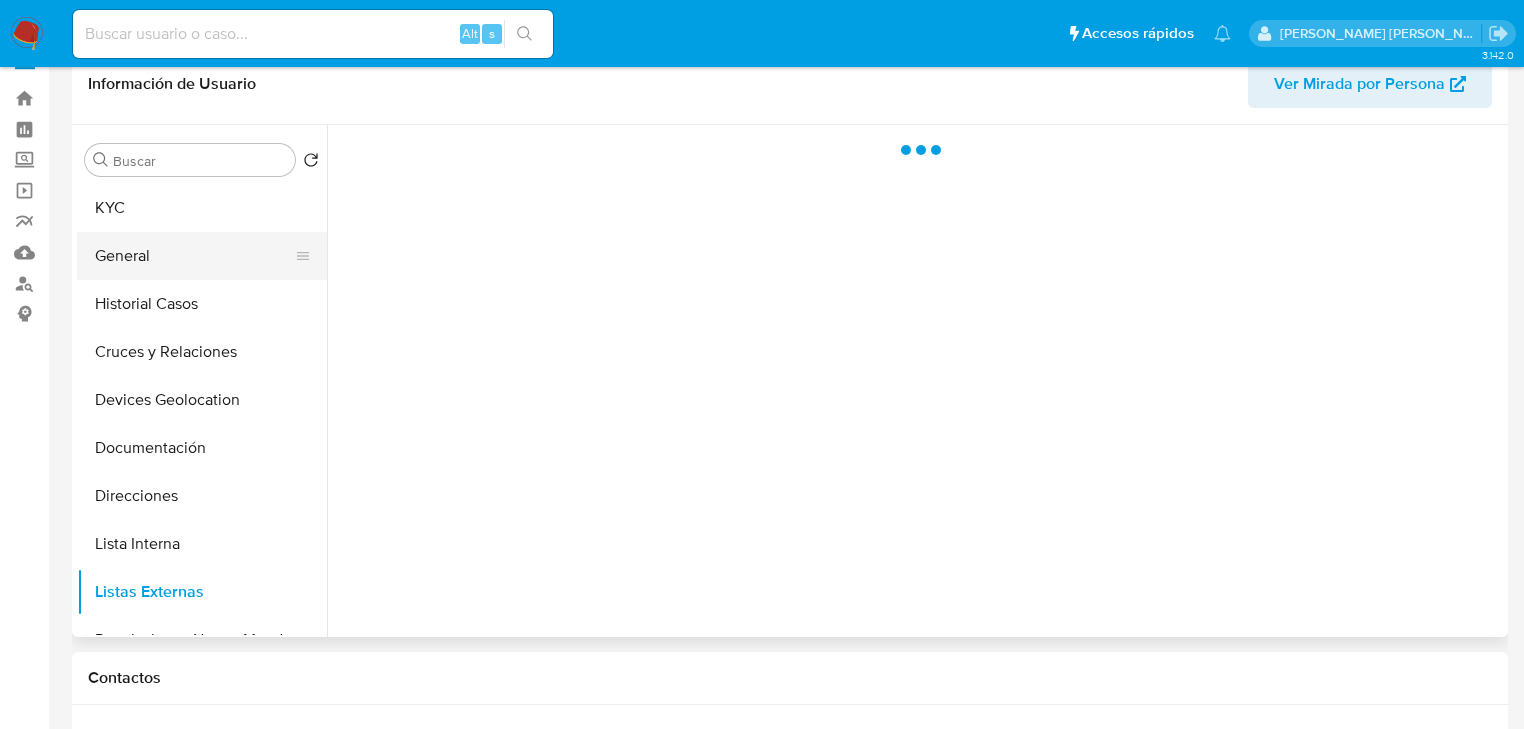 click on "General" at bounding box center [194, 256] 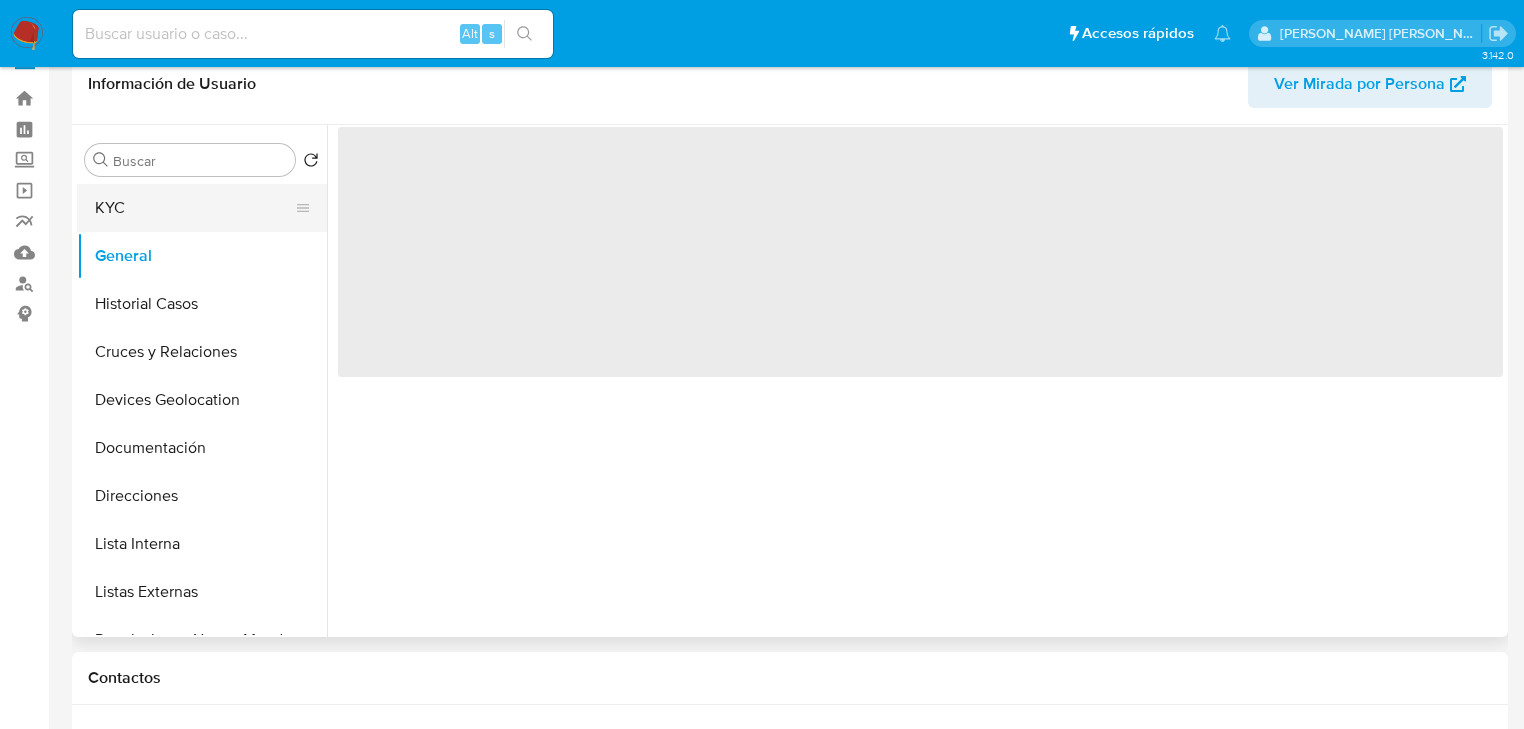 drag, startPoint x: 183, startPoint y: 211, endPoint x: 311, endPoint y: 221, distance: 128.39003 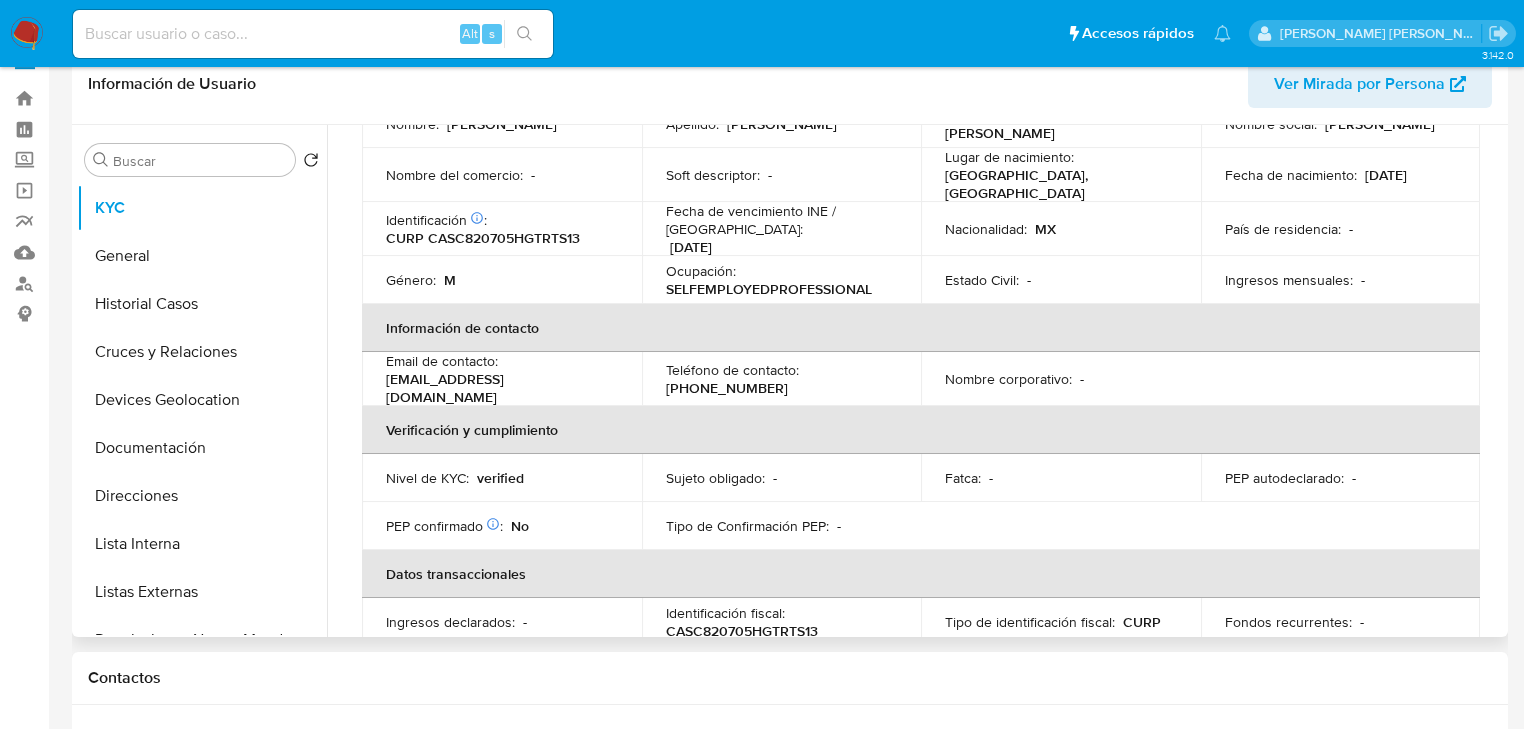 scroll, scrollTop: 0, scrollLeft: 0, axis: both 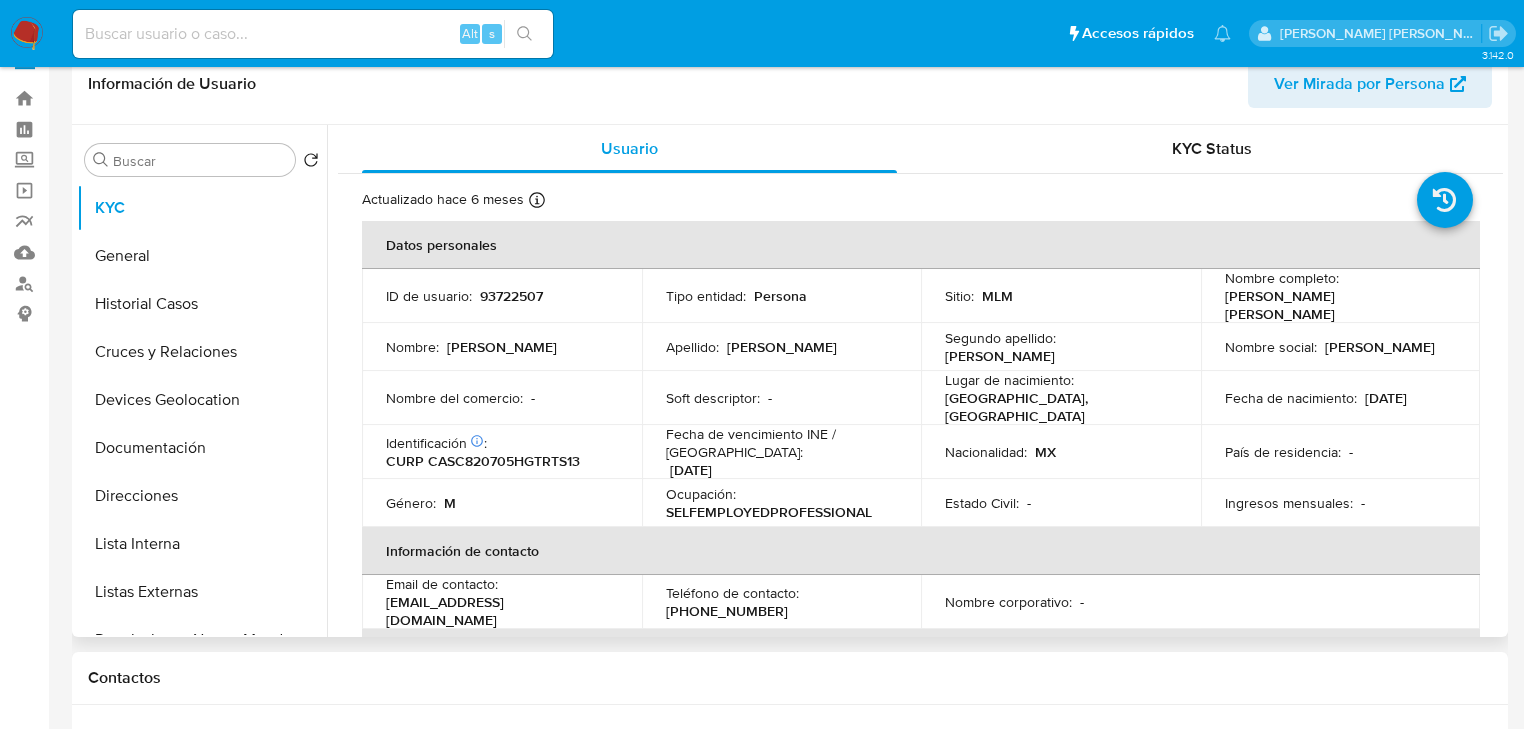drag, startPoint x: 1245, startPoint y: 305, endPoint x: 1434, endPoint y: 303, distance: 189.01057 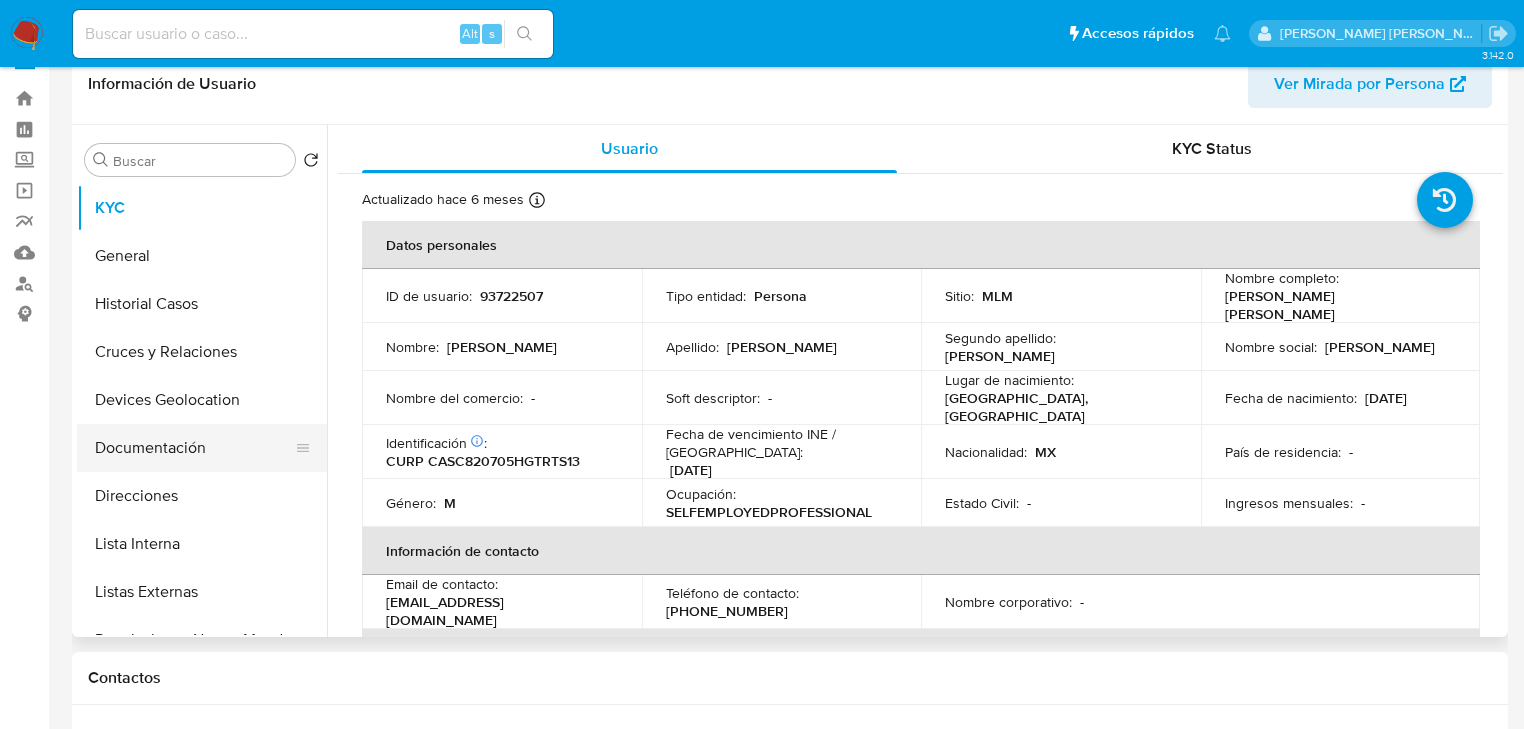 click on "Documentación" at bounding box center [194, 448] 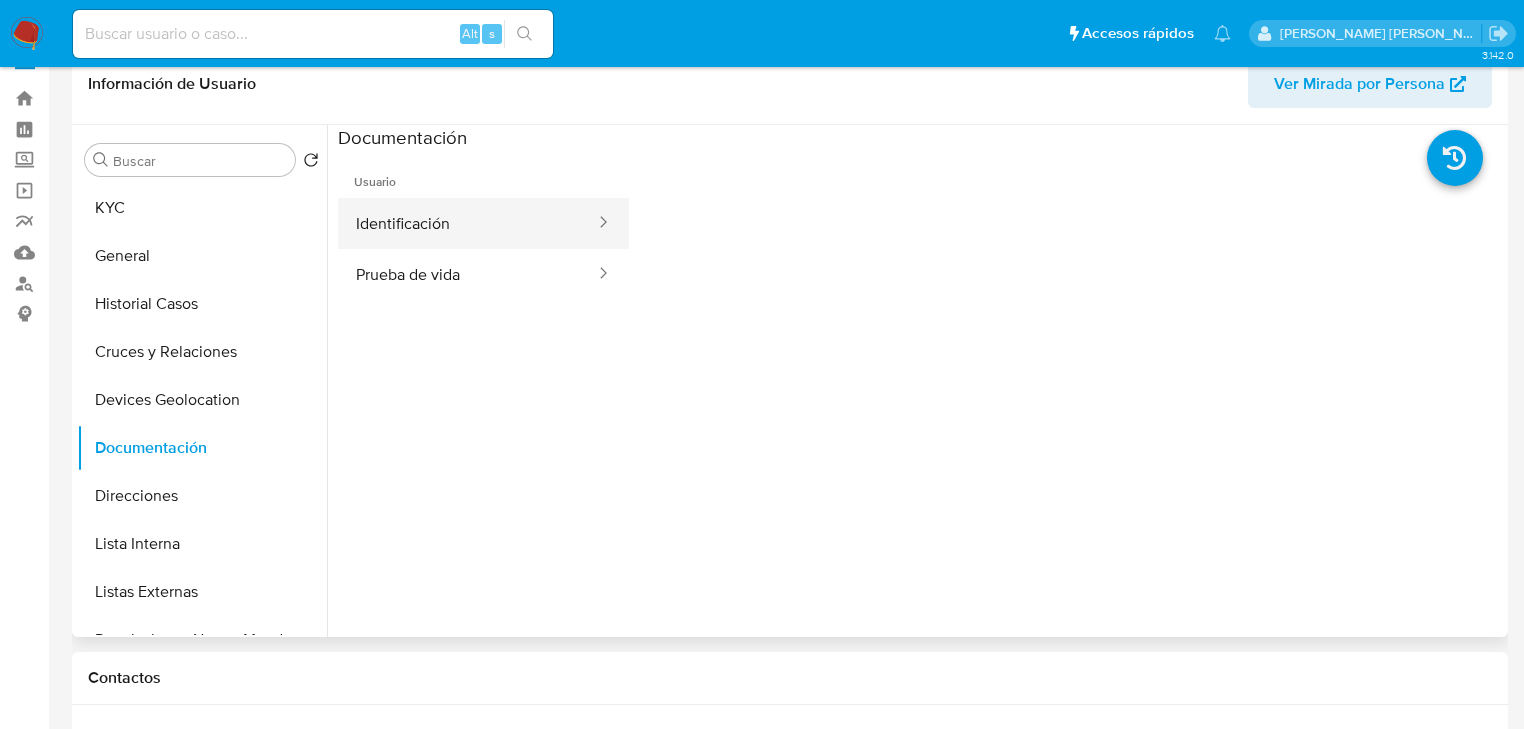 drag, startPoint x: 467, startPoint y: 231, endPoint x: 517, endPoint y: 233, distance: 50.039986 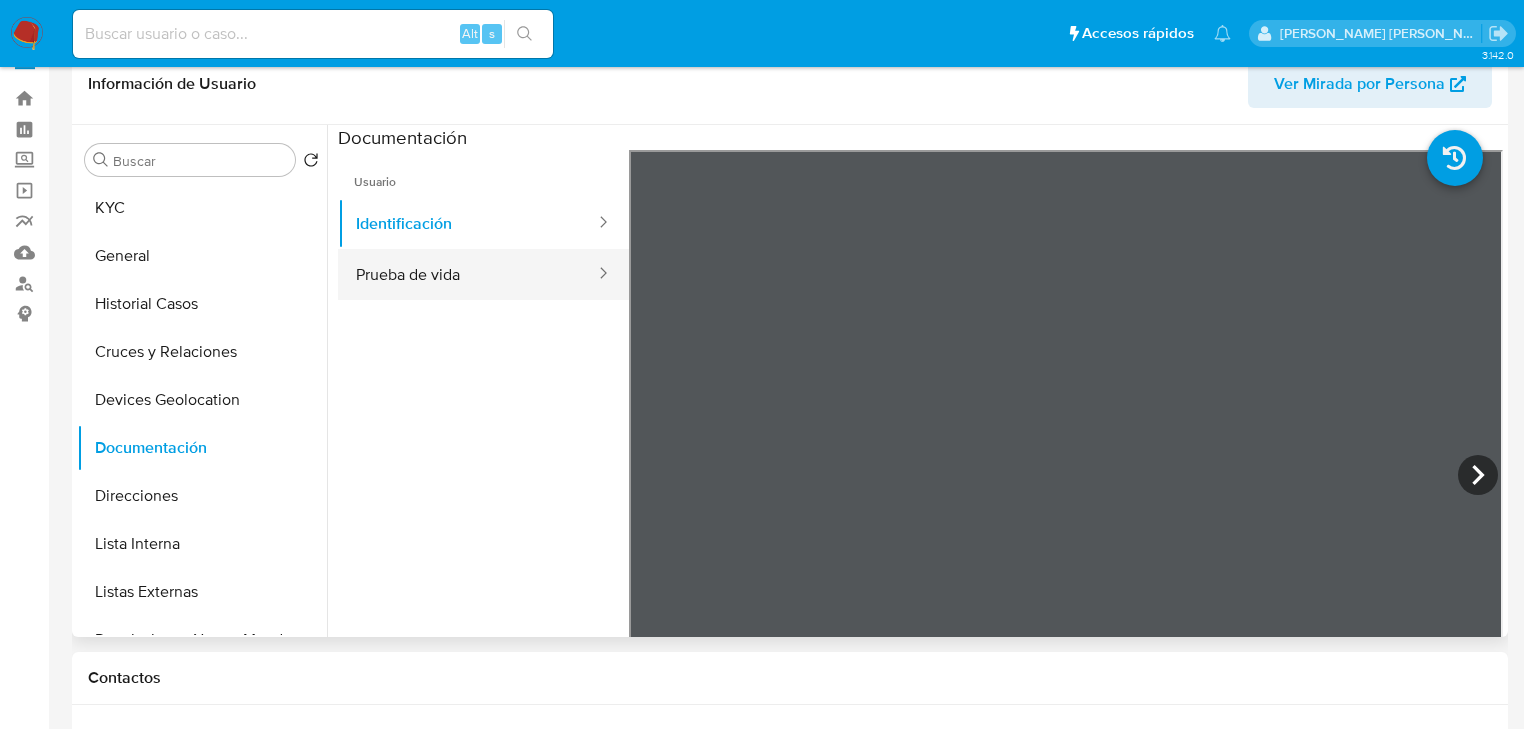 click on "Prueba de vida" at bounding box center (467, 274) 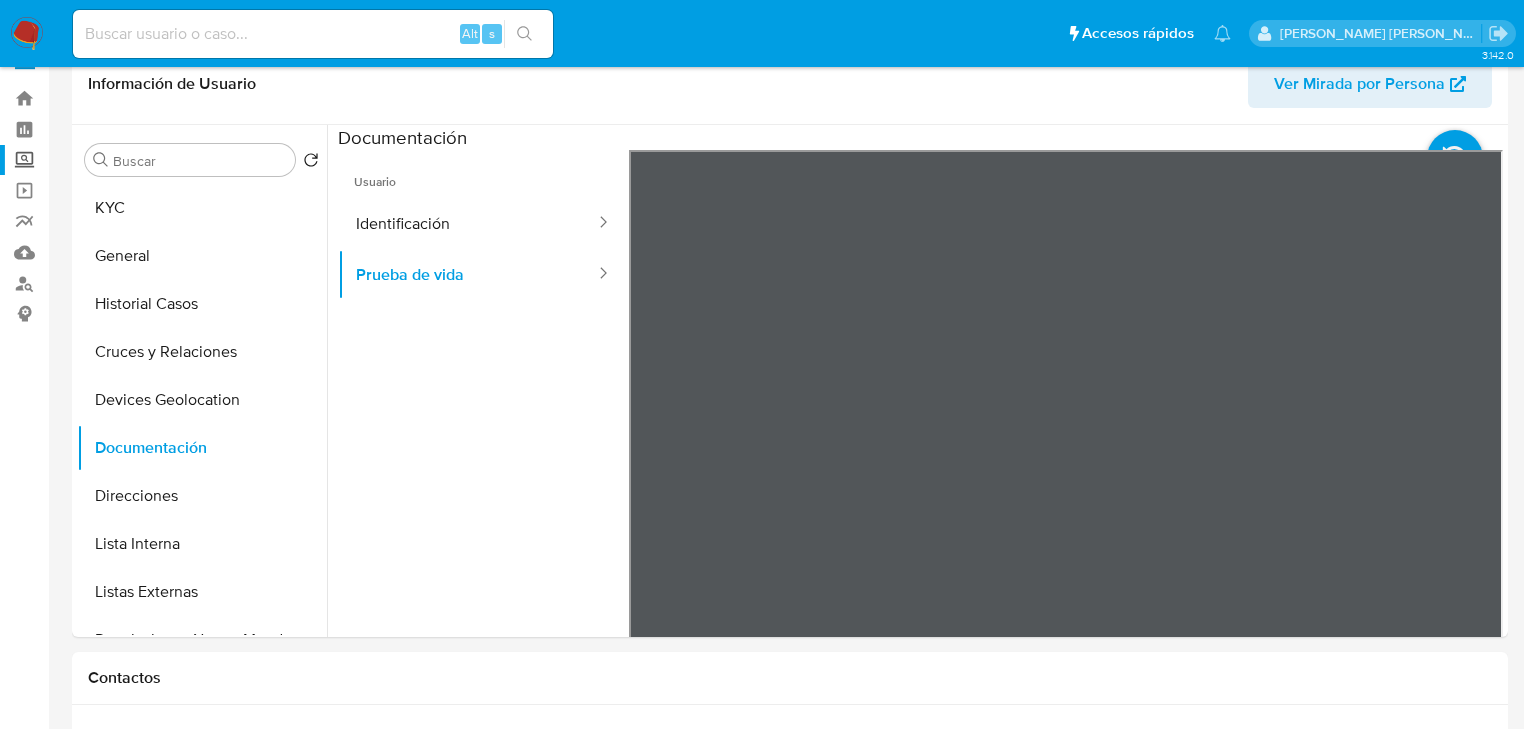 click on "Screening" at bounding box center (119, 160) 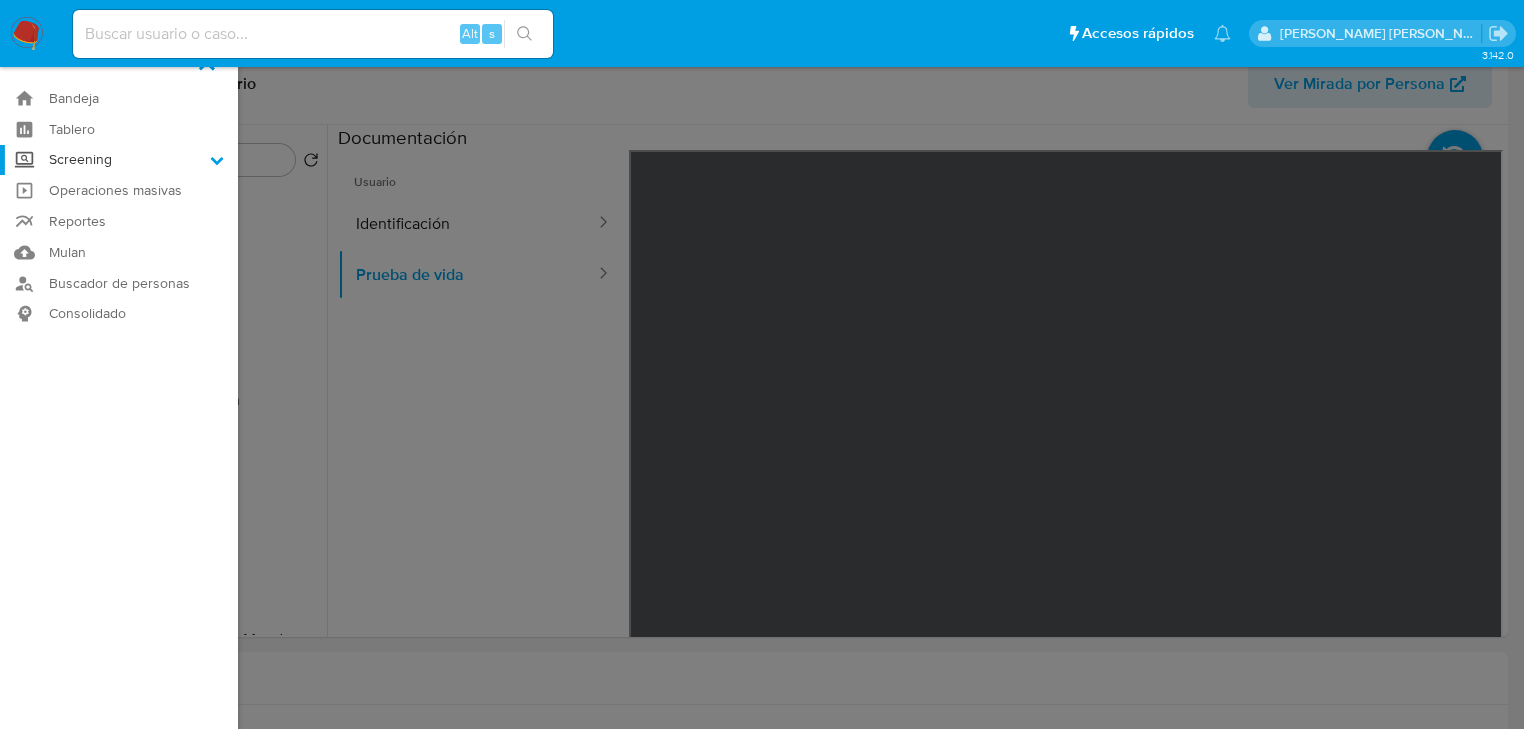 click on "Screening" at bounding box center [0, 0] 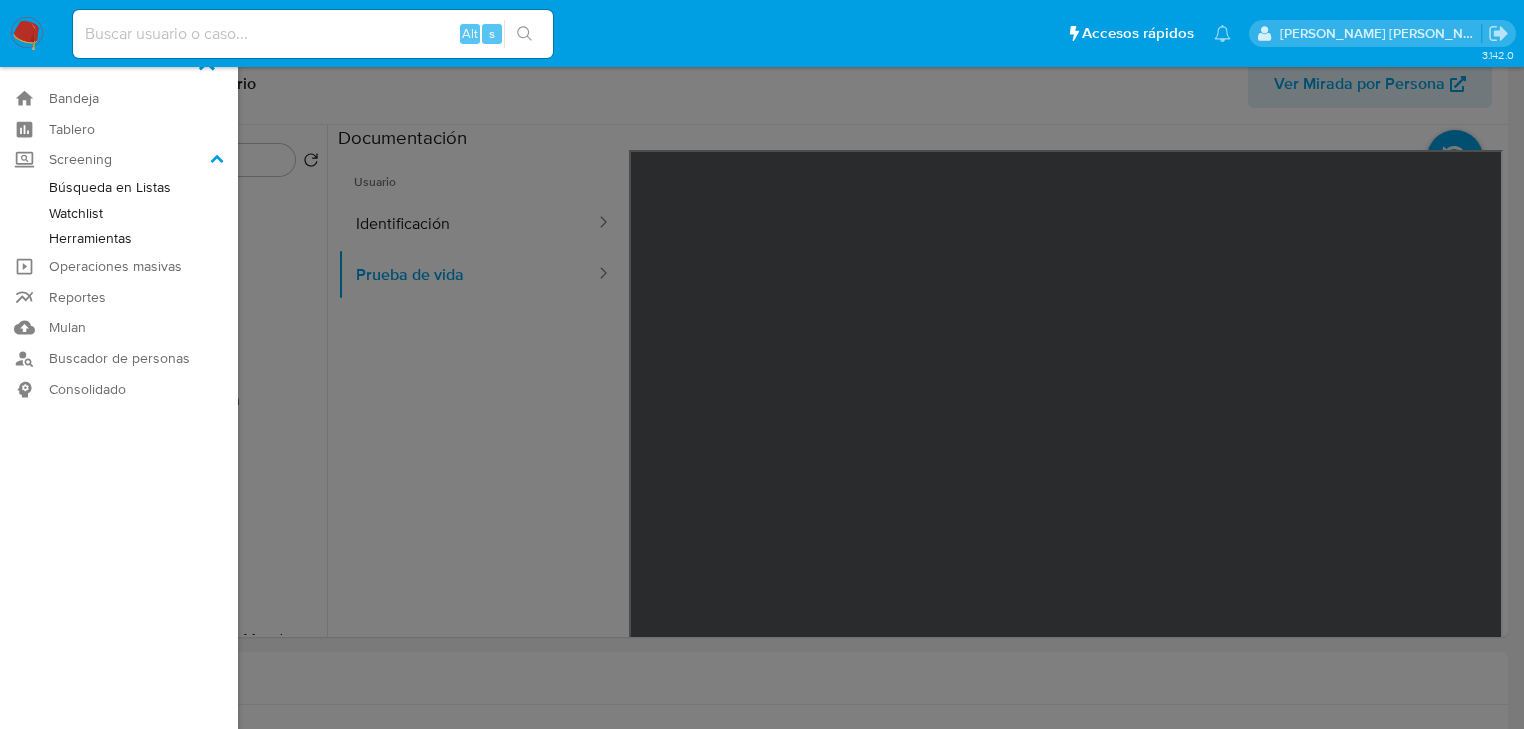 click on "Herramientas" at bounding box center (119, 238) 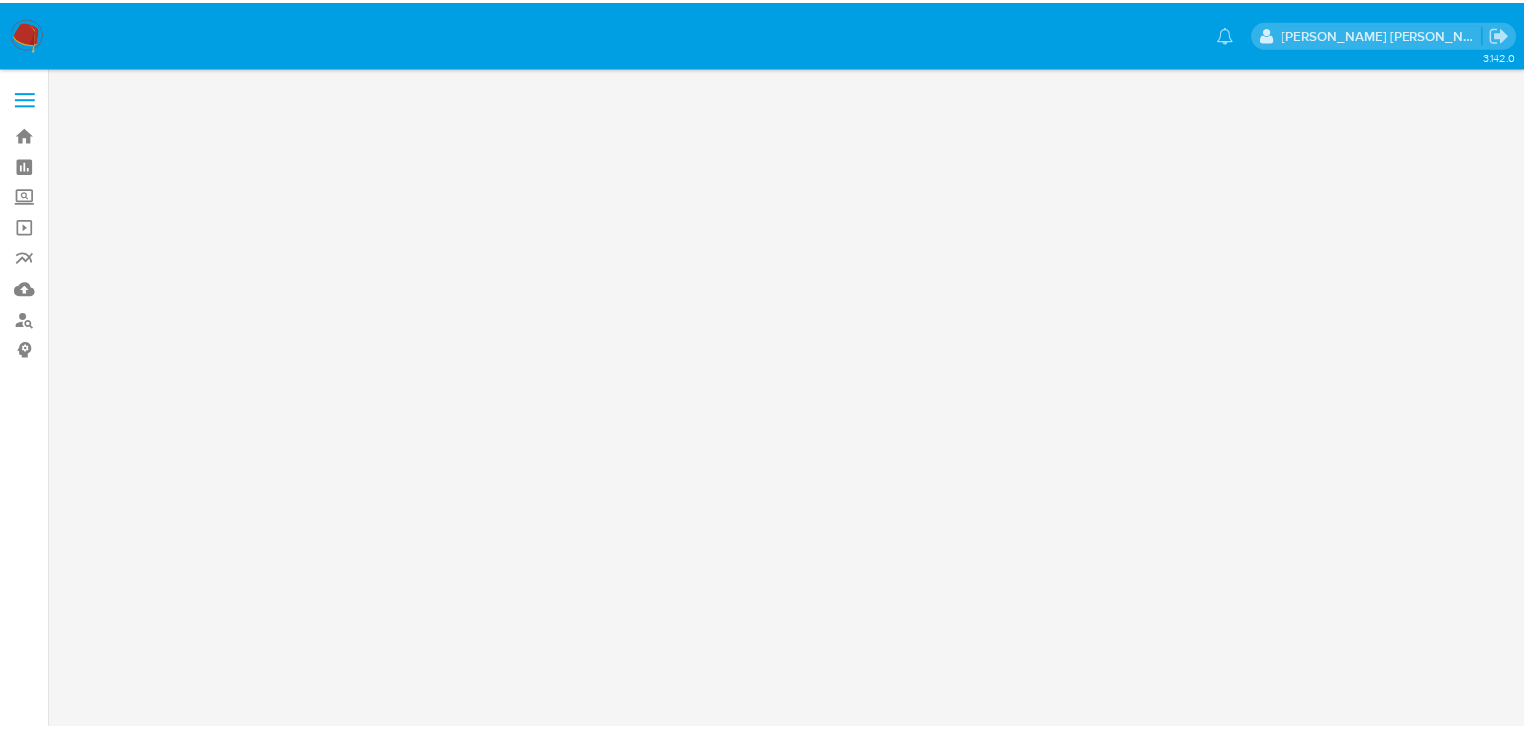 scroll, scrollTop: 0, scrollLeft: 0, axis: both 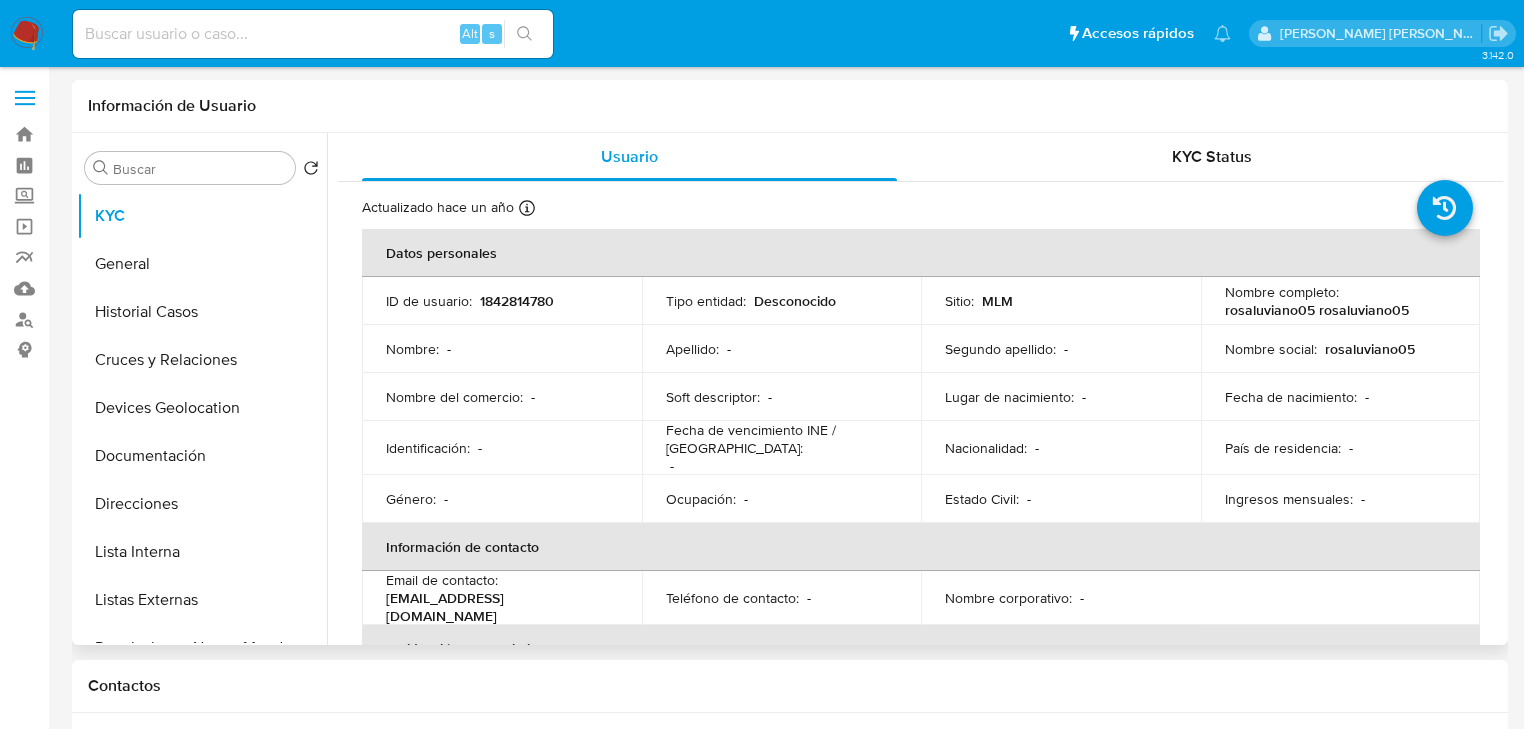 select on "10" 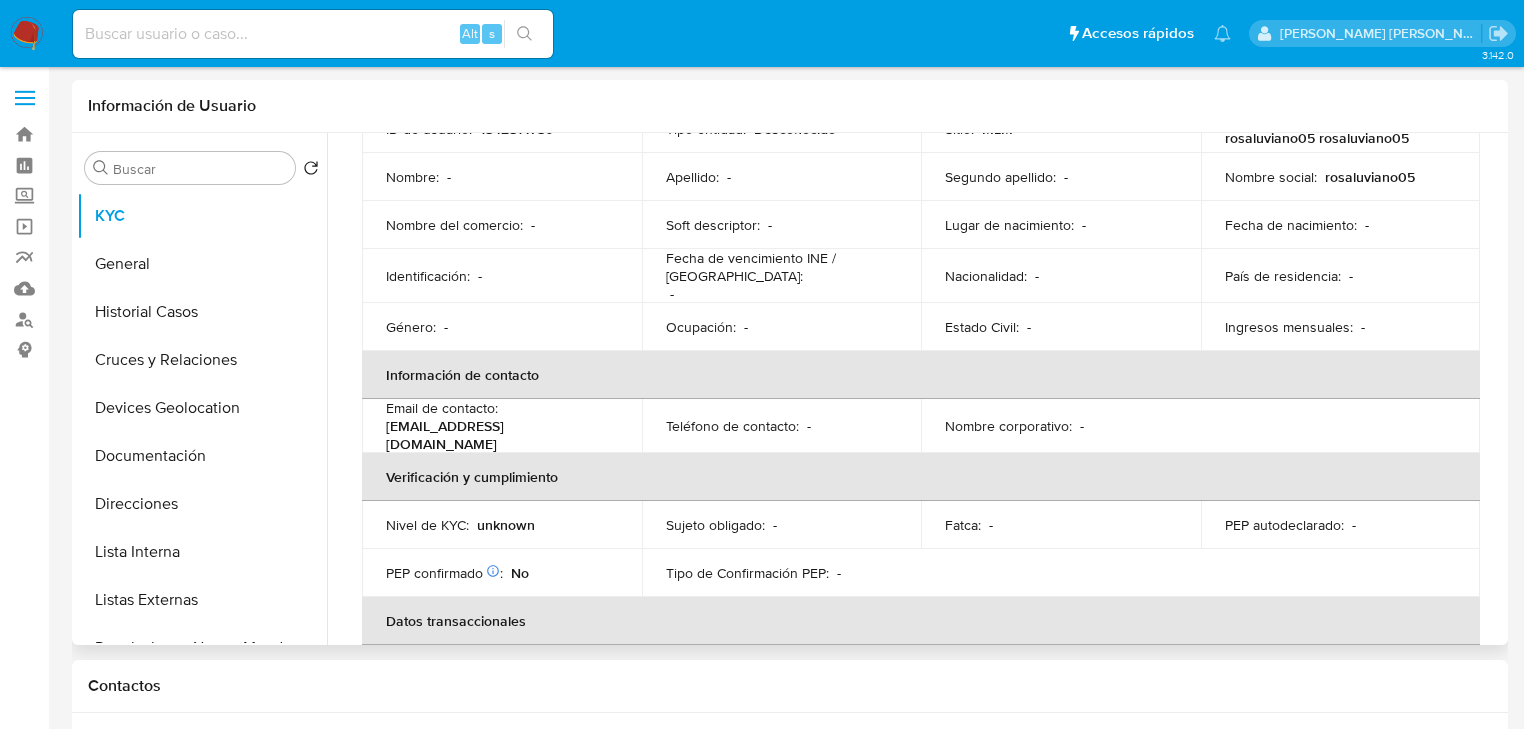 scroll, scrollTop: 21, scrollLeft: 0, axis: vertical 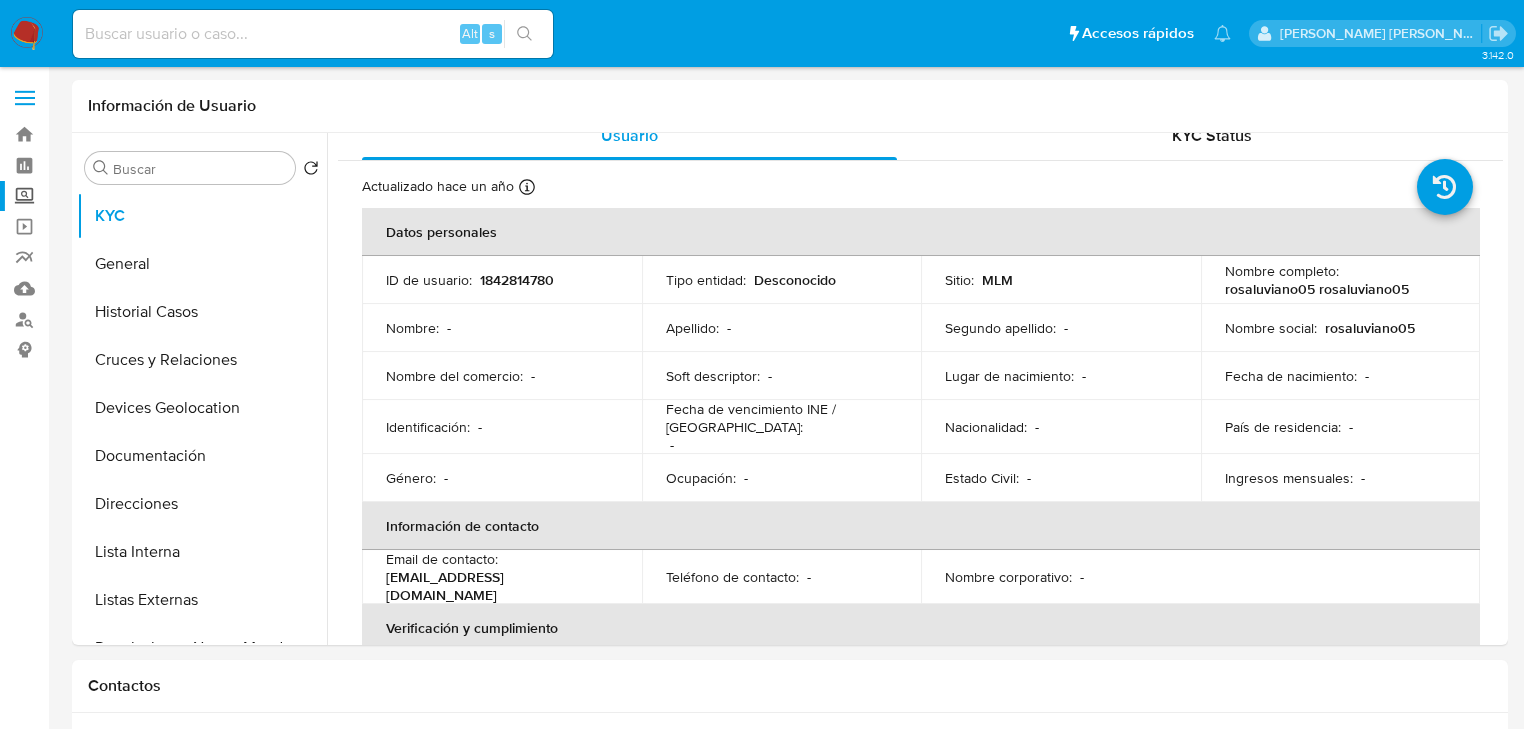 click on "Screening" at bounding box center [119, 196] 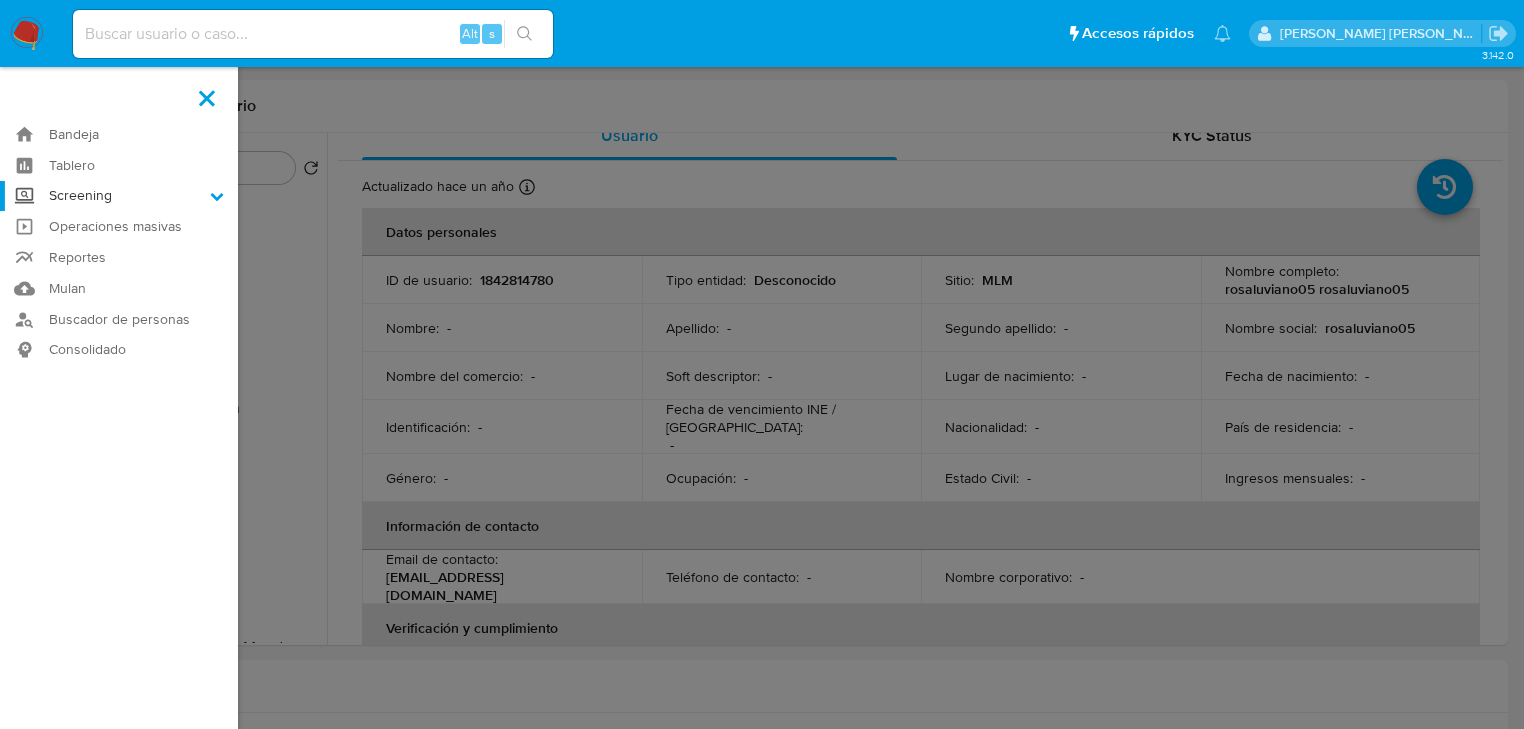 click on "Screening" at bounding box center [0, 0] 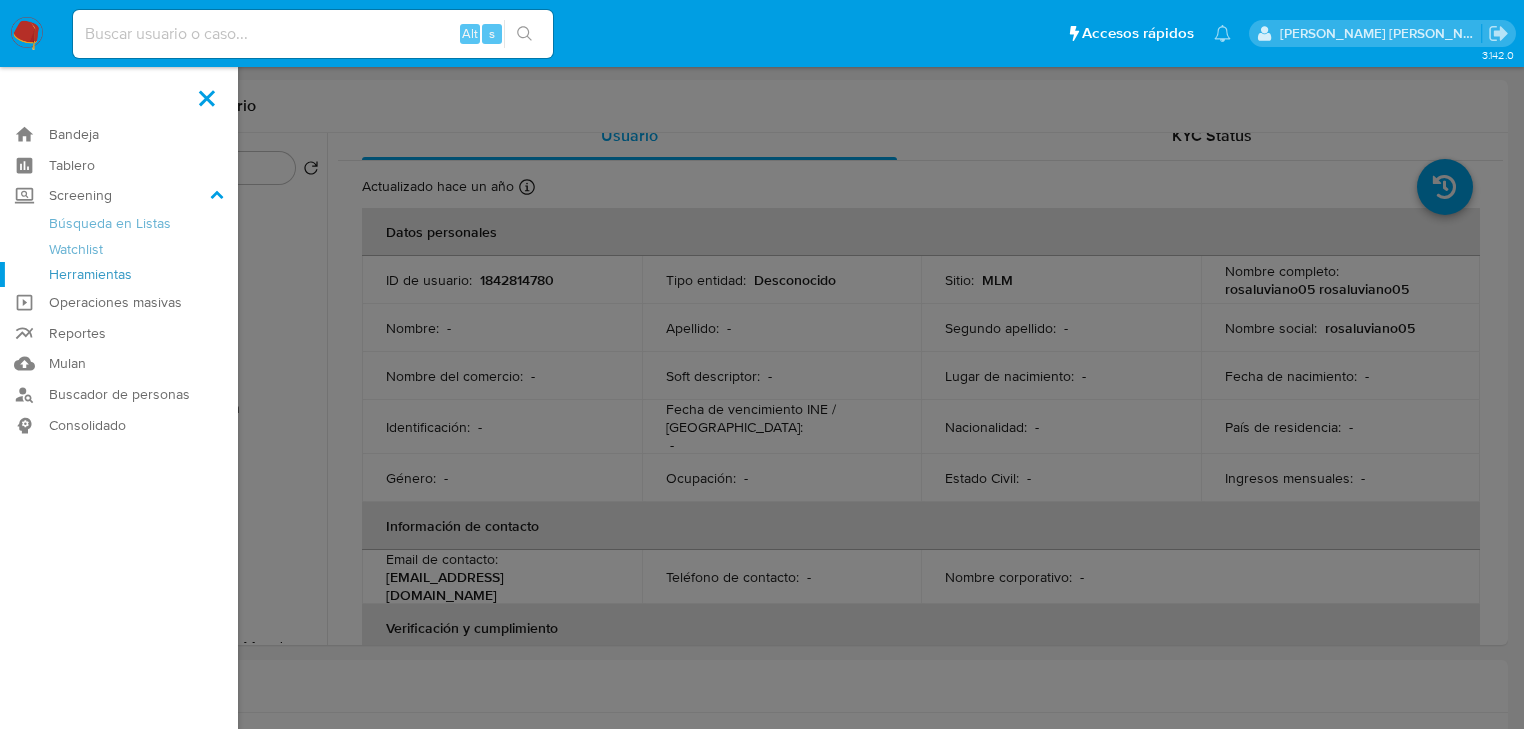 click on "Herramientas" at bounding box center [119, 274] 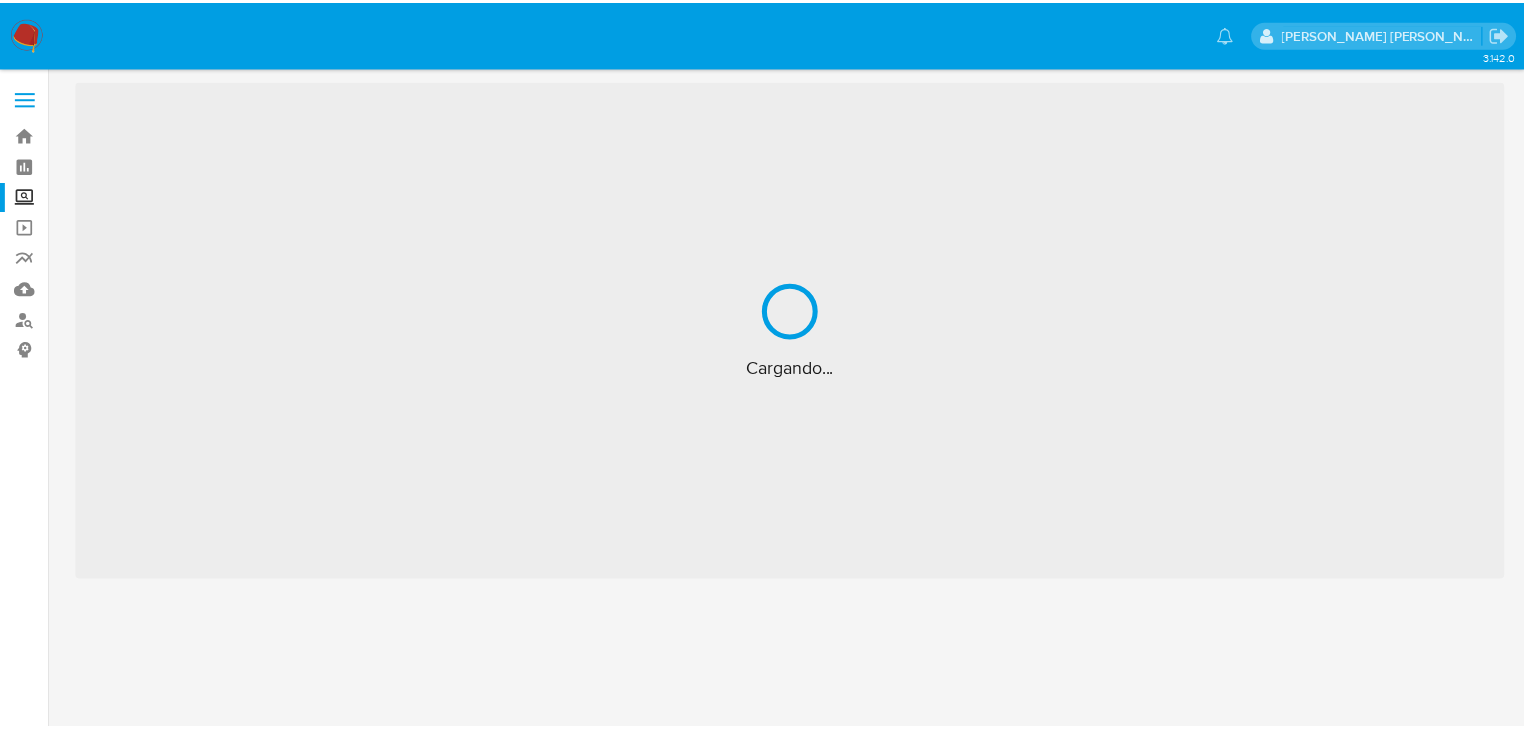 scroll, scrollTop: 0, scrollLeft: 0, axis: both 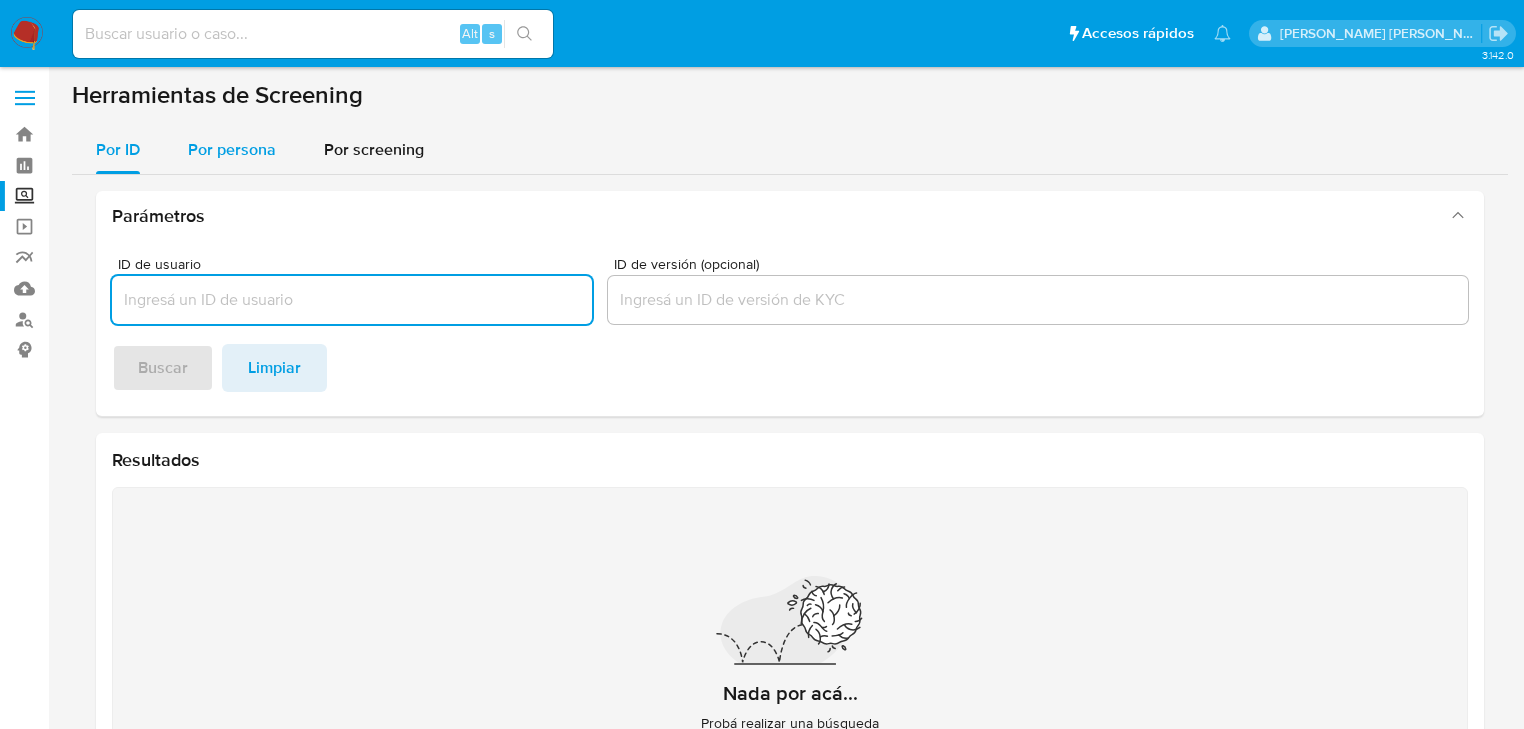 click on "Por persona" at bounding box center [232, 149] 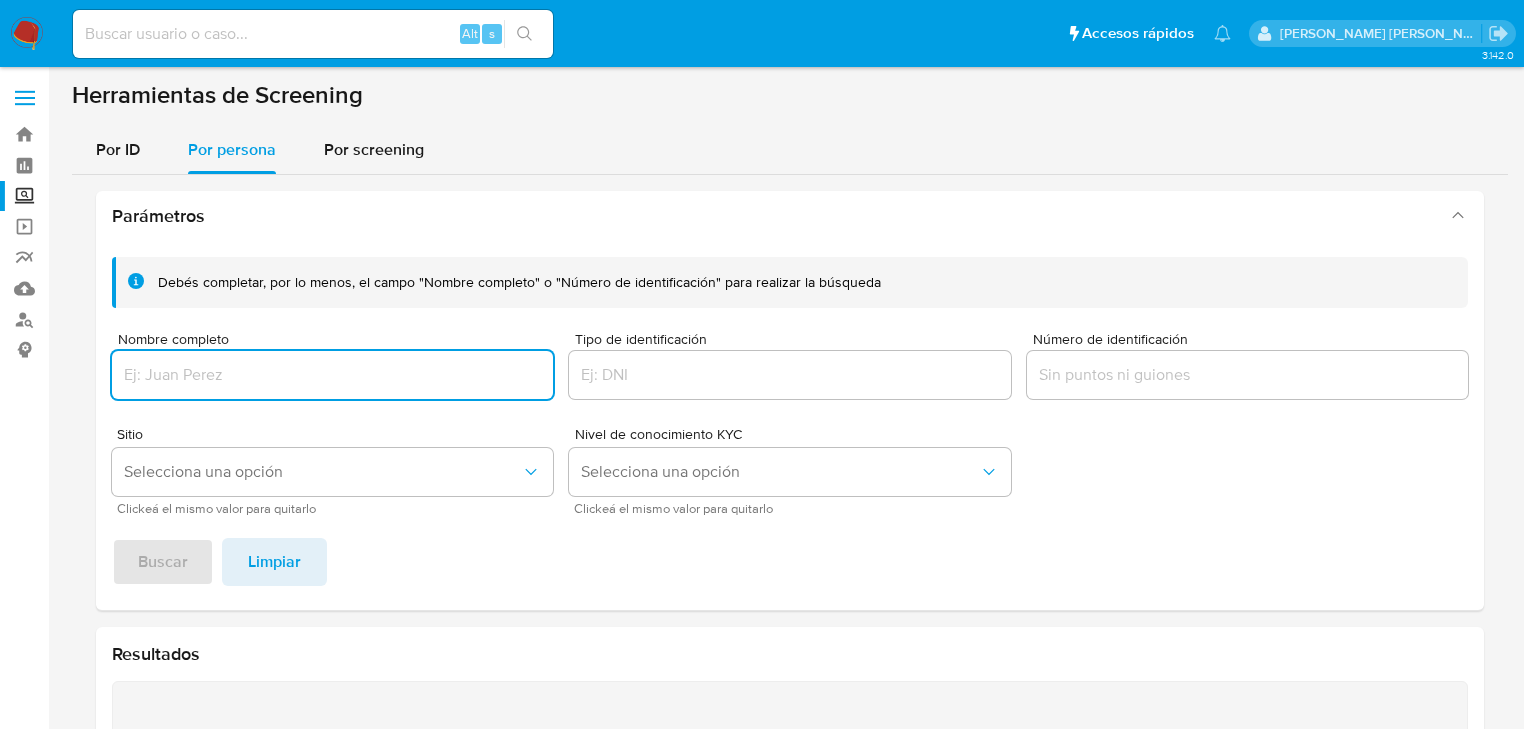 click at bounding box center (332, 375) 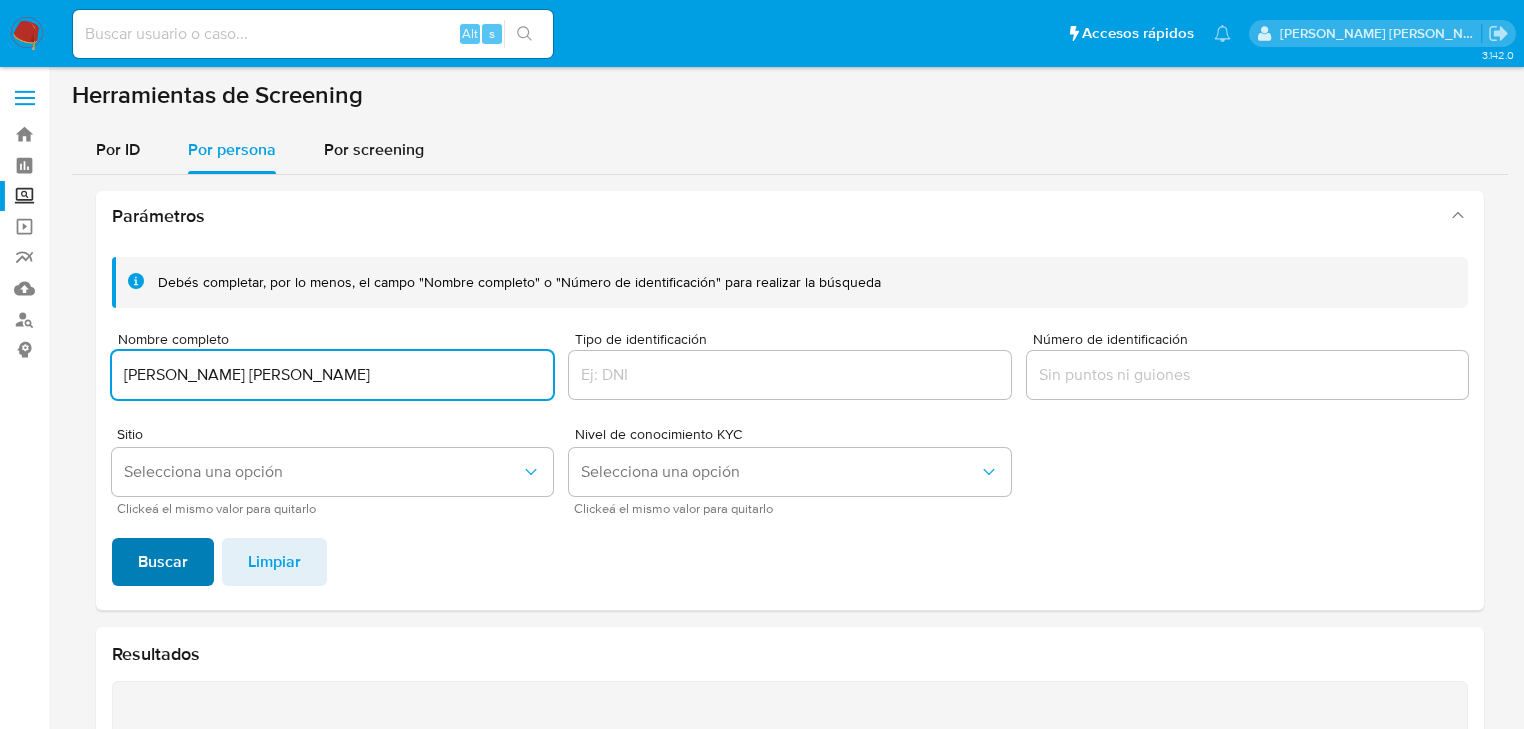 type on "ROSA GUADALUPE LUVIANO QUIROZ" 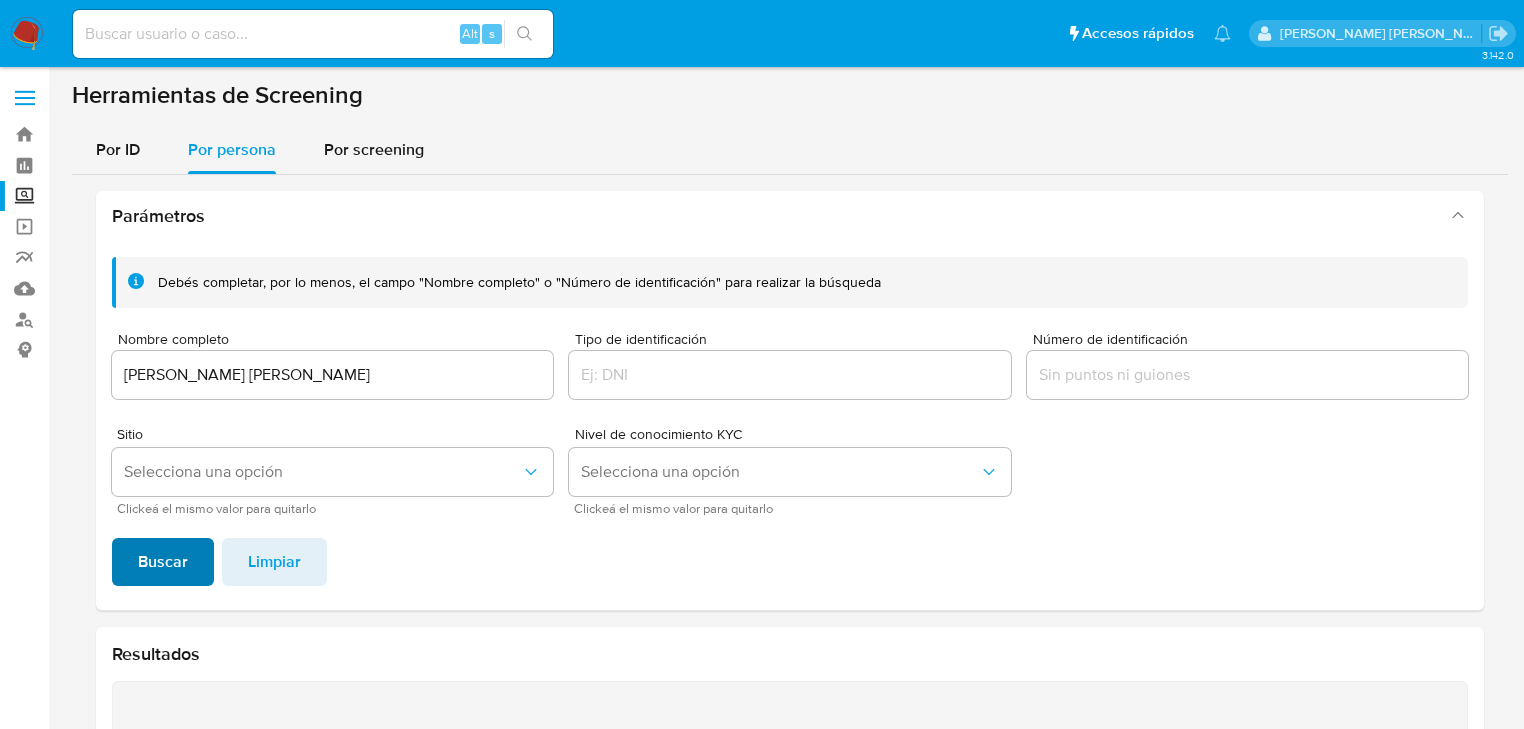 click on "Buscar" at bounding box center (163, 562) 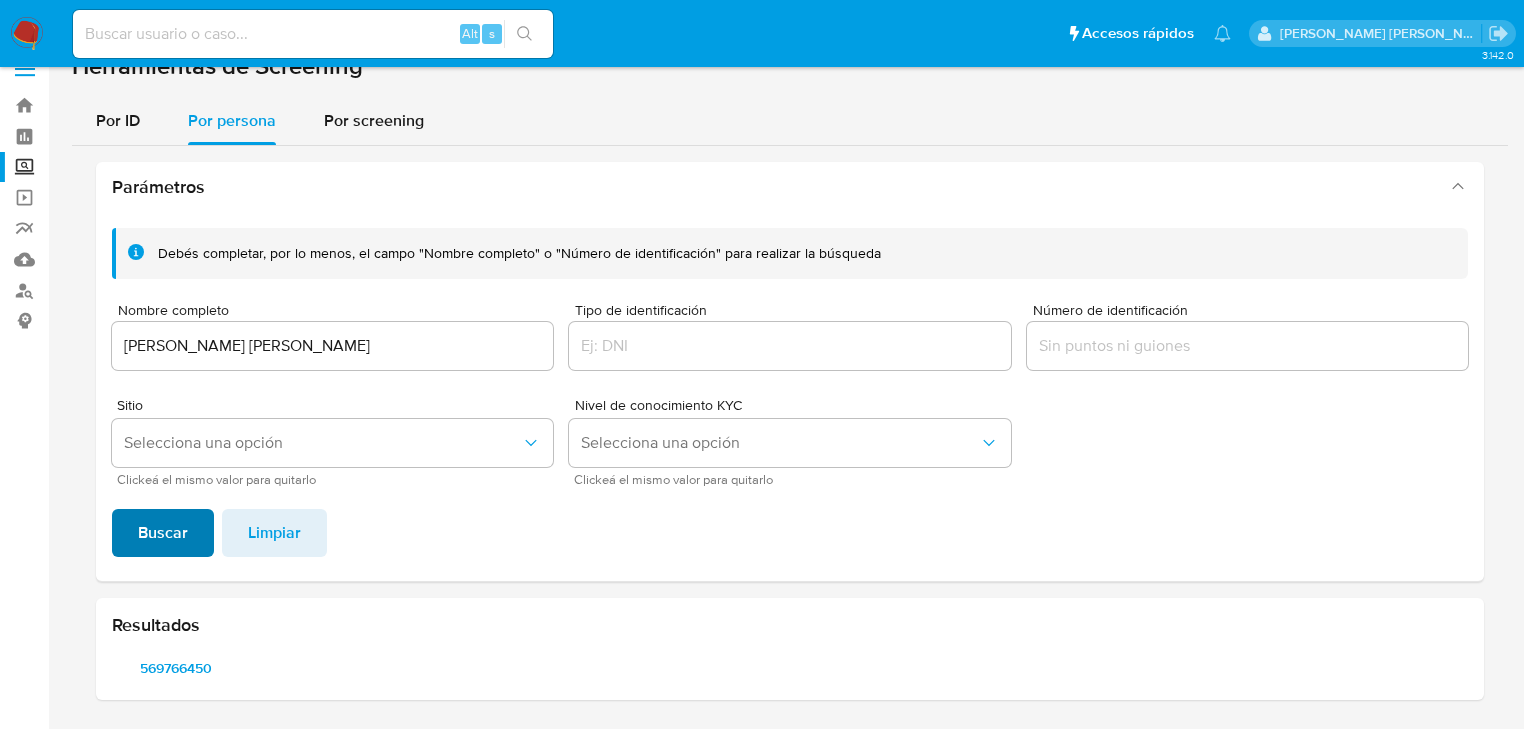 scroll, scrollTop: 28, scrollLeft: 0, axis: vertical 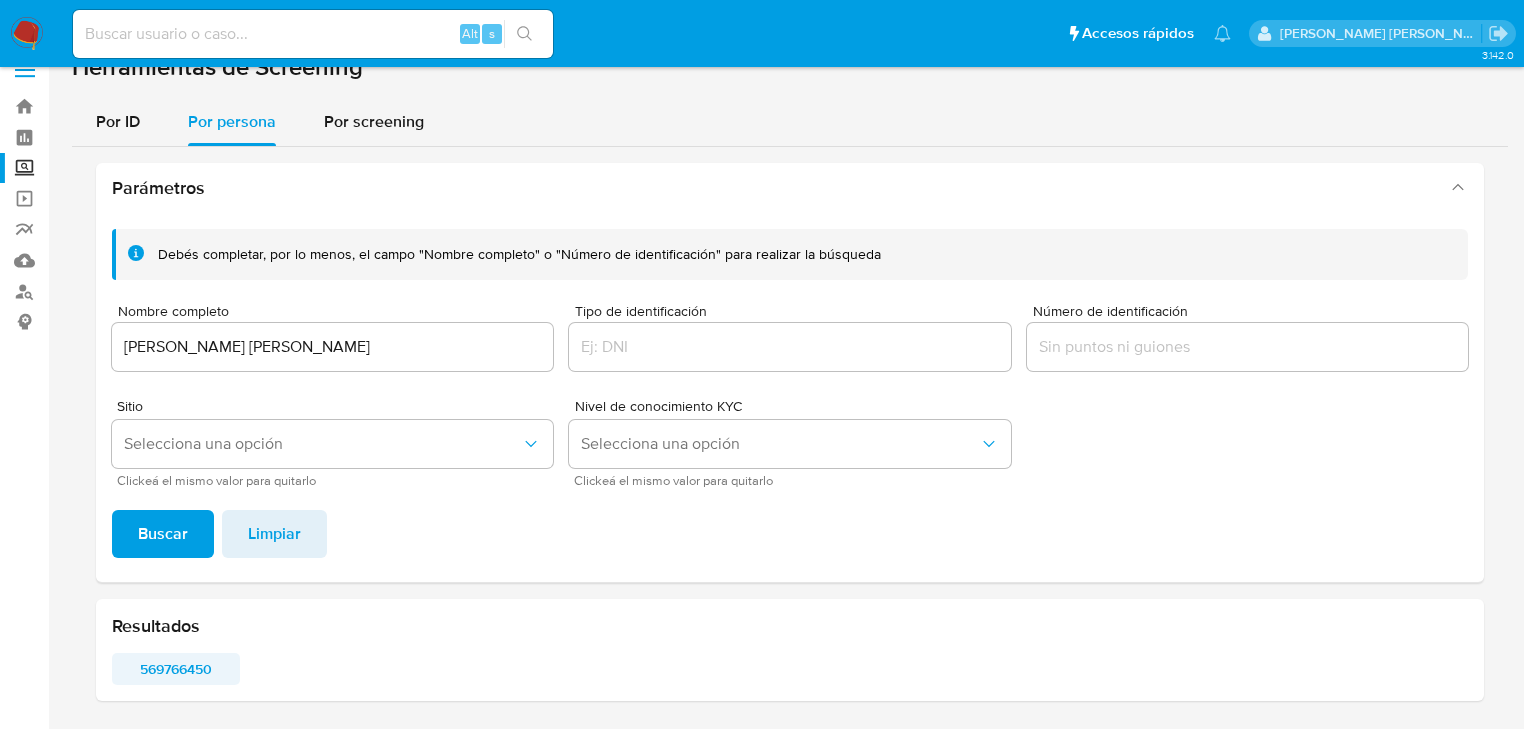 click on "569766450" at bounding box center (176, 669) 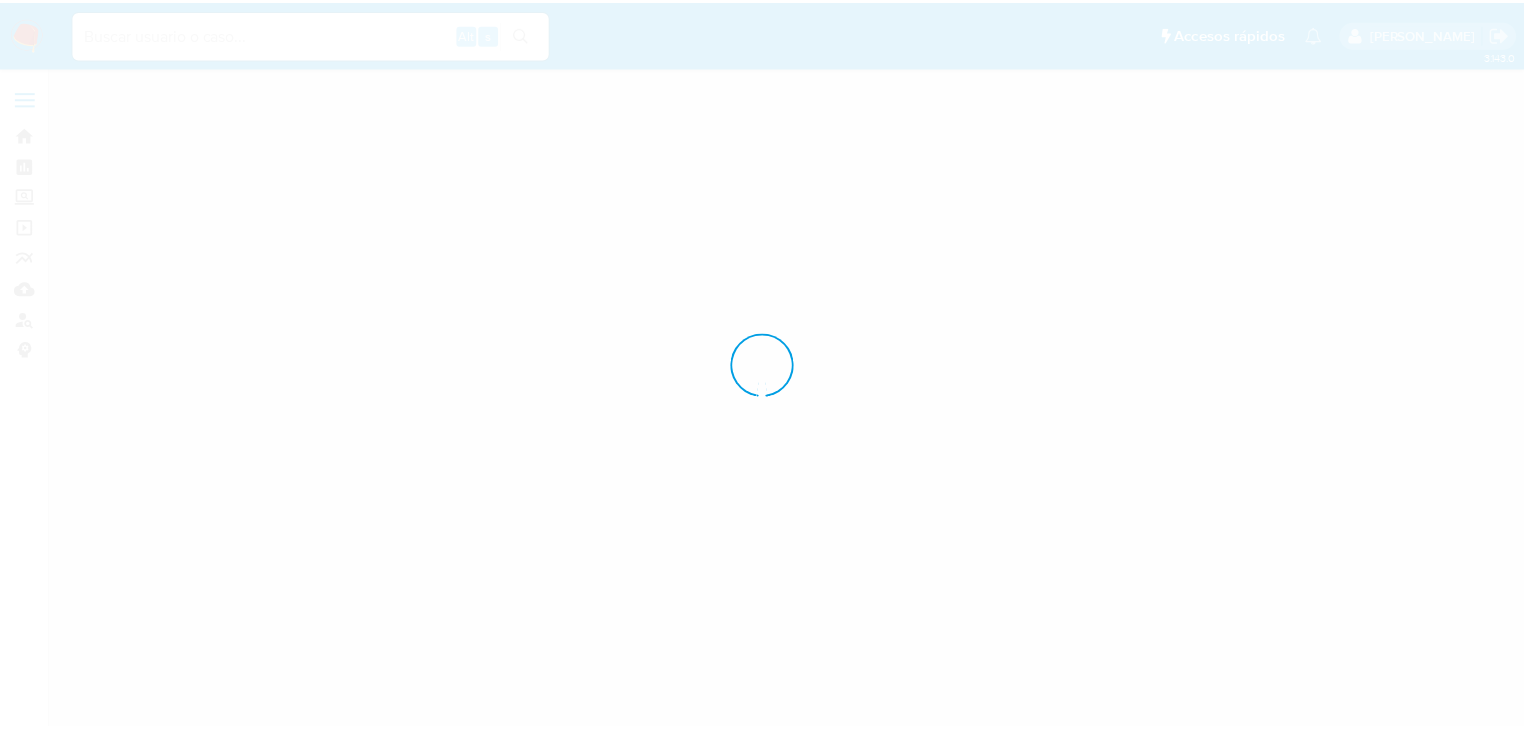 scroll, scrollTop: 0, scrollLeft: 0, axis: both 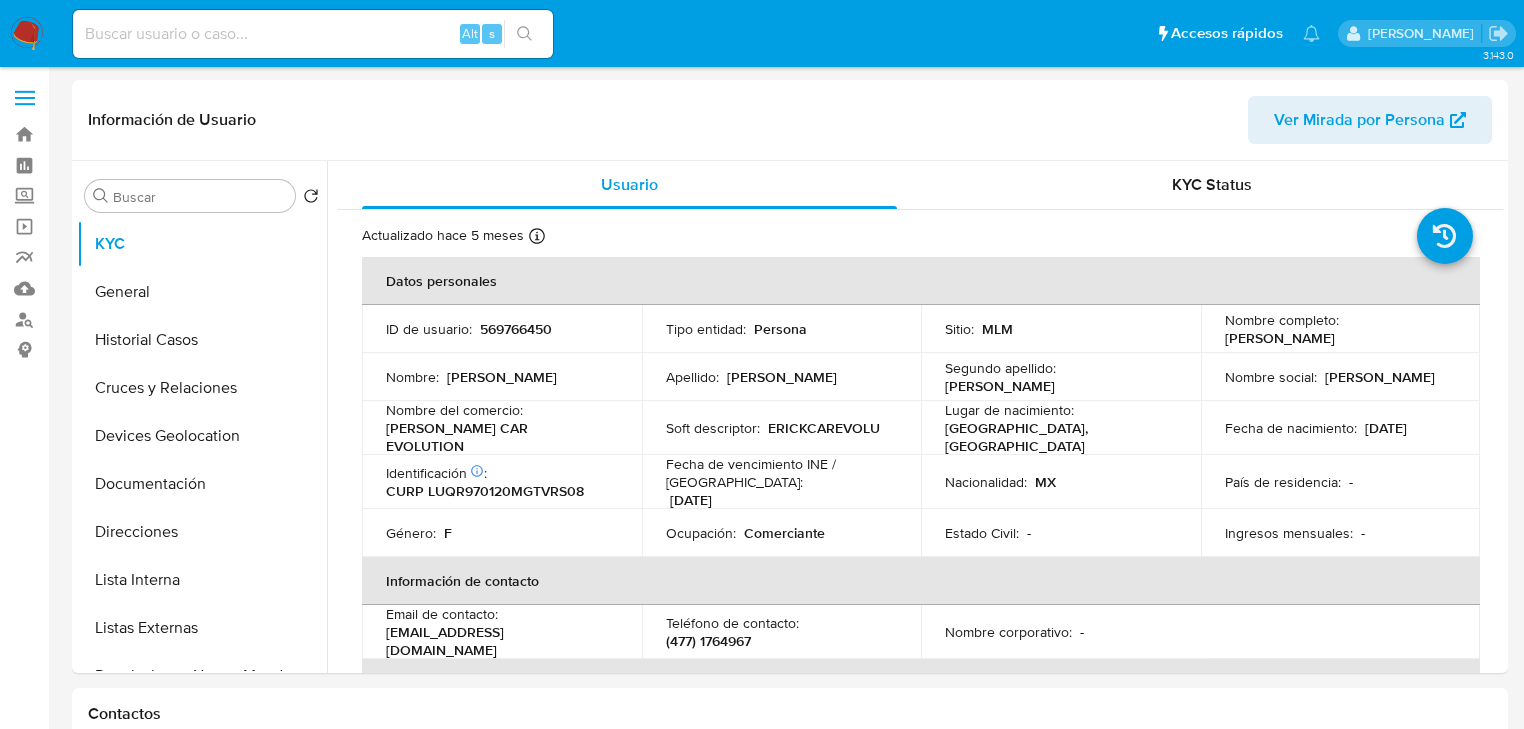 select on "10" 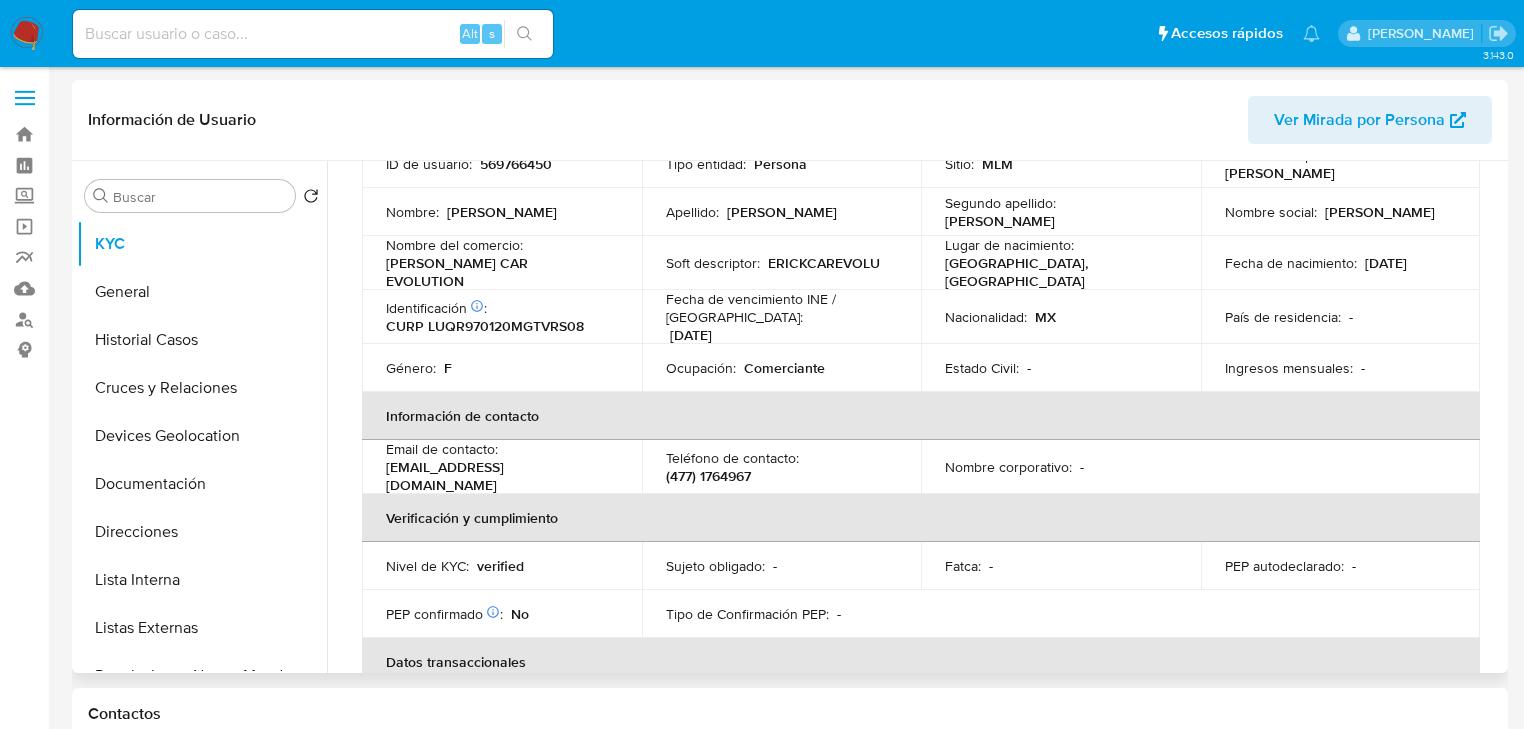 scroll, scrollTop: 320, scrollLeft: 0, axis: vertical 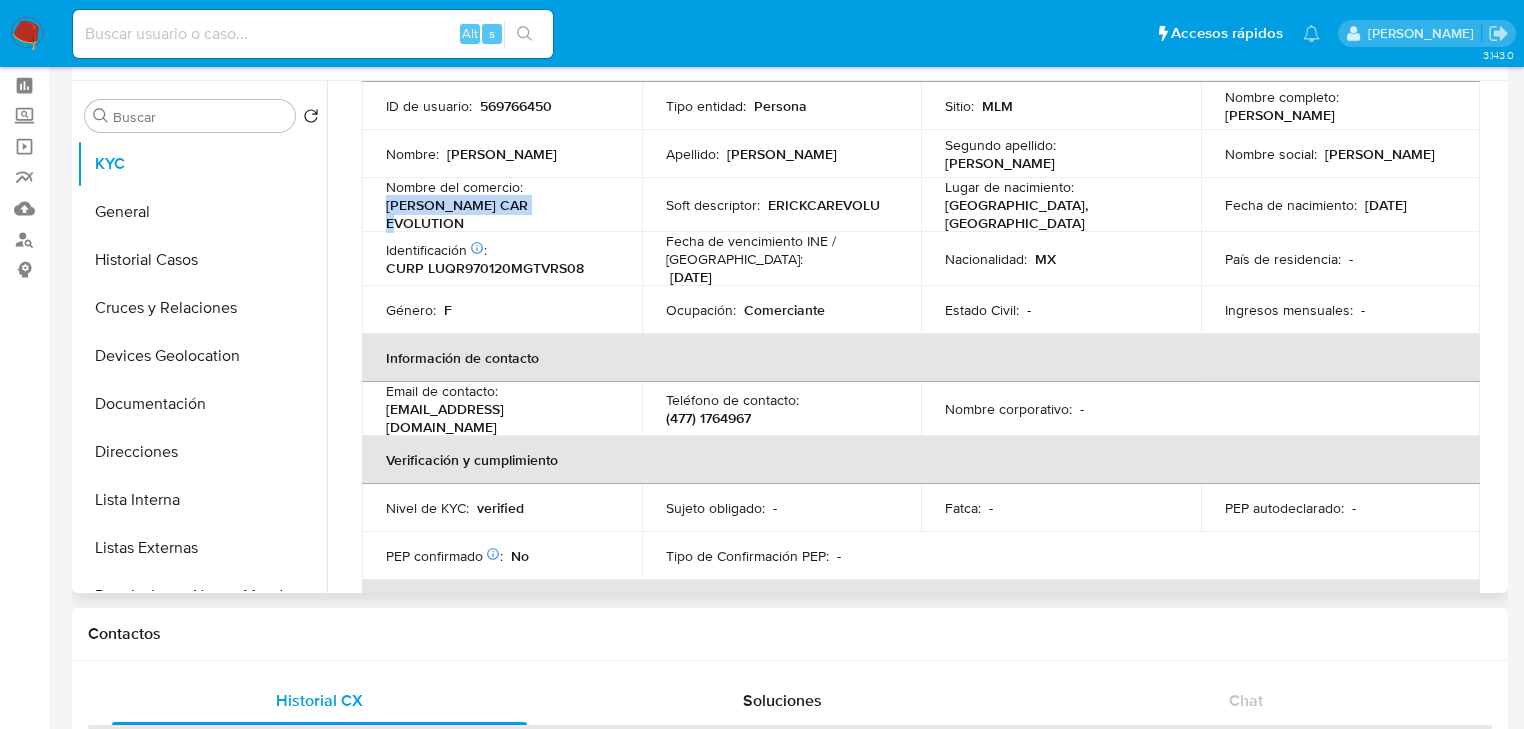 drag, startPoint x: 549, startPoint y: 215, endPoint x: 375, endPoint y: 209, distance: 174.10342 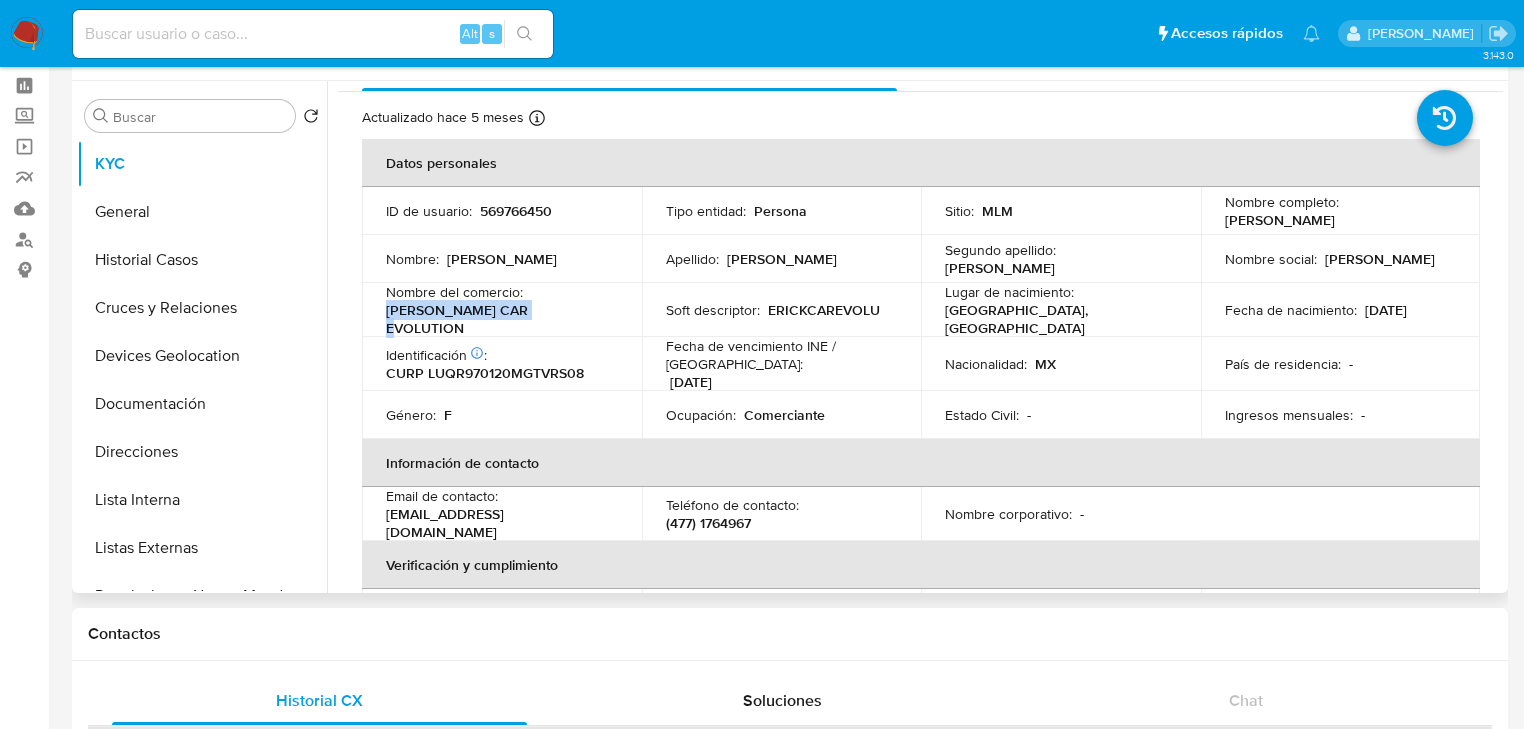 scroll, scrollTop: 0, scrollLeft: 0, axis: both 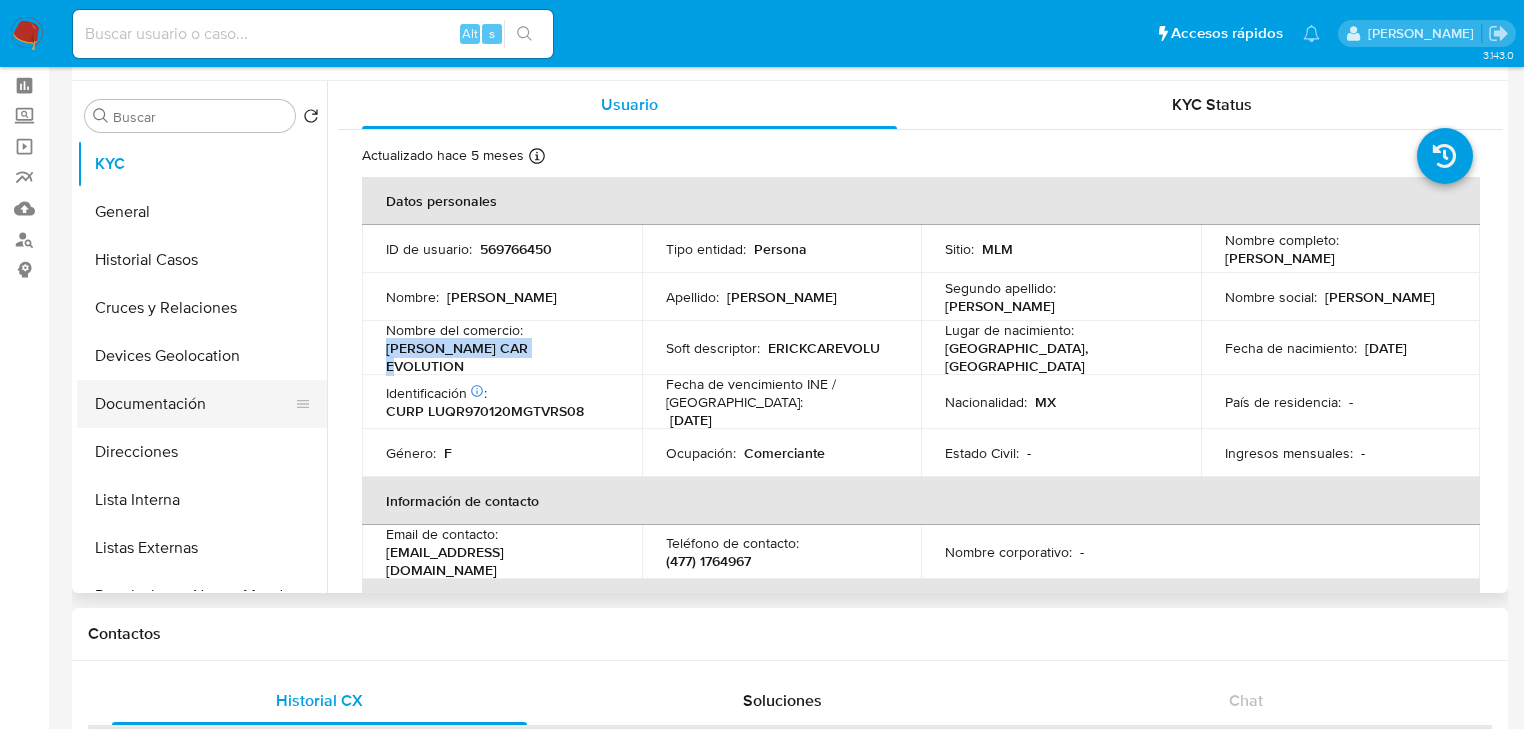 click on "Documentación" at bounding box center (194, 404) 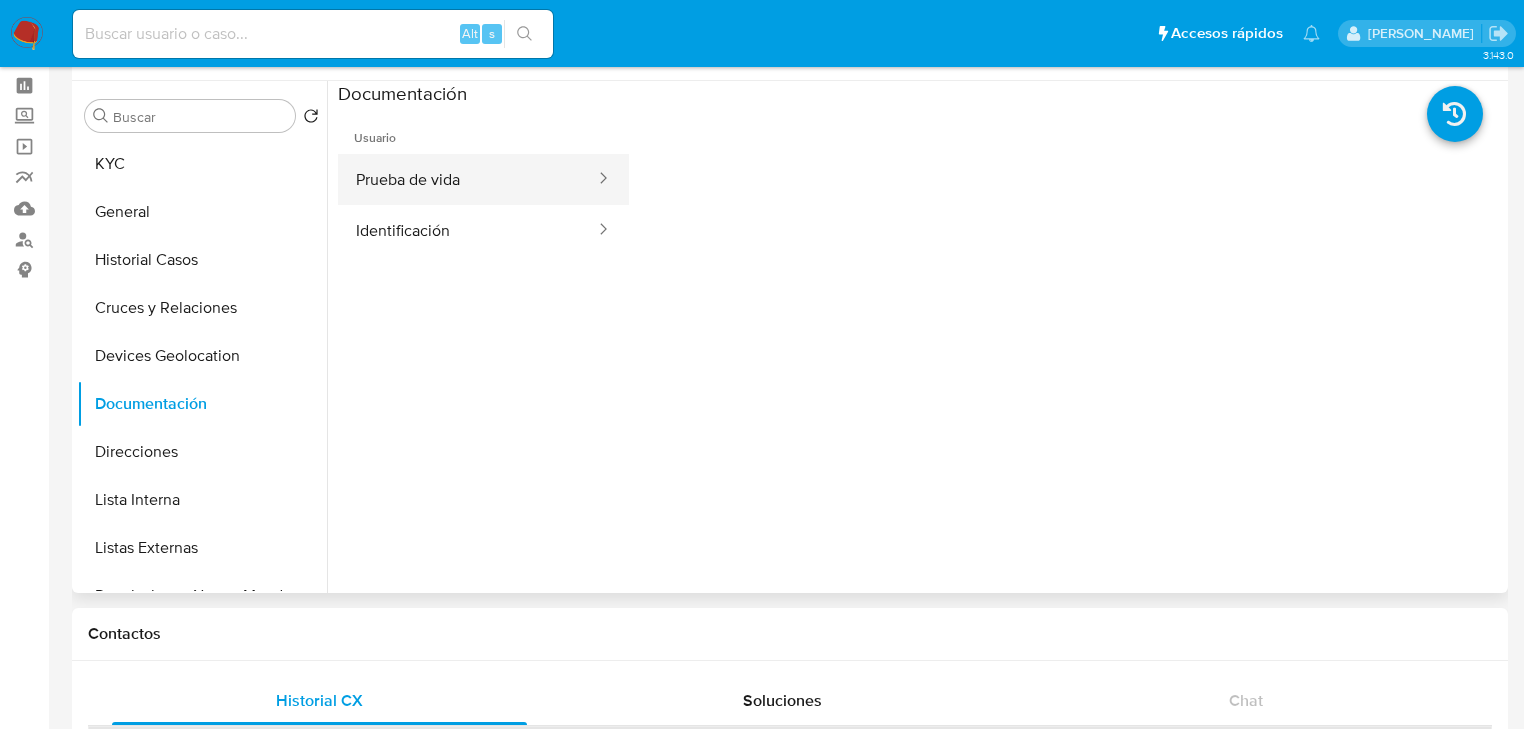 click on "Prueba de vida" at bounding box center [467, 179] 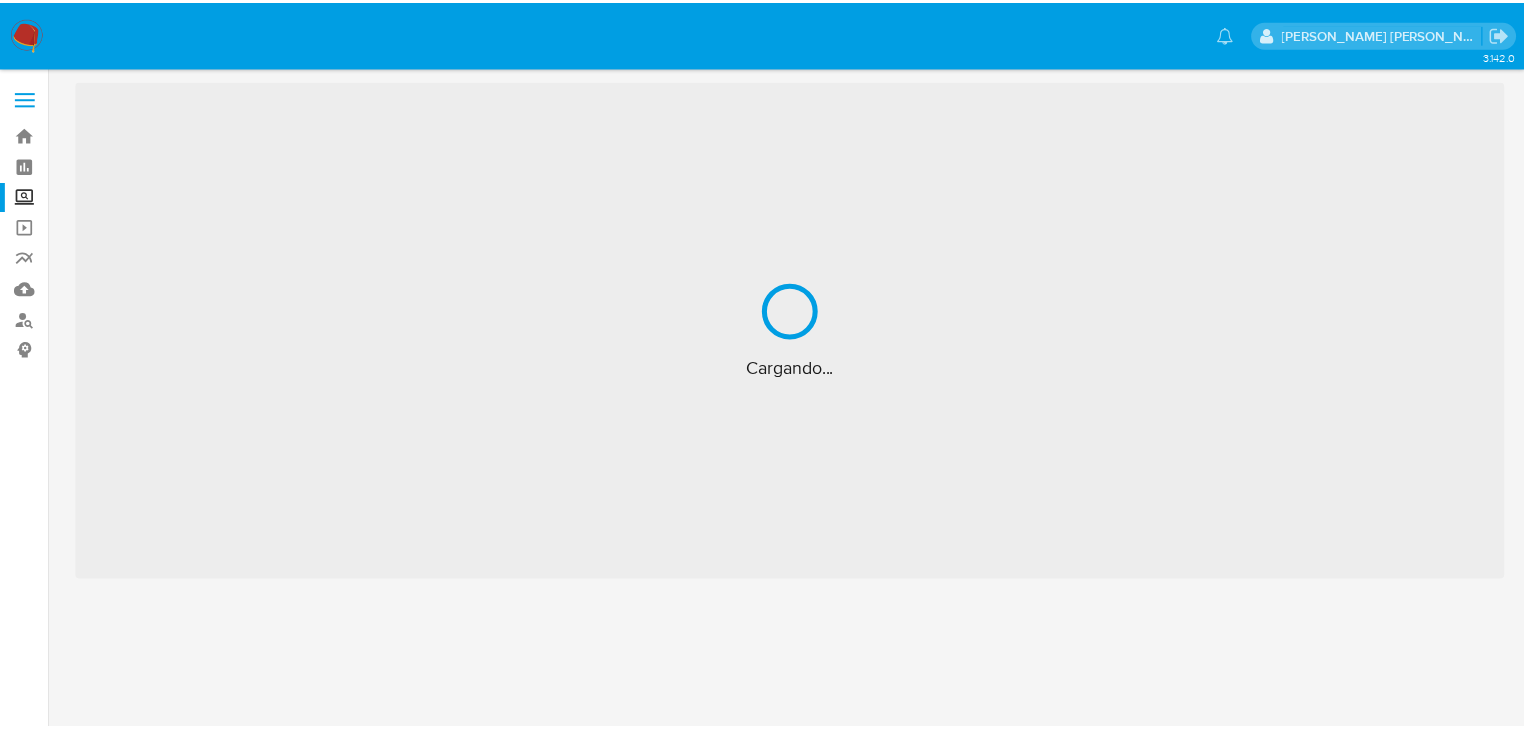 scroll, scrollTop: 0, scrollLeft: 0, axis: both 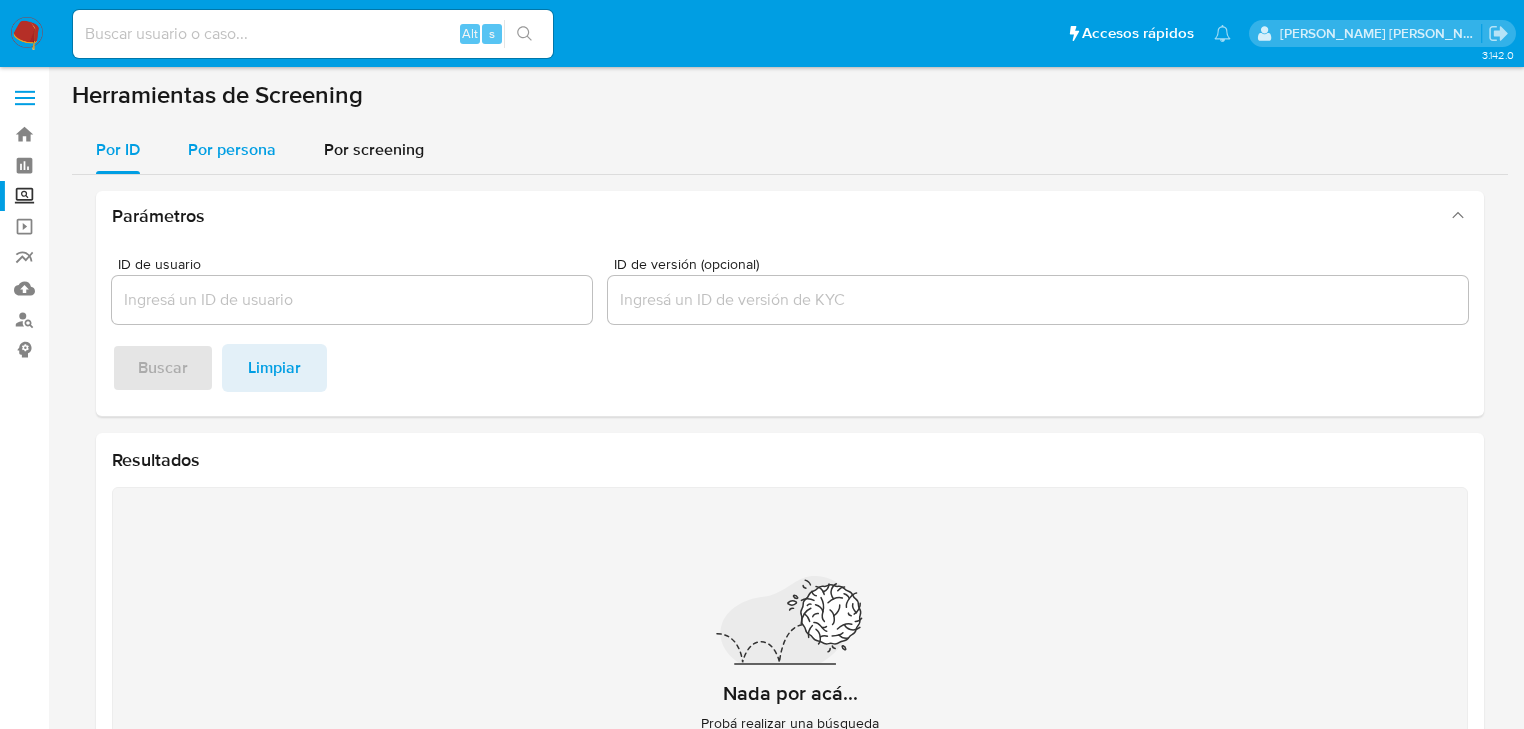 click on "Por persona" at bounding box center (232, 149) 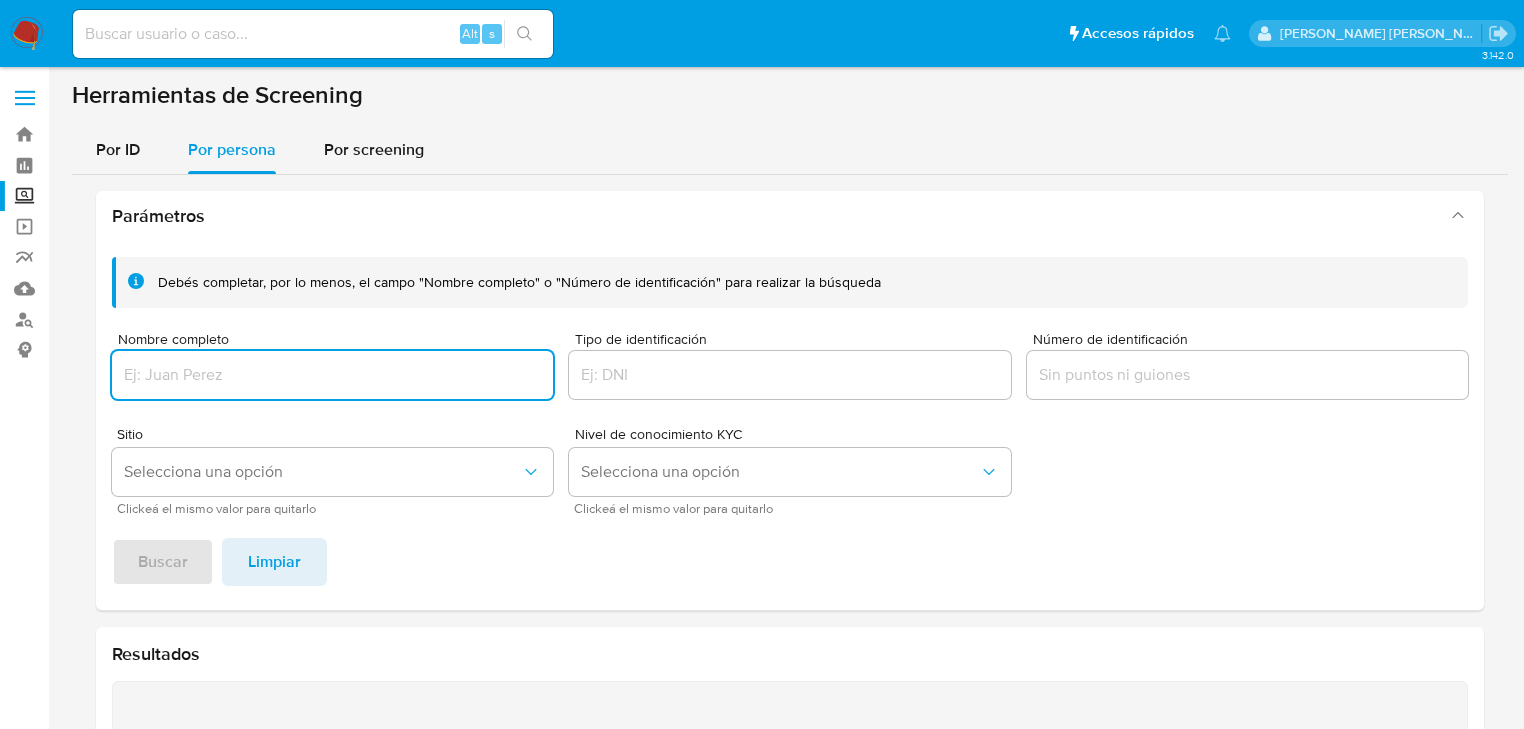 click at bounding box center (332, 375) 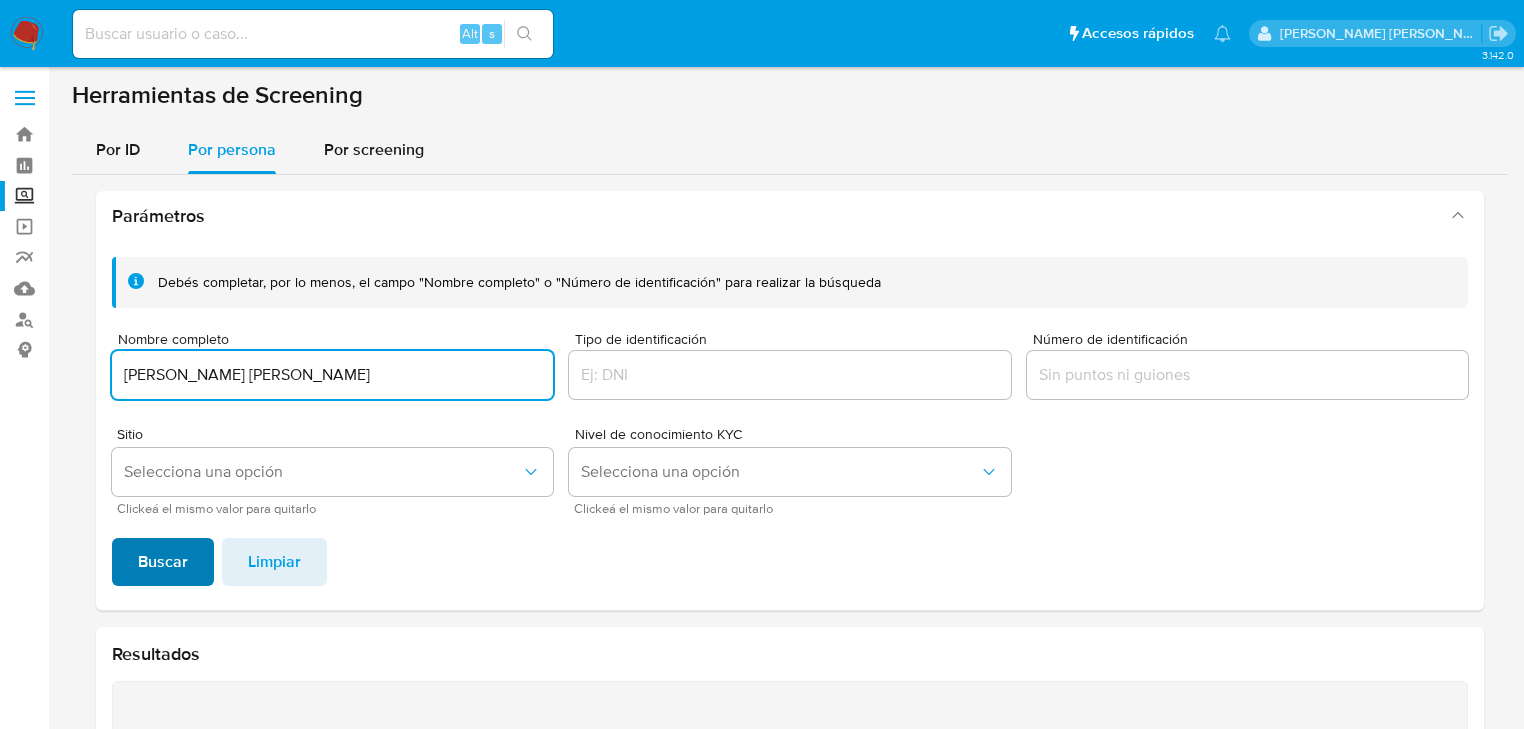 type on "CESAR ARTURO GALINDO BARRIENTOS" 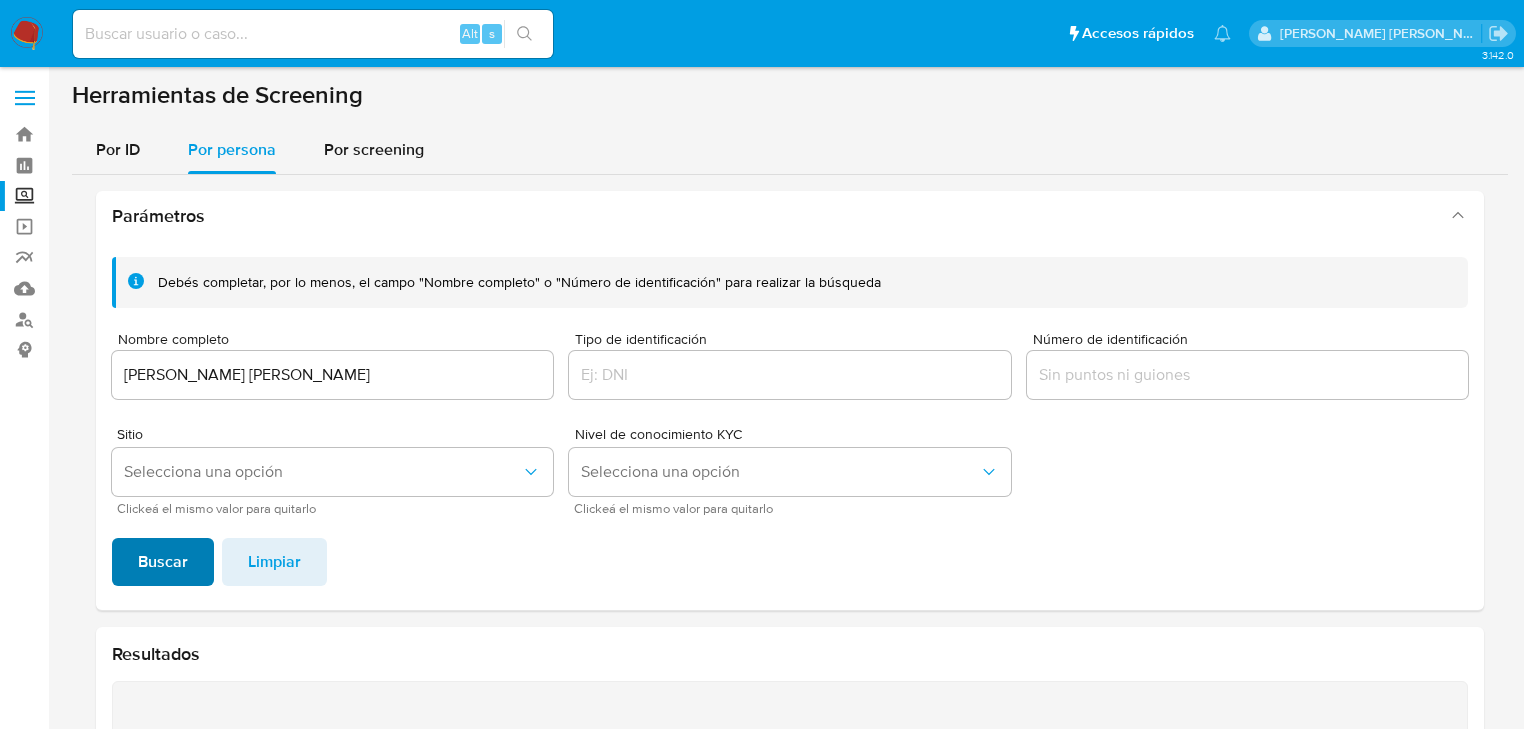 click on "Buscar" at bounding box center [163, 562] 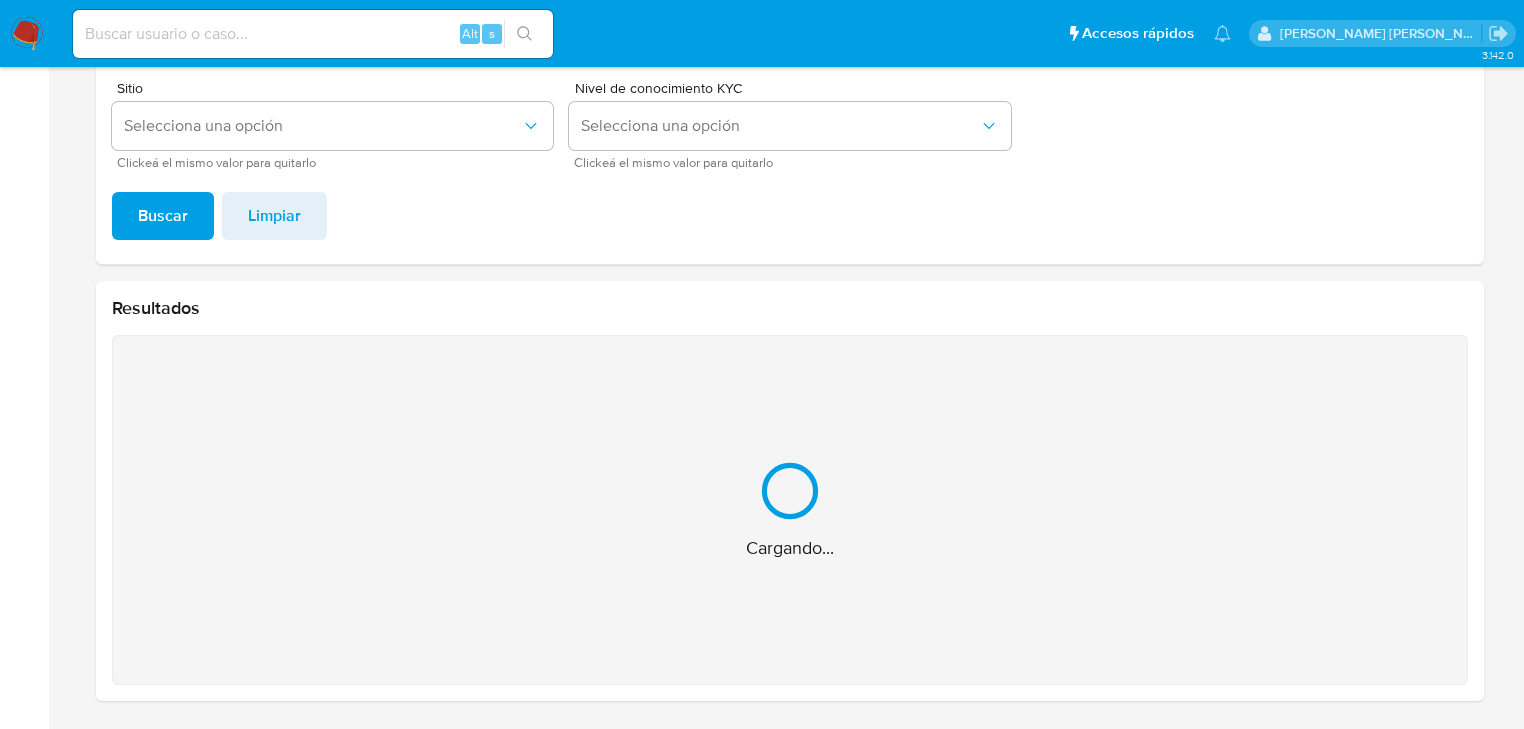 scroll, scrollTop: 28, scrollLeft: 0, axis: vertical 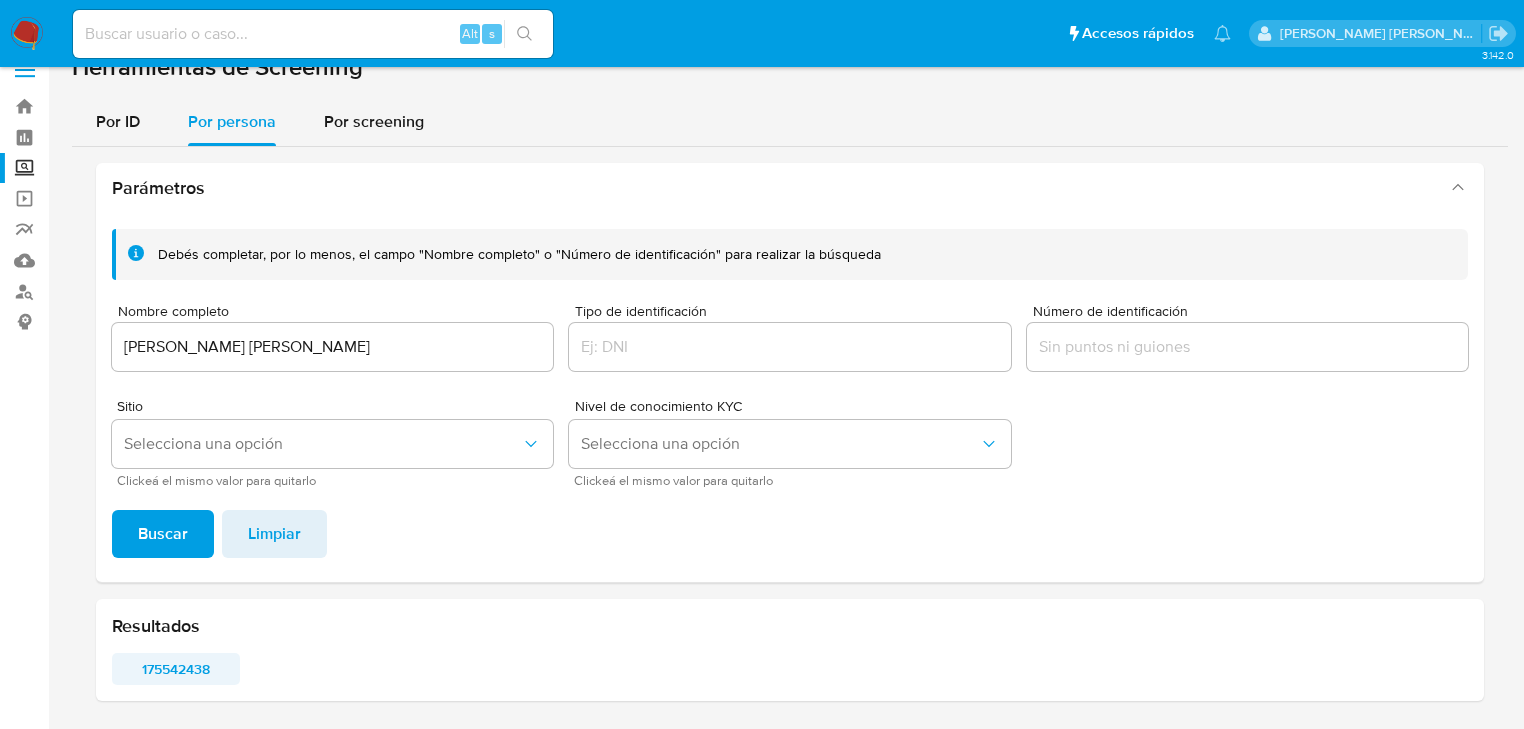 click on "175542438" at bounding box center (176, 669) 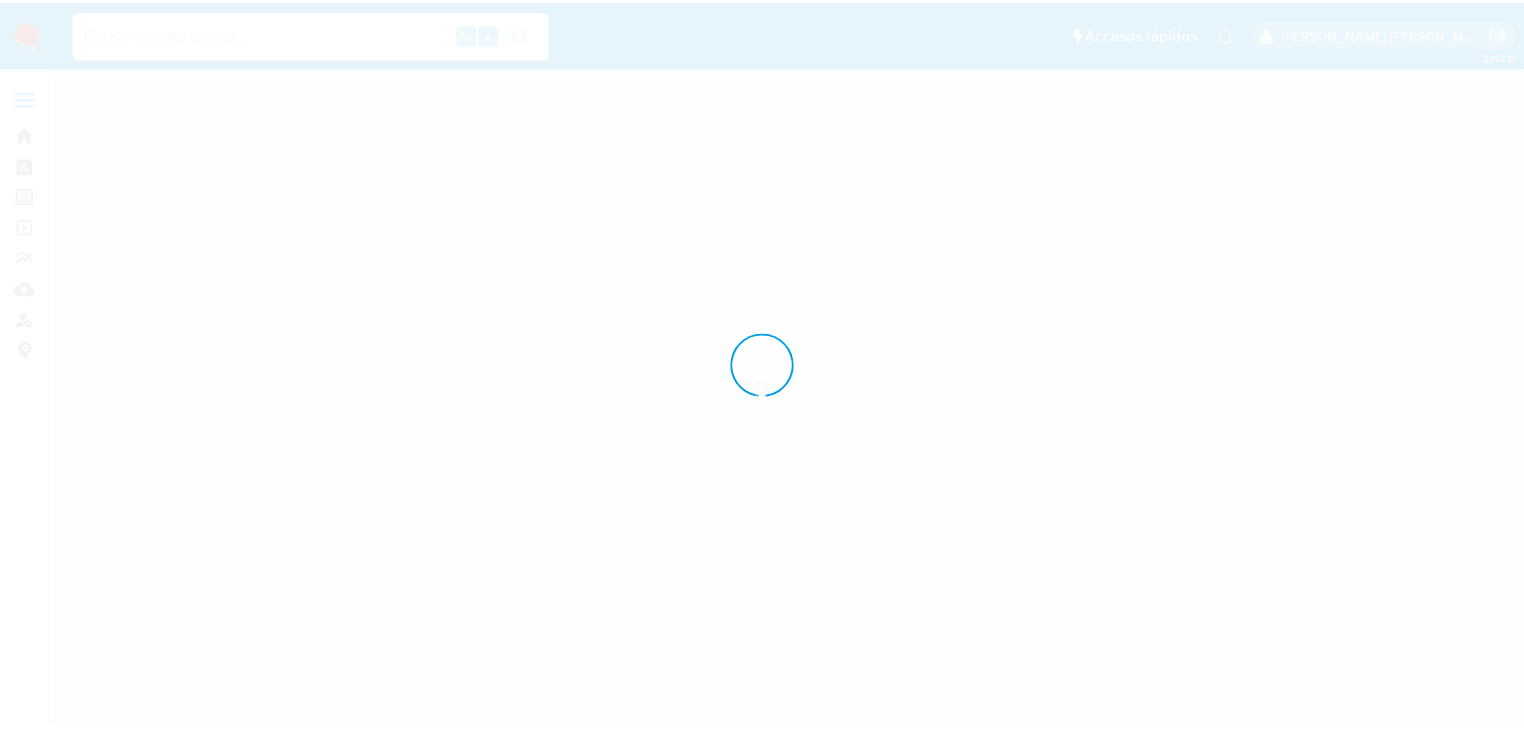 scroll, scrollTop: 0, scrollLeft: 0, axis: both 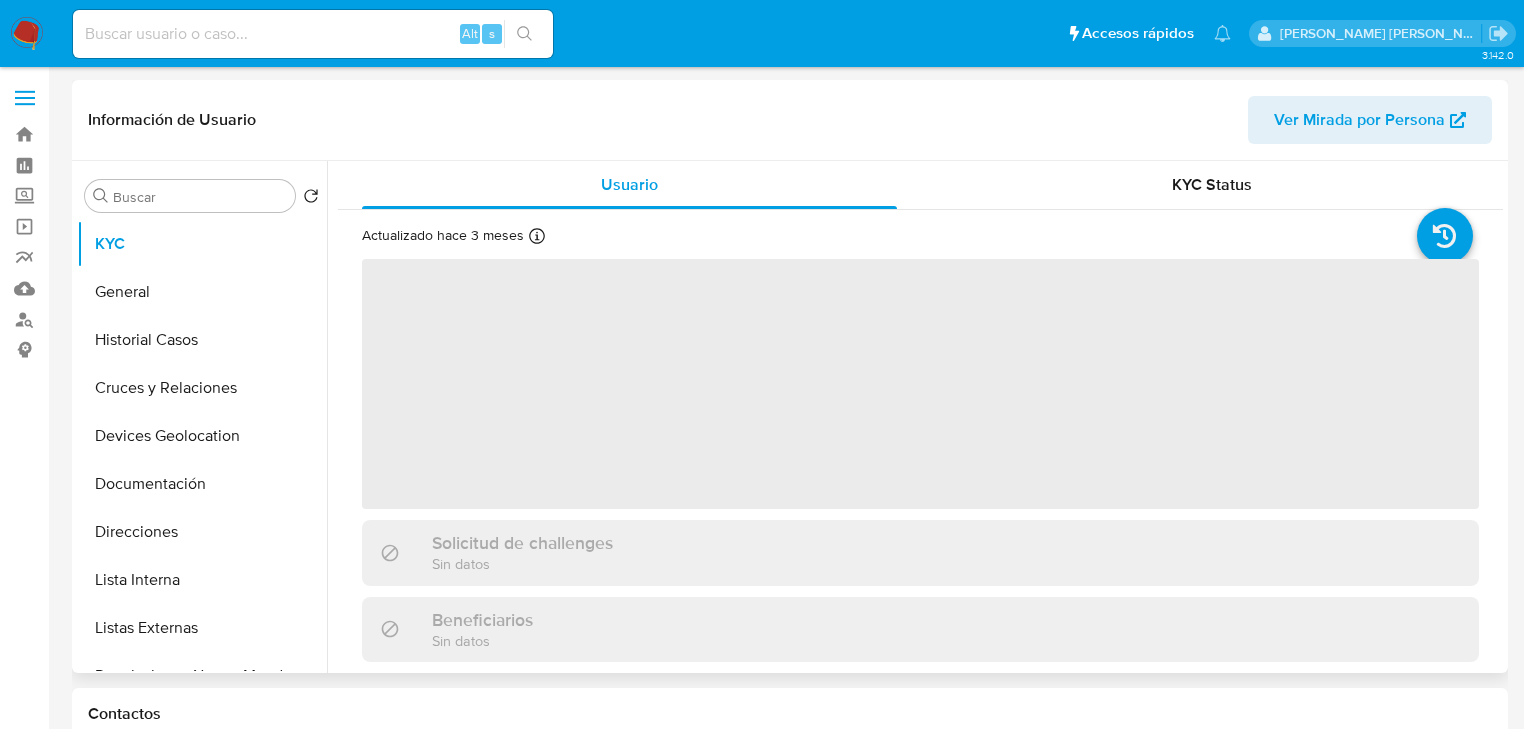 select on "10" 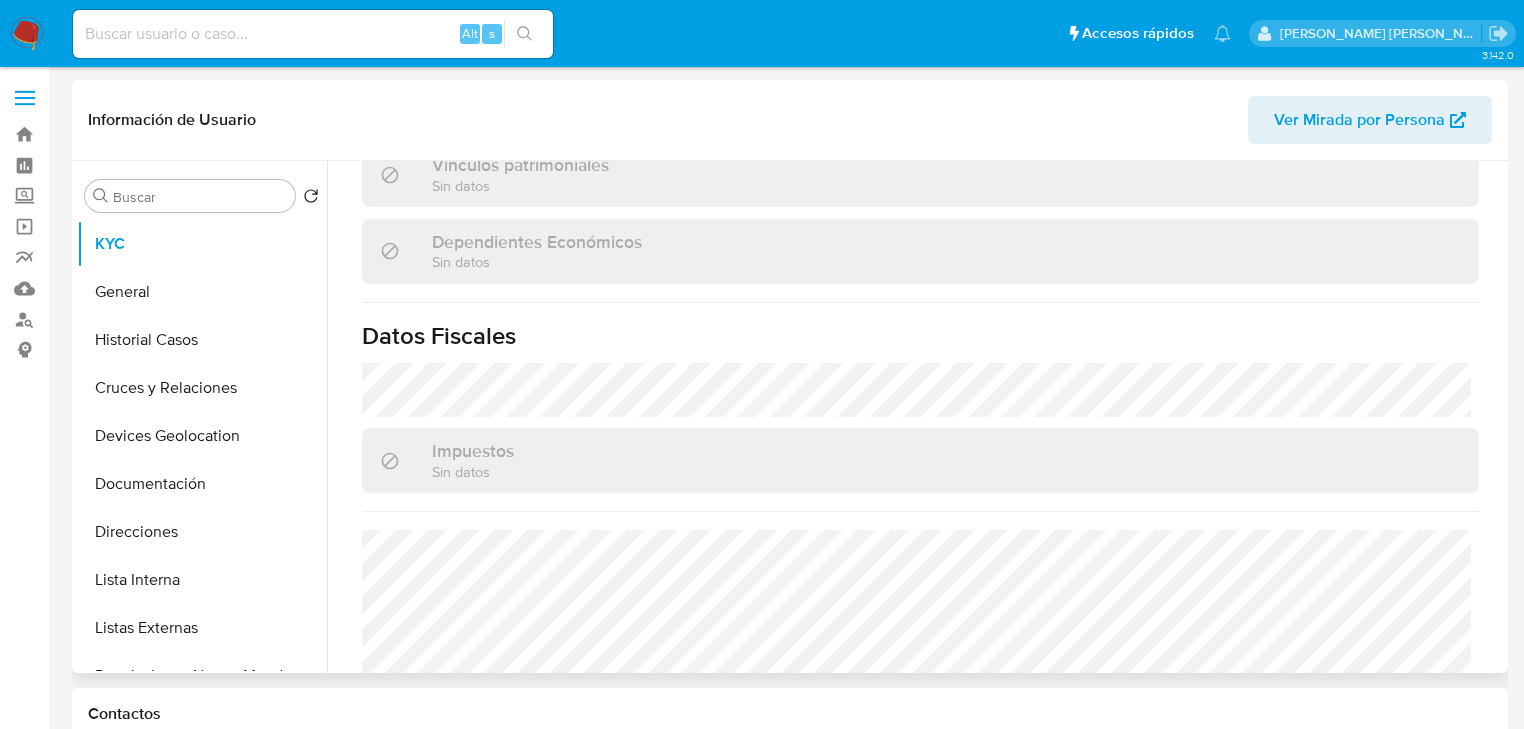 scroll, scrollTop: 1263, scrollLeft: 0, axis: vertical 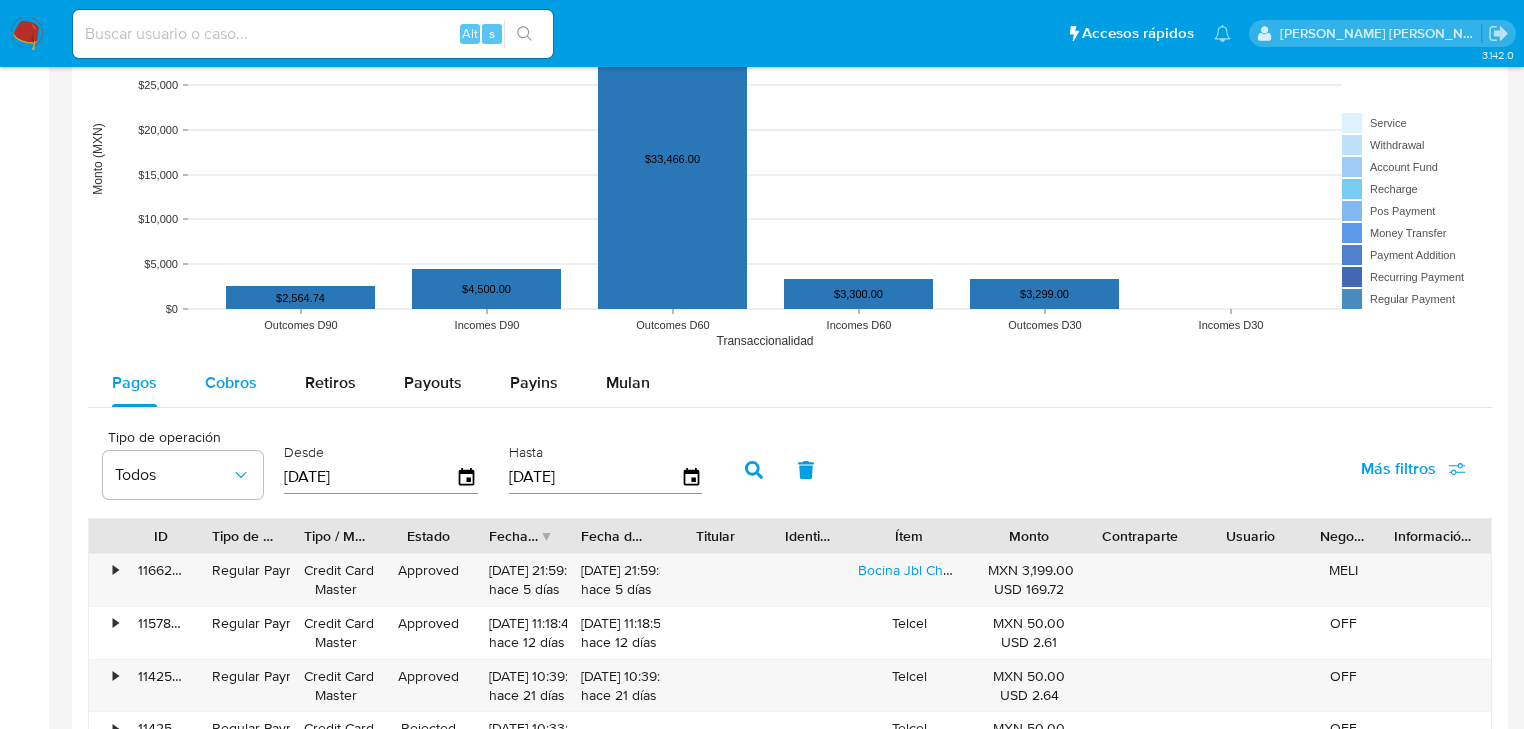 click on "Cobros" at bounding box center [231, 383] 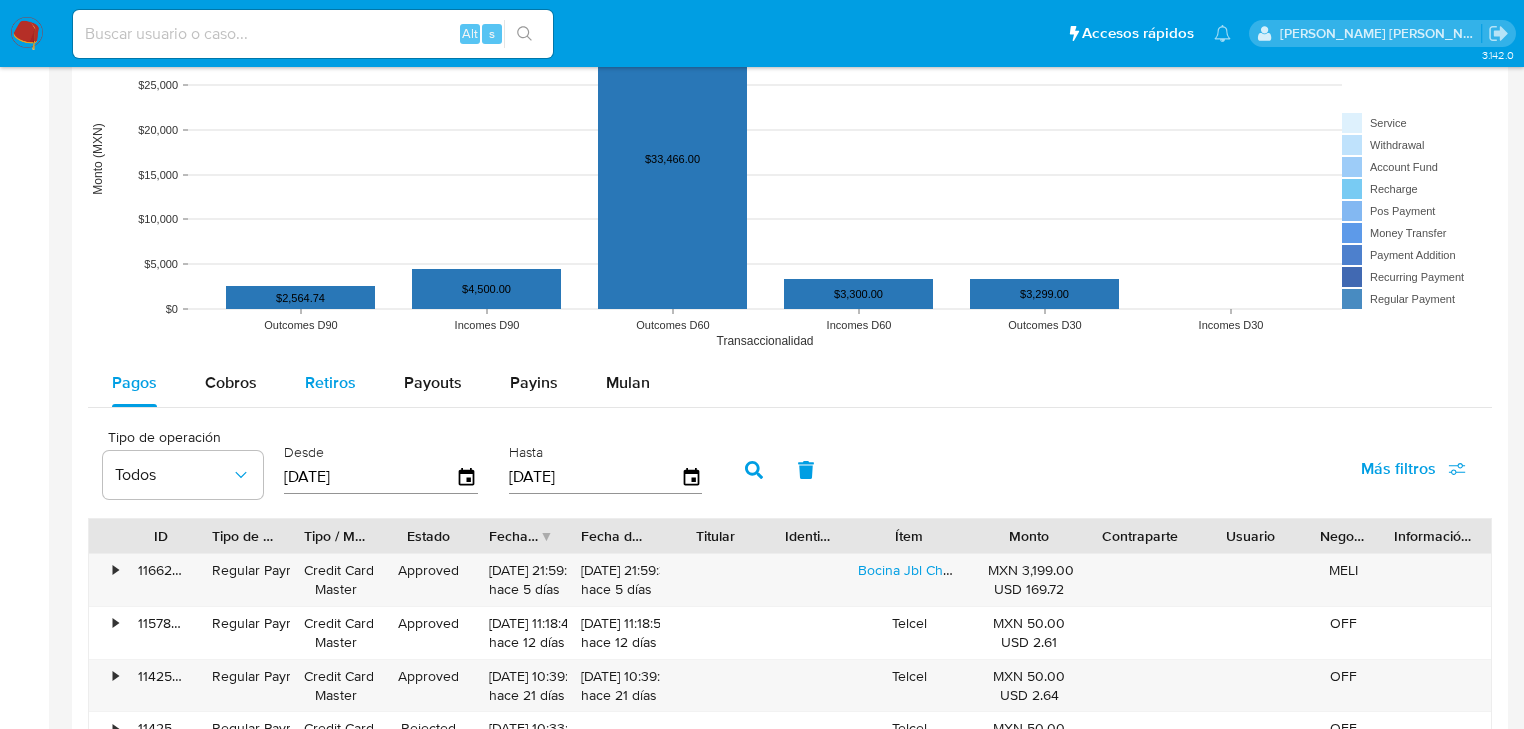 select on "10" 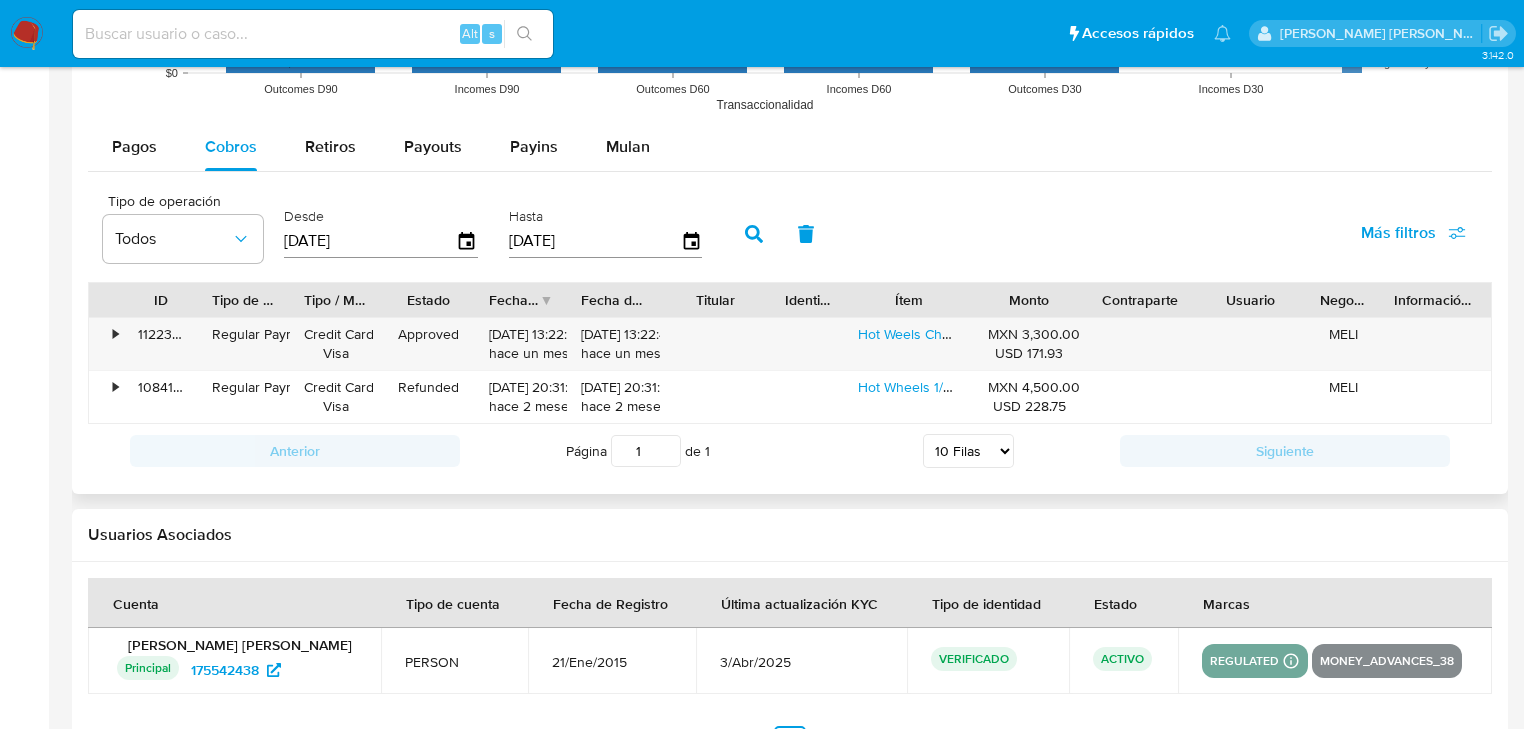 scroll, scrollTop: 1746, scrollLeft: 0, axis: vertical 